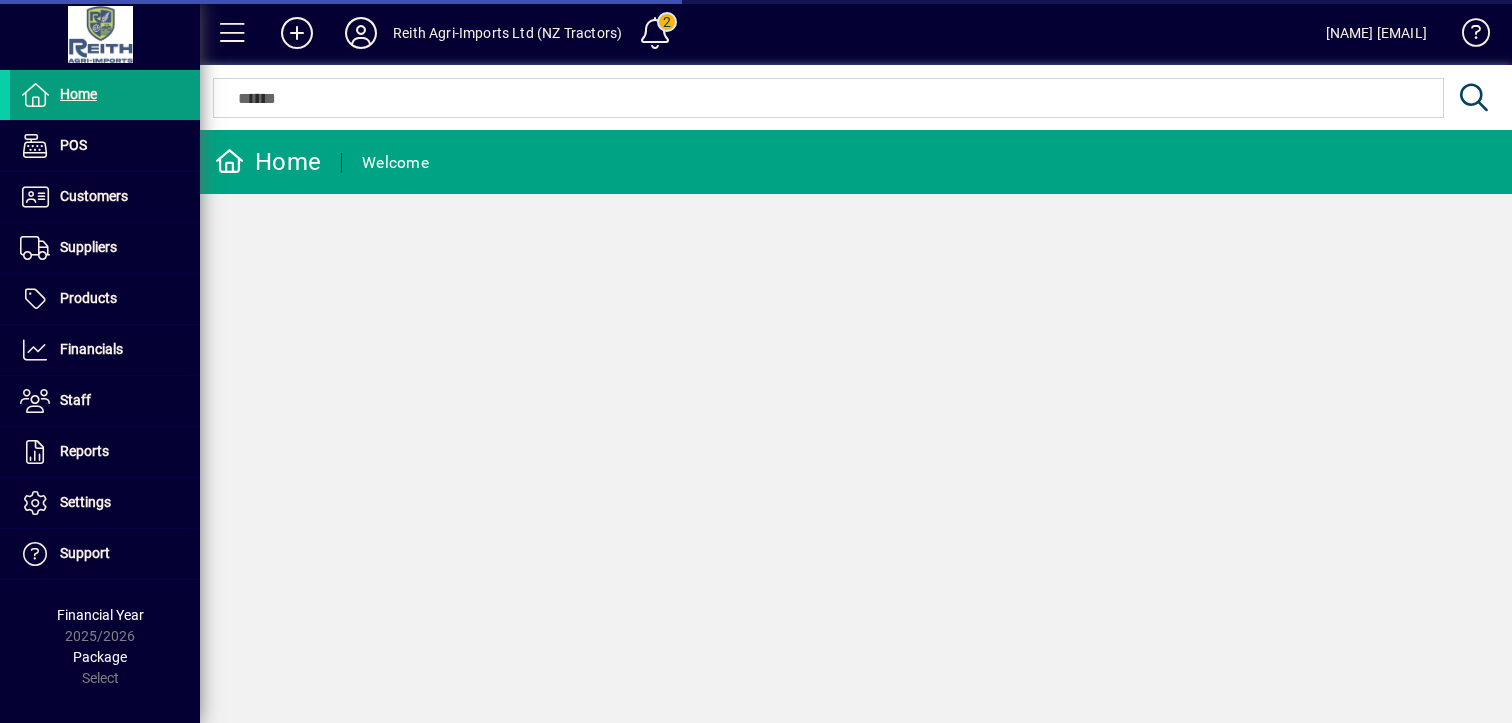 scroll, scrollTop: 0, scrollLeft: 0, axis: both 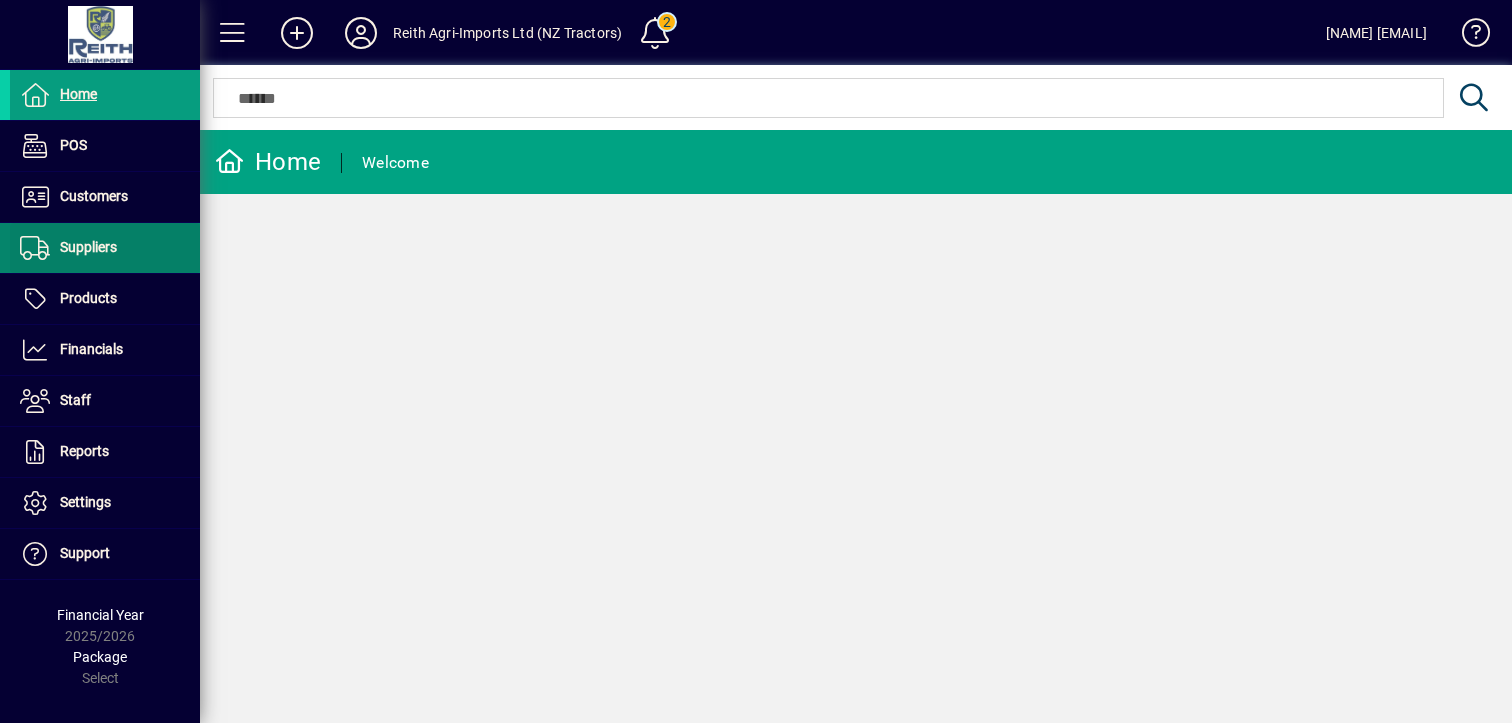 click on "Suppliers" at bounding box center (88, 247) 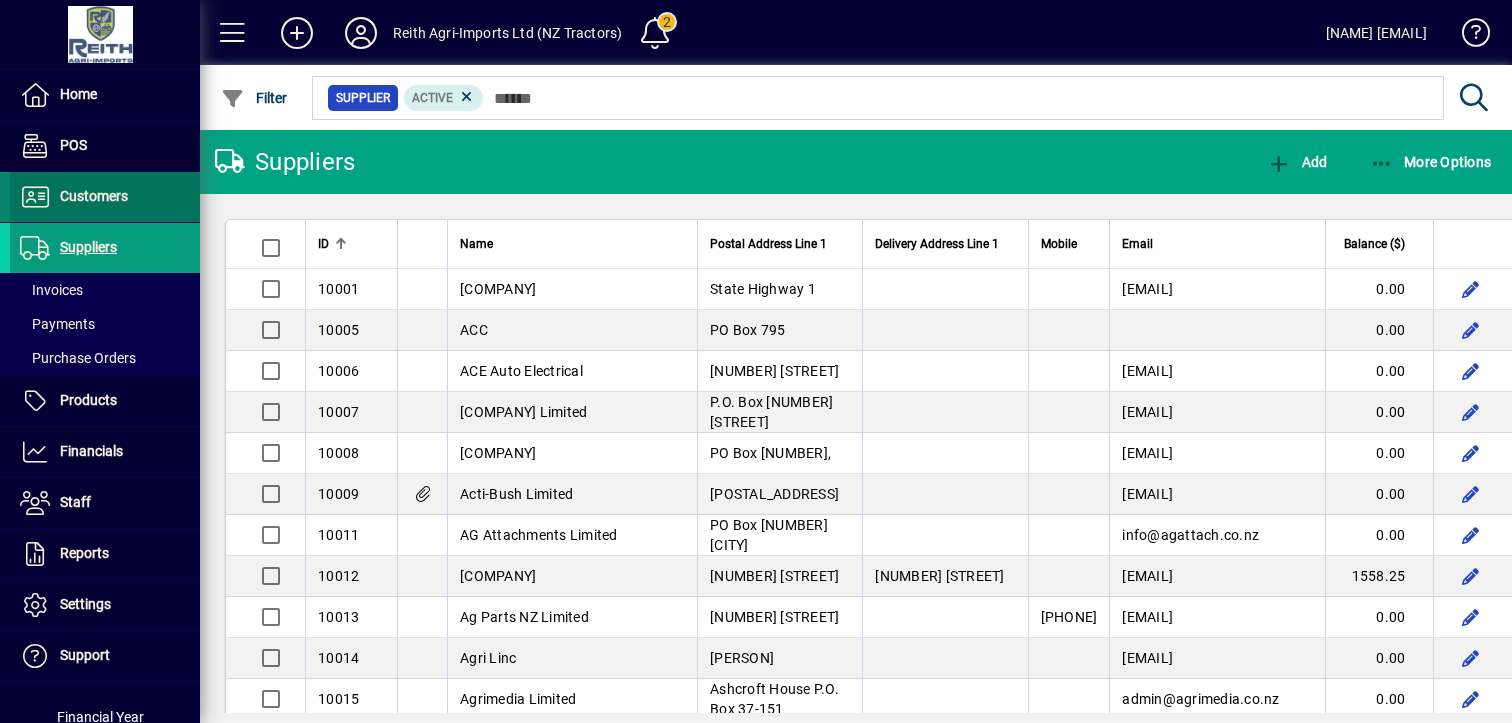 click on "Customers" at bounding box center [94, 196] 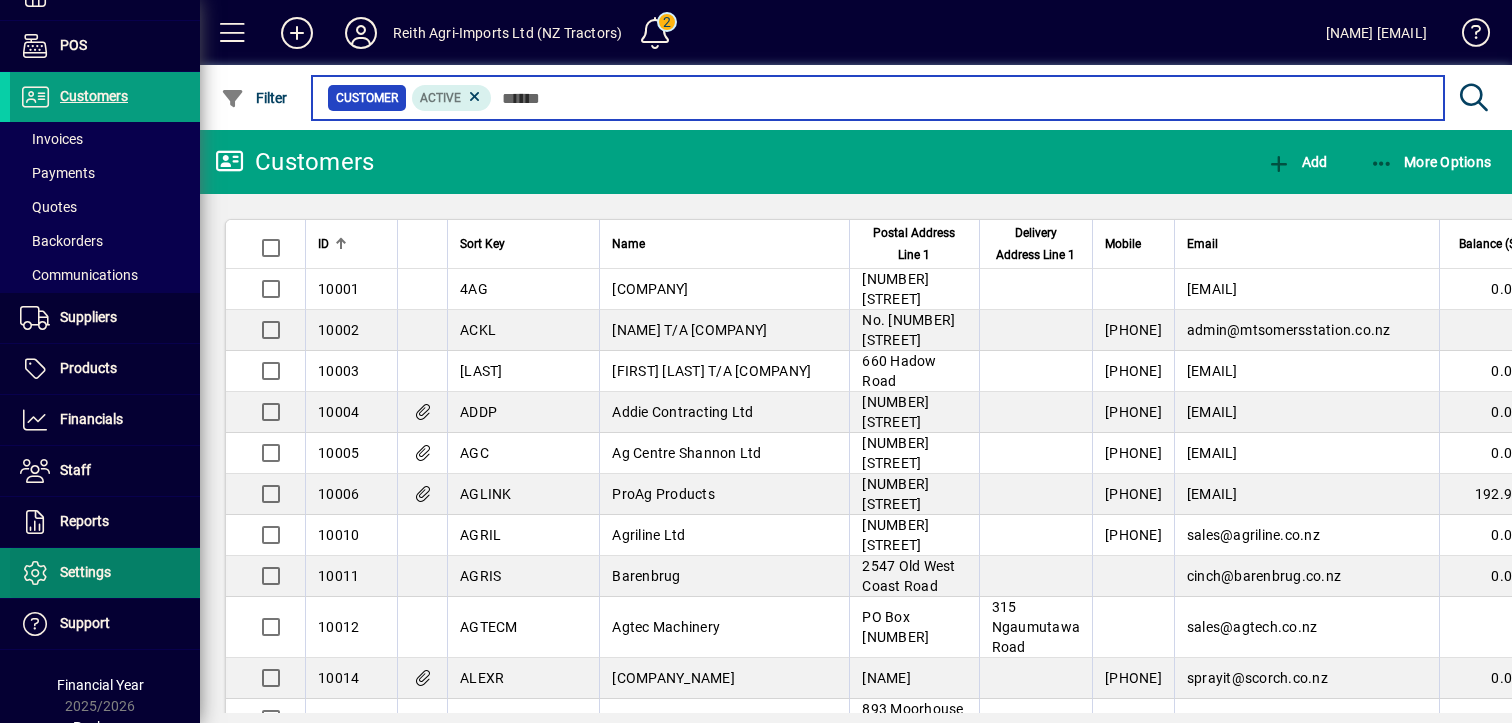 scroll, scrollTop: 133, scrollLeft: 0, axis: vertical 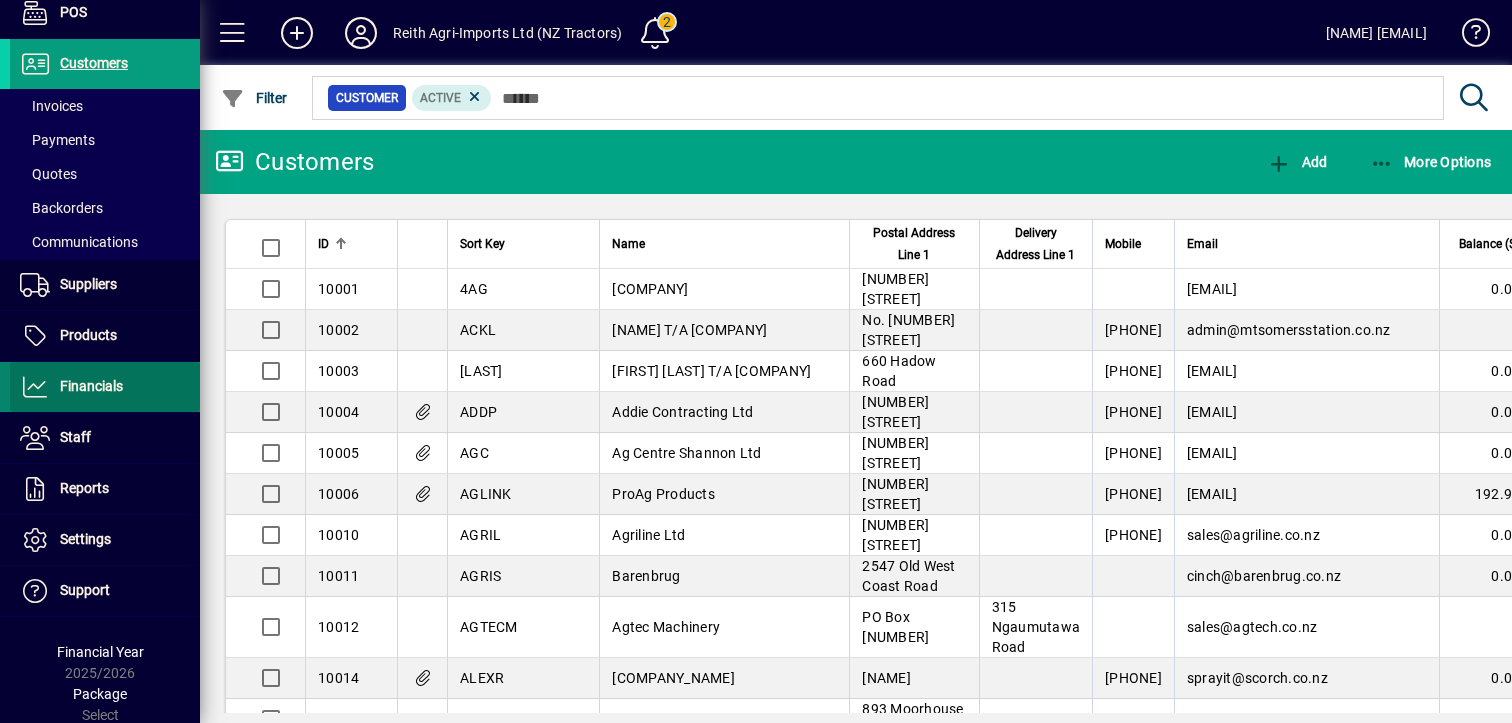 click on "Financials" at bounding box center (91, 386) 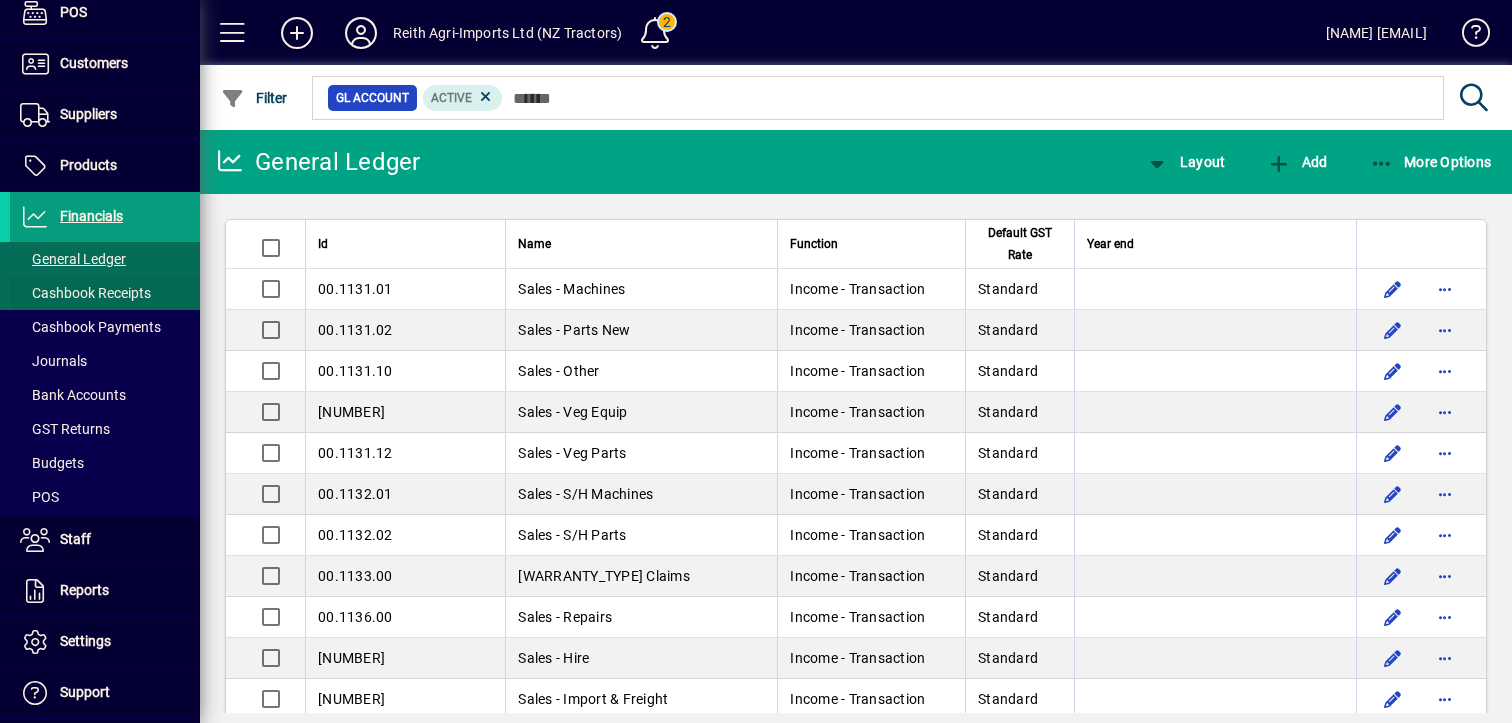 click on "Cashbook Receipts" at bounding box center [85, 293] 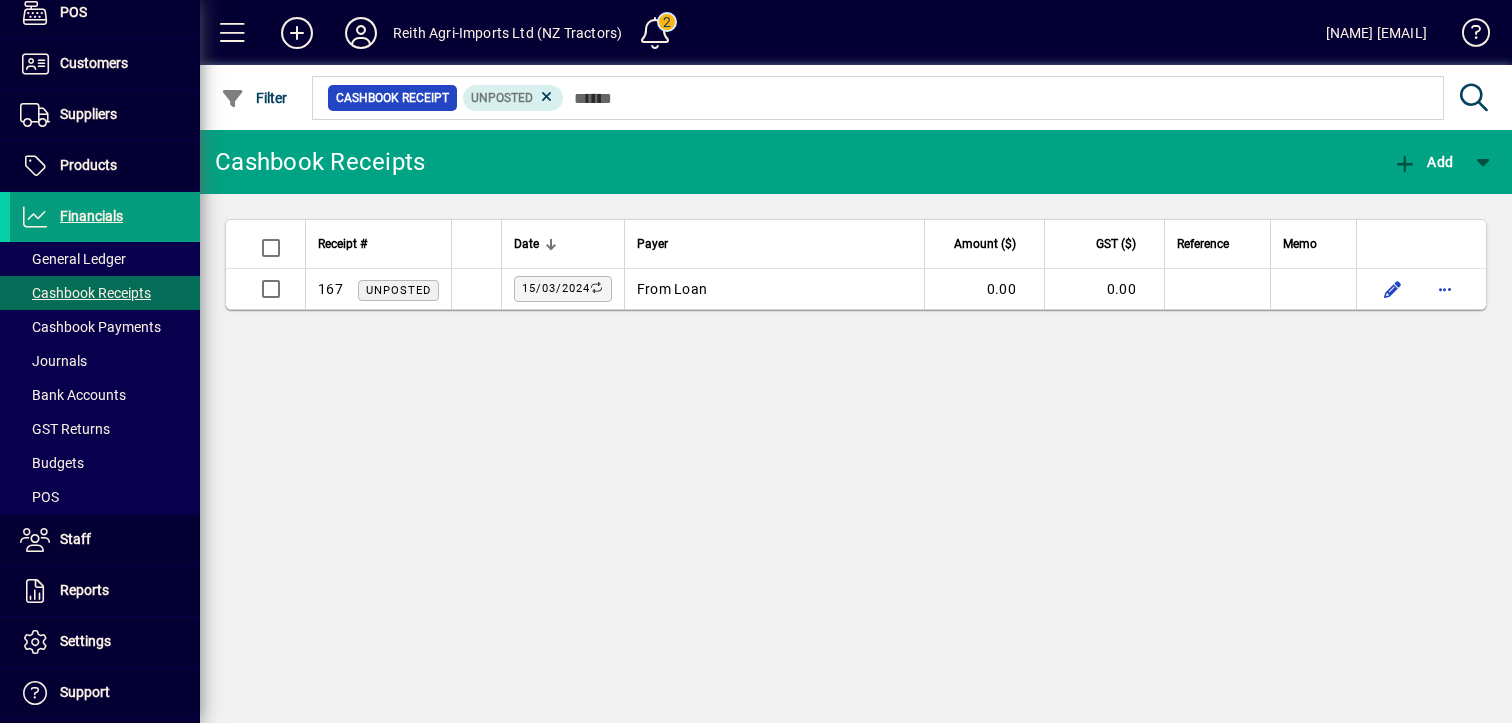 drag, startPoint x: 1433, startPoint y: 291, endPoint x: 1007, endPoint y: 470, distance: 462.079 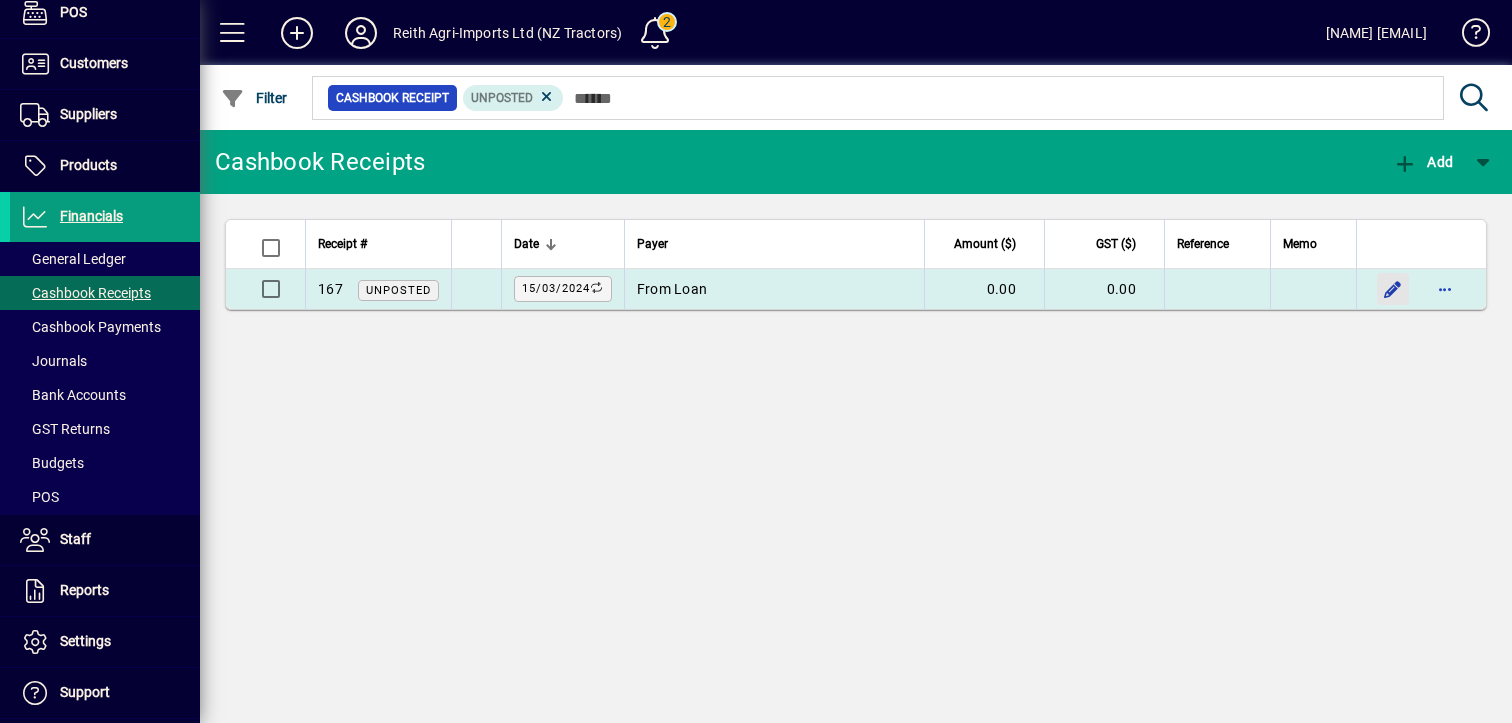 click at bounding box center (1393, 289) 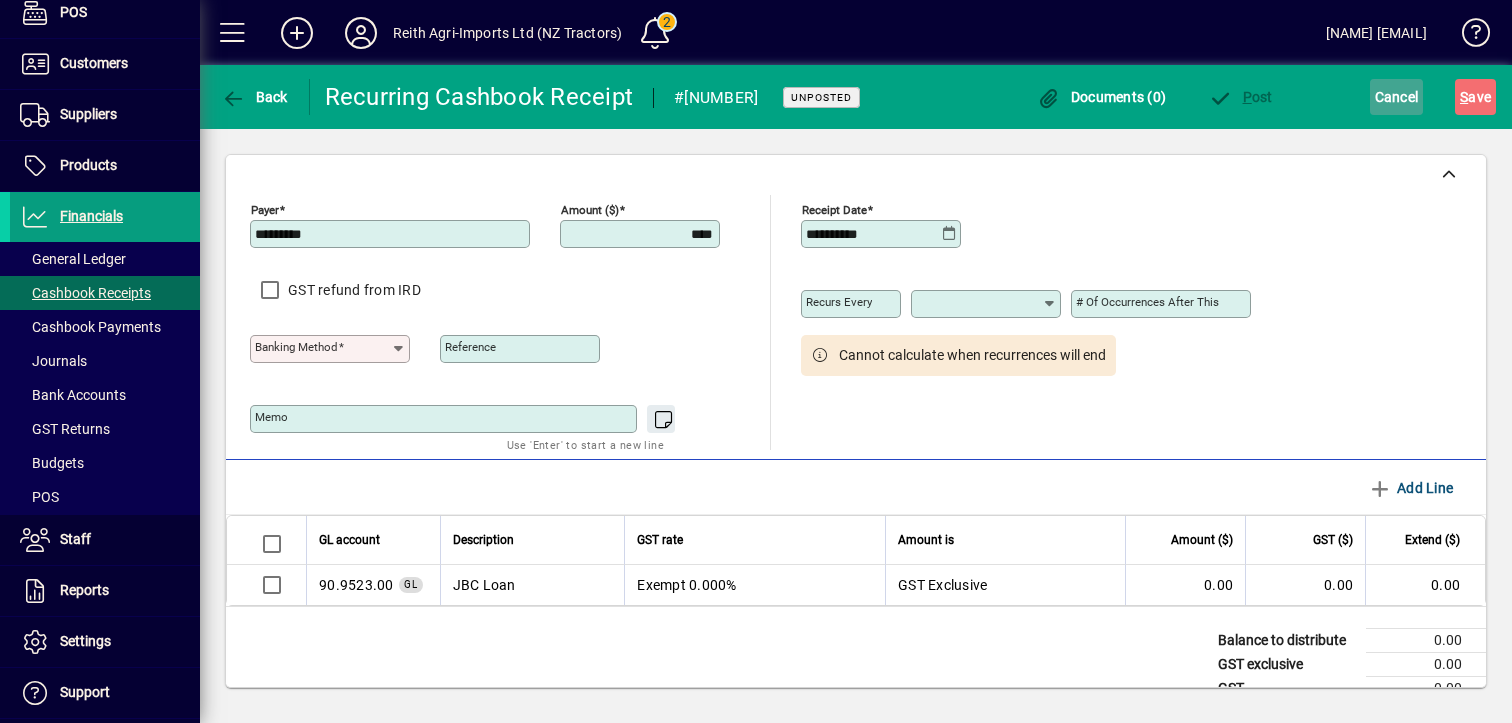 click on "Cancel" 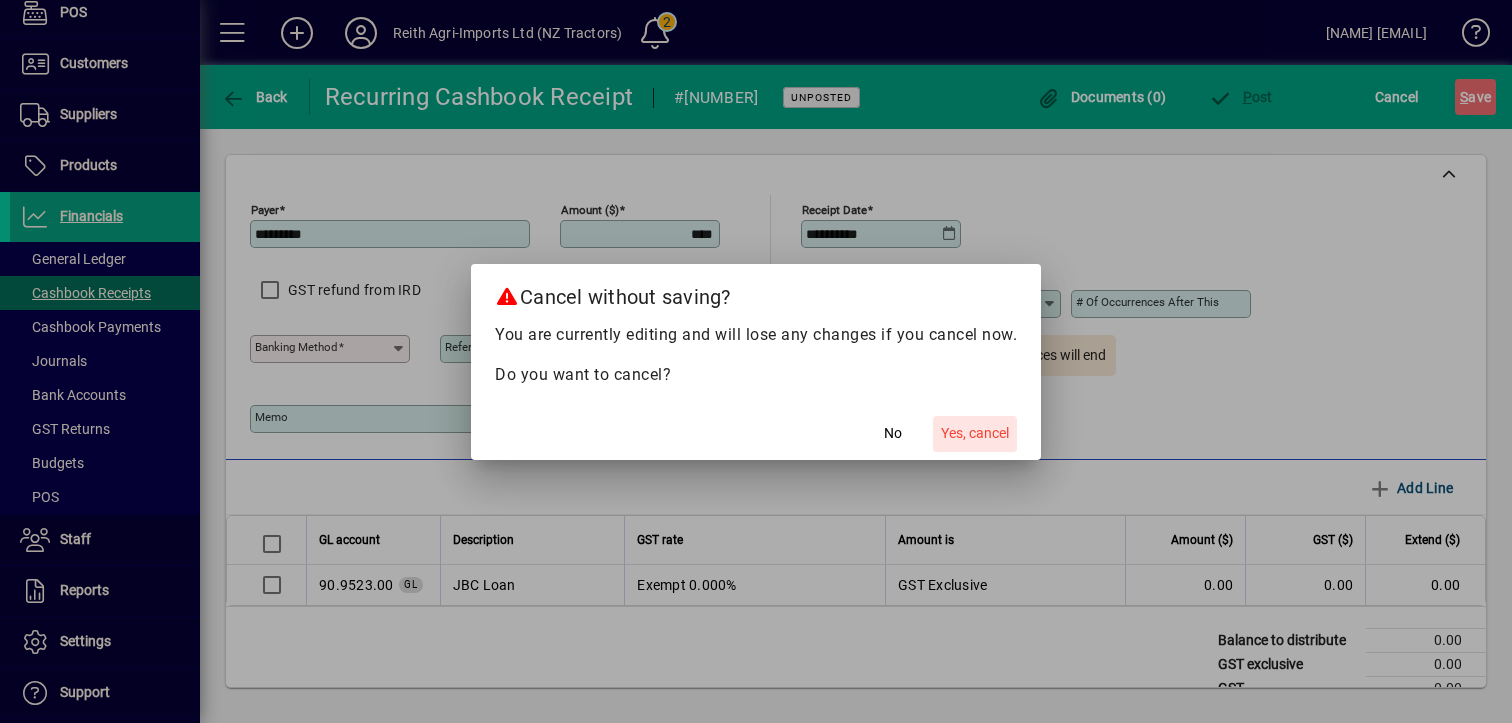 click on "Yes, cancel" 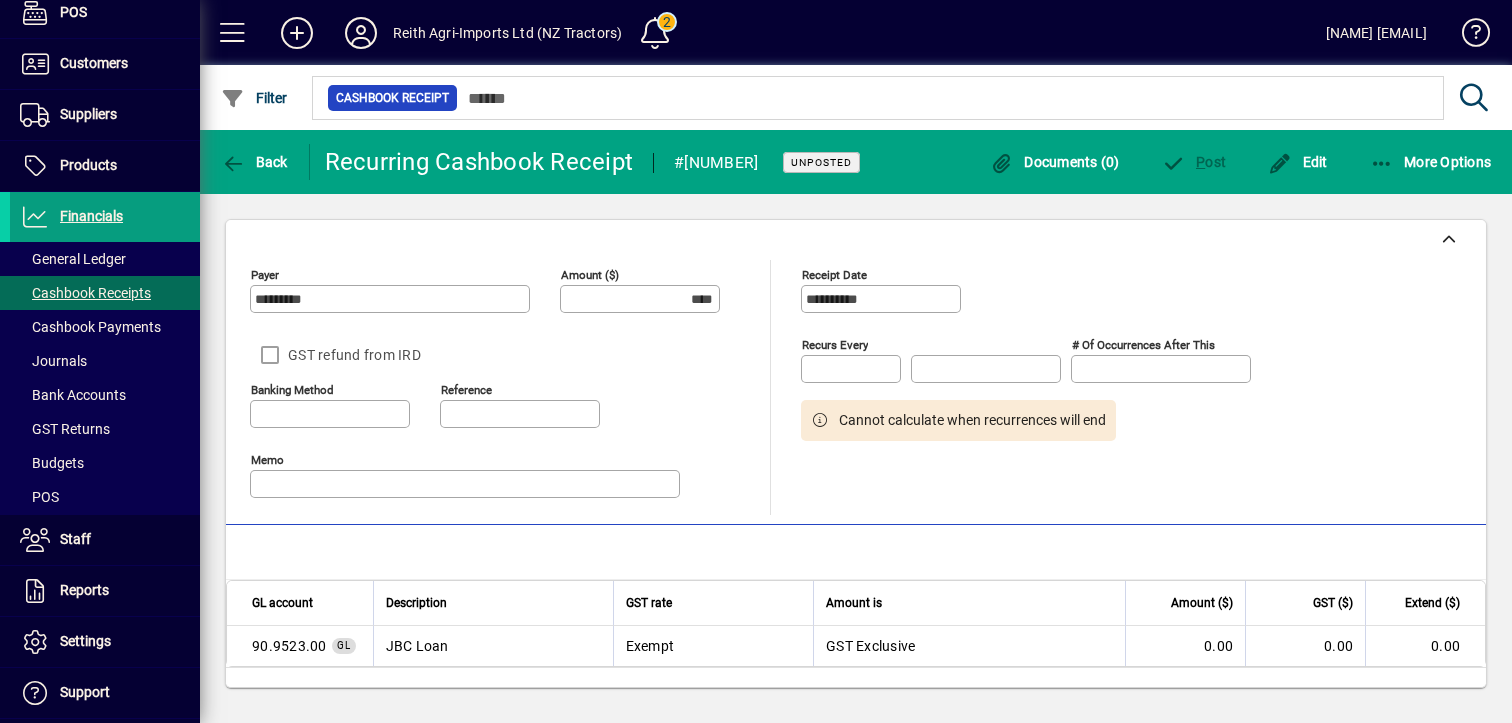 drag, startPoint x: 1420, startPoint y: 164, endPoint x: 1087, endPoint y: 525, distance: 491.13135 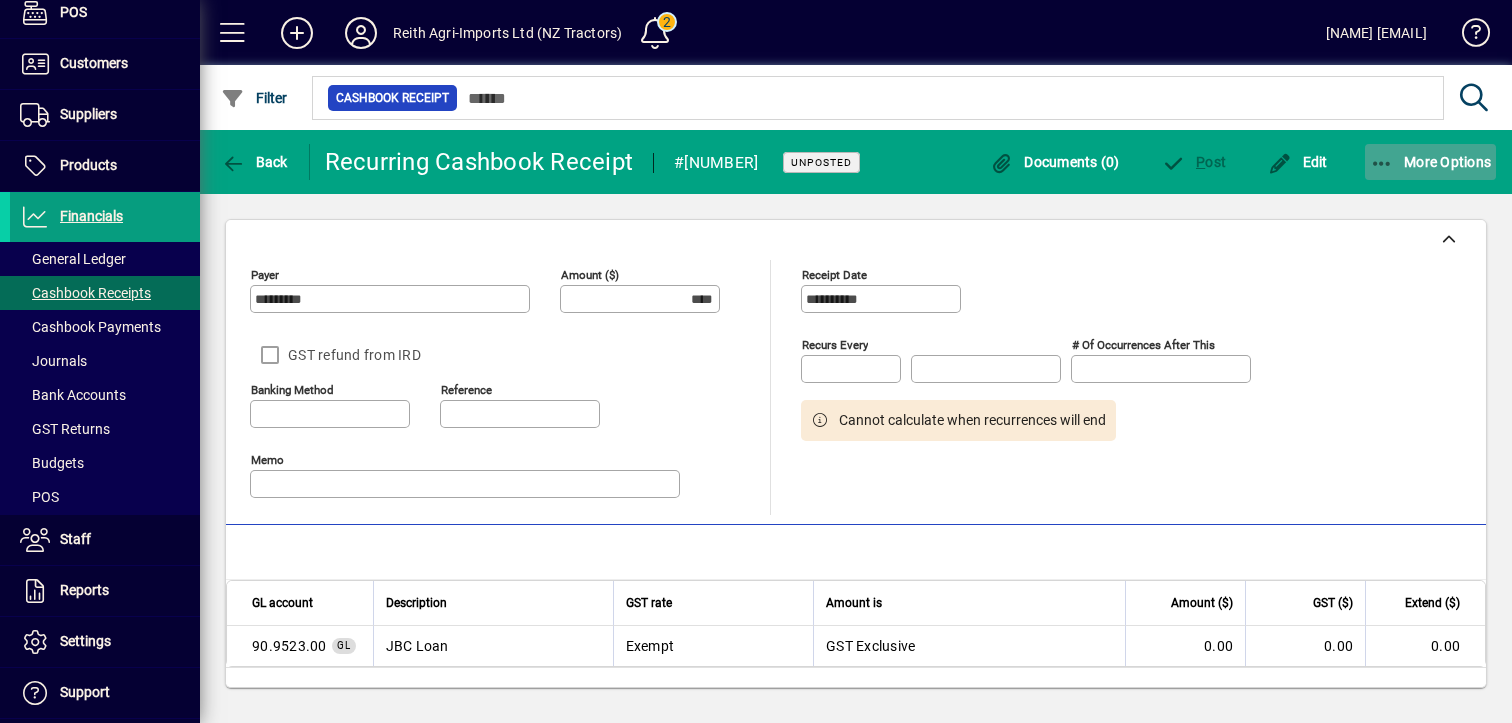click 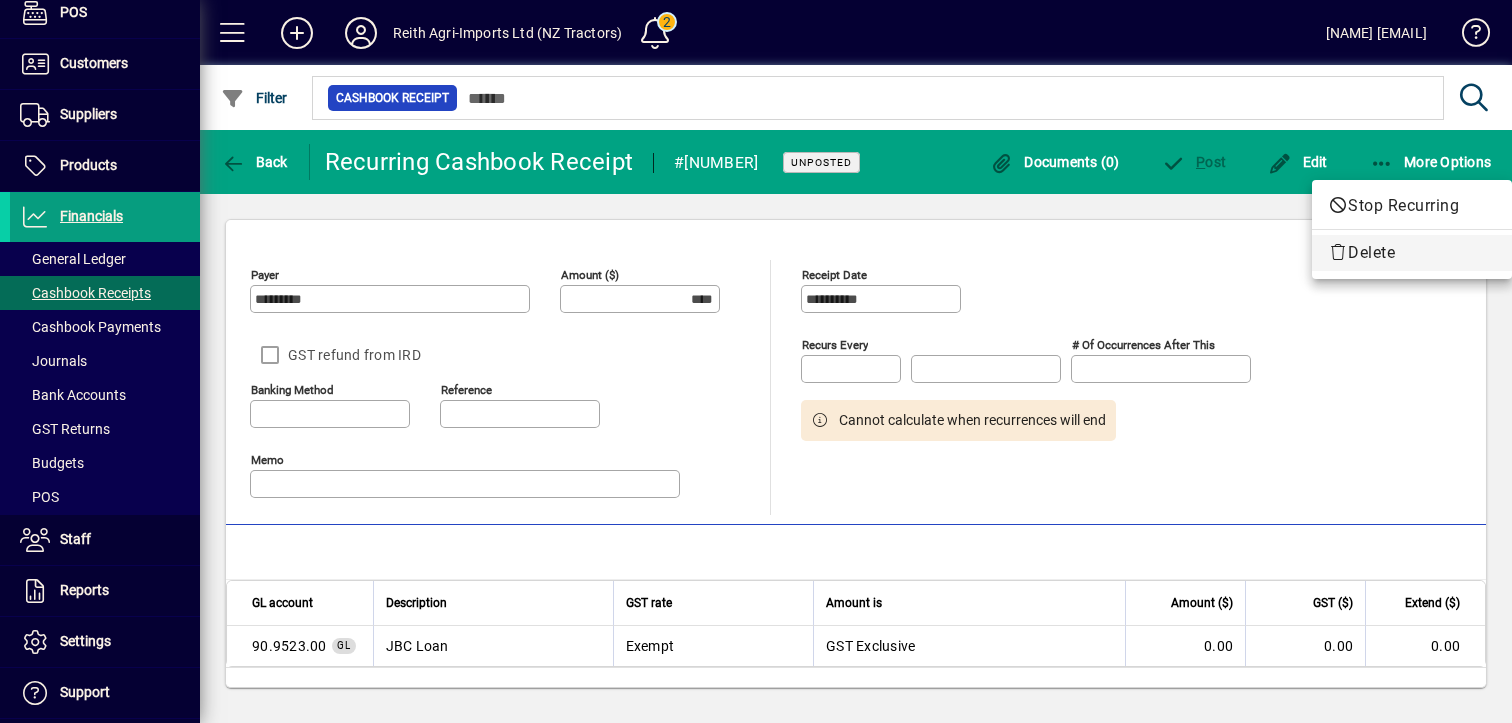 click on "Delete" at bounding box center (1412, 253) 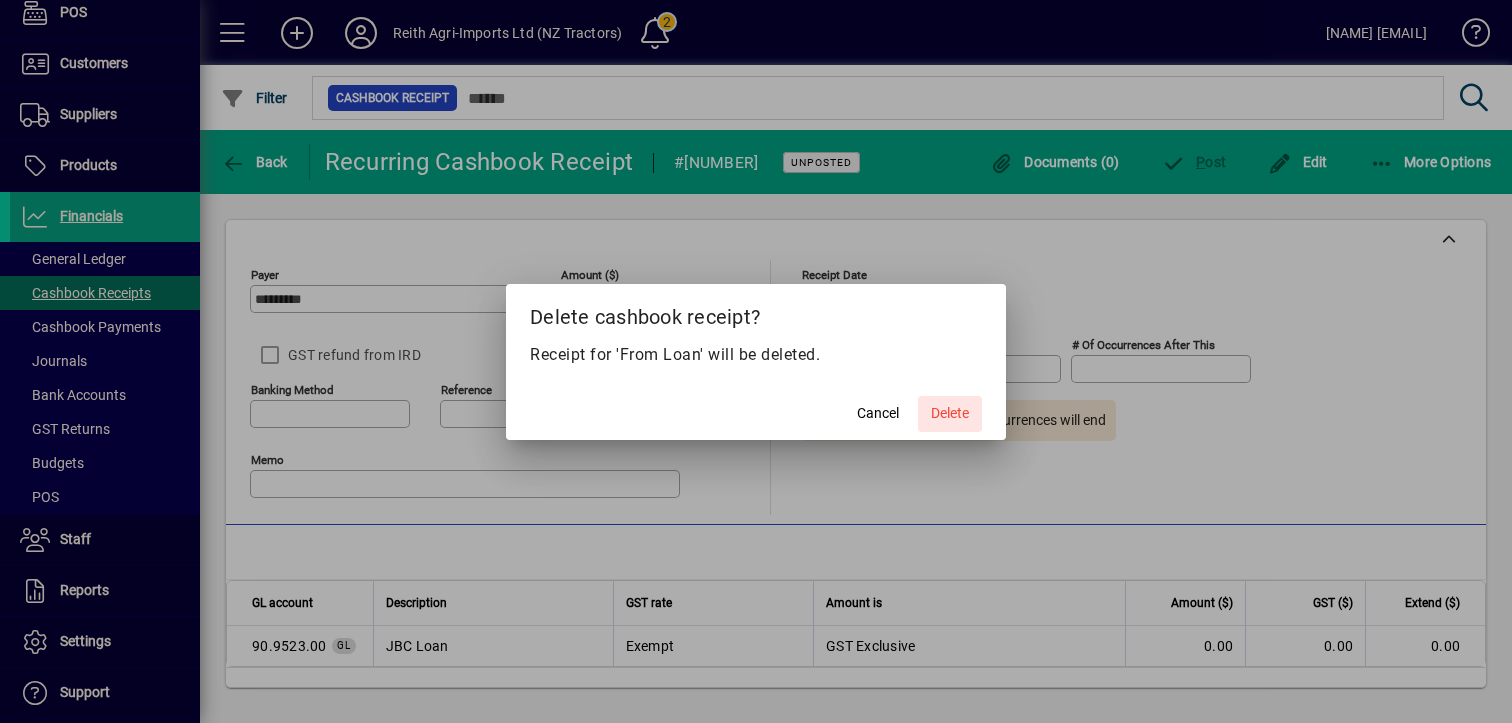 click on "Delete" 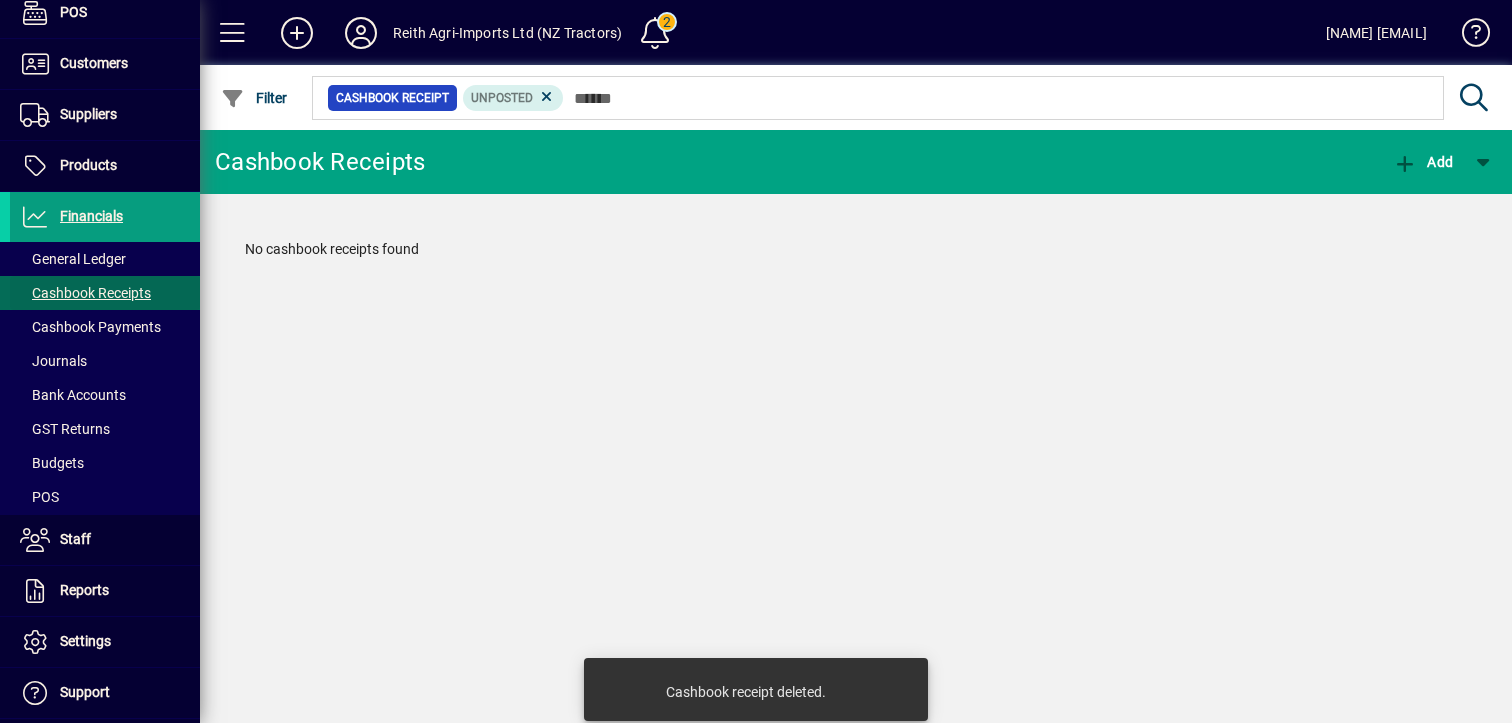click on "Cashbook Receipts" at bounding box center [85, 293] 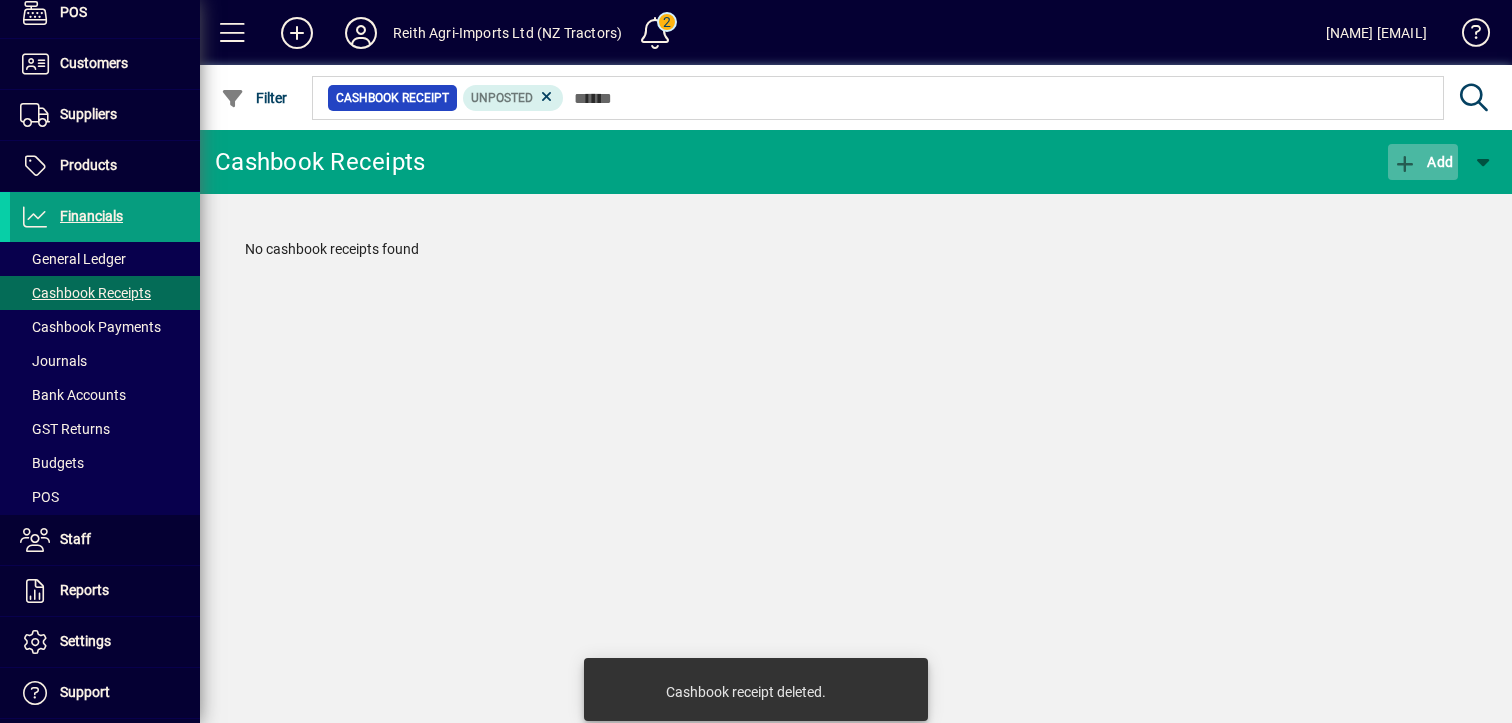 click 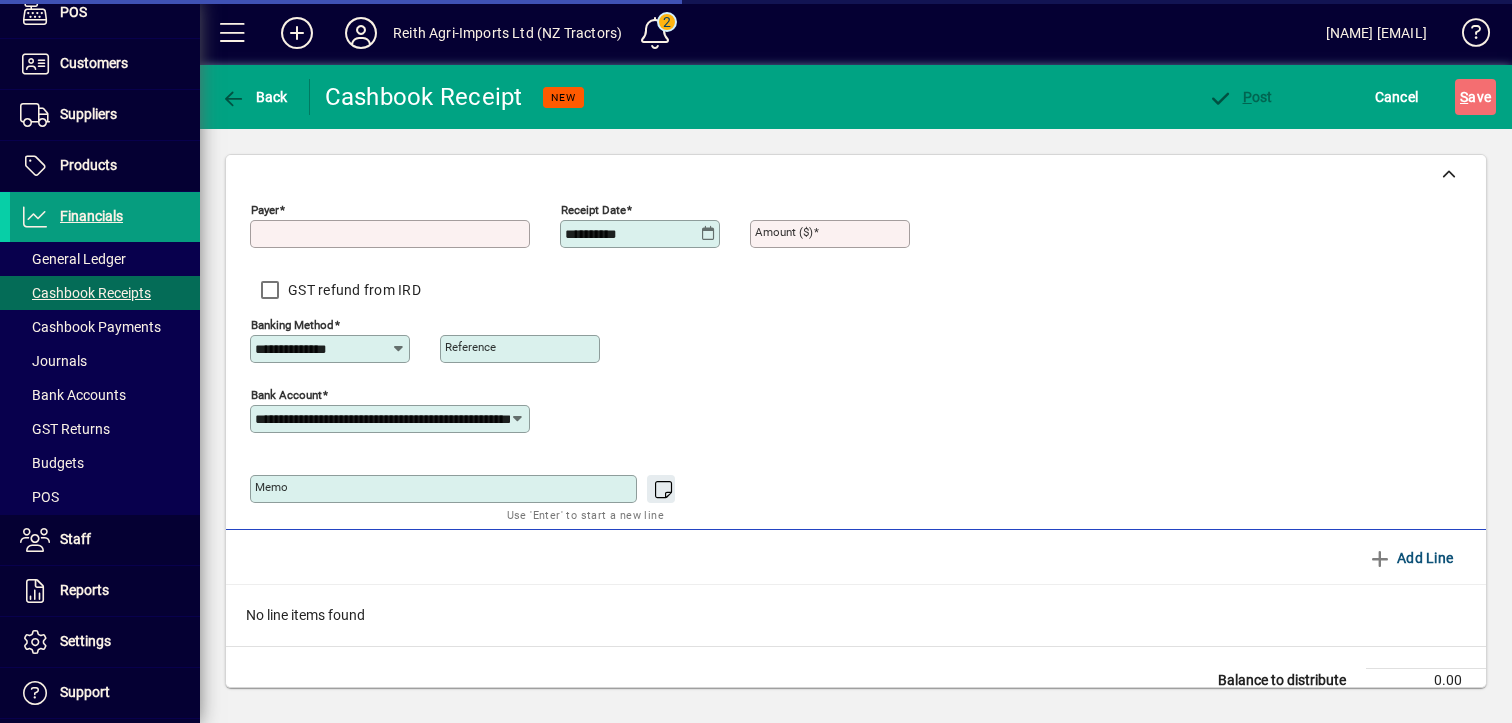 scroll, scrollTop: 0, scrollLeft: 0, axis: both 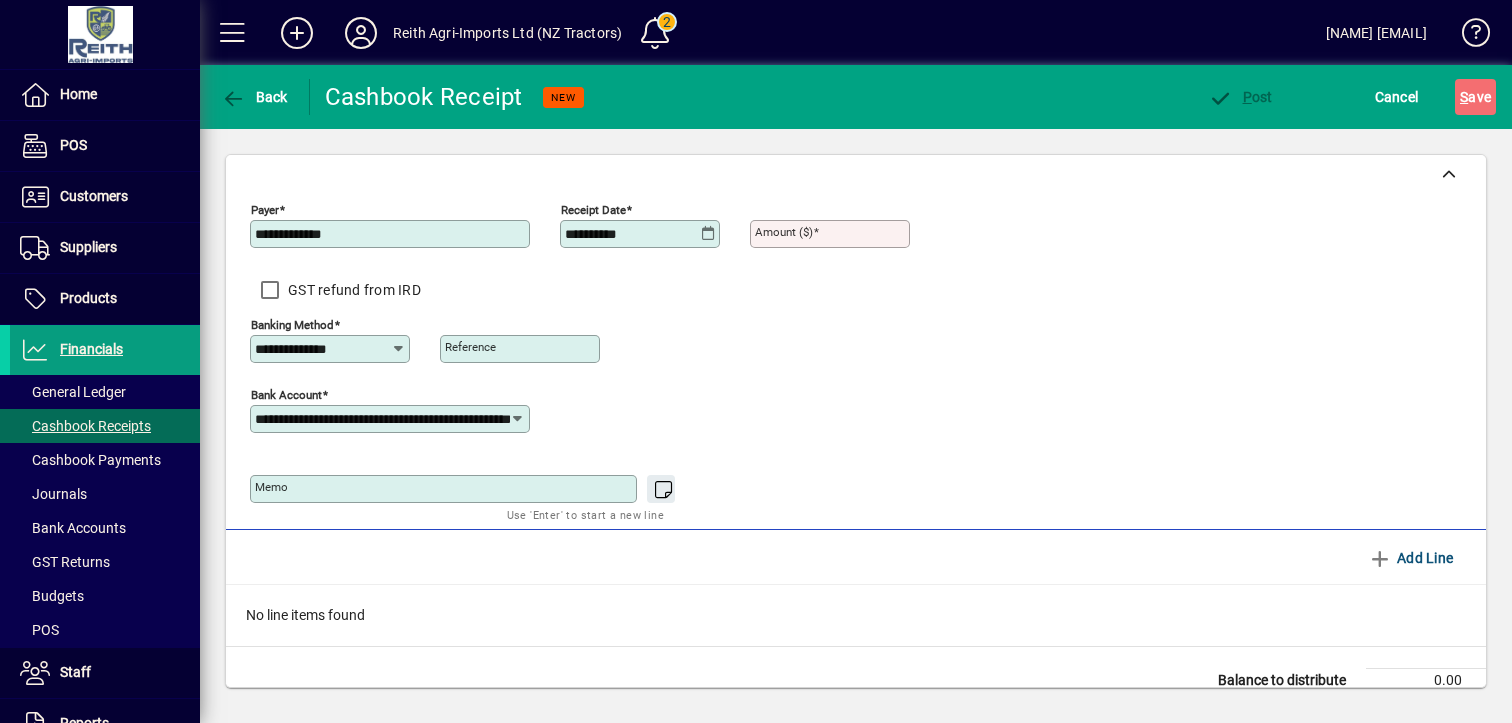 type on "**********" 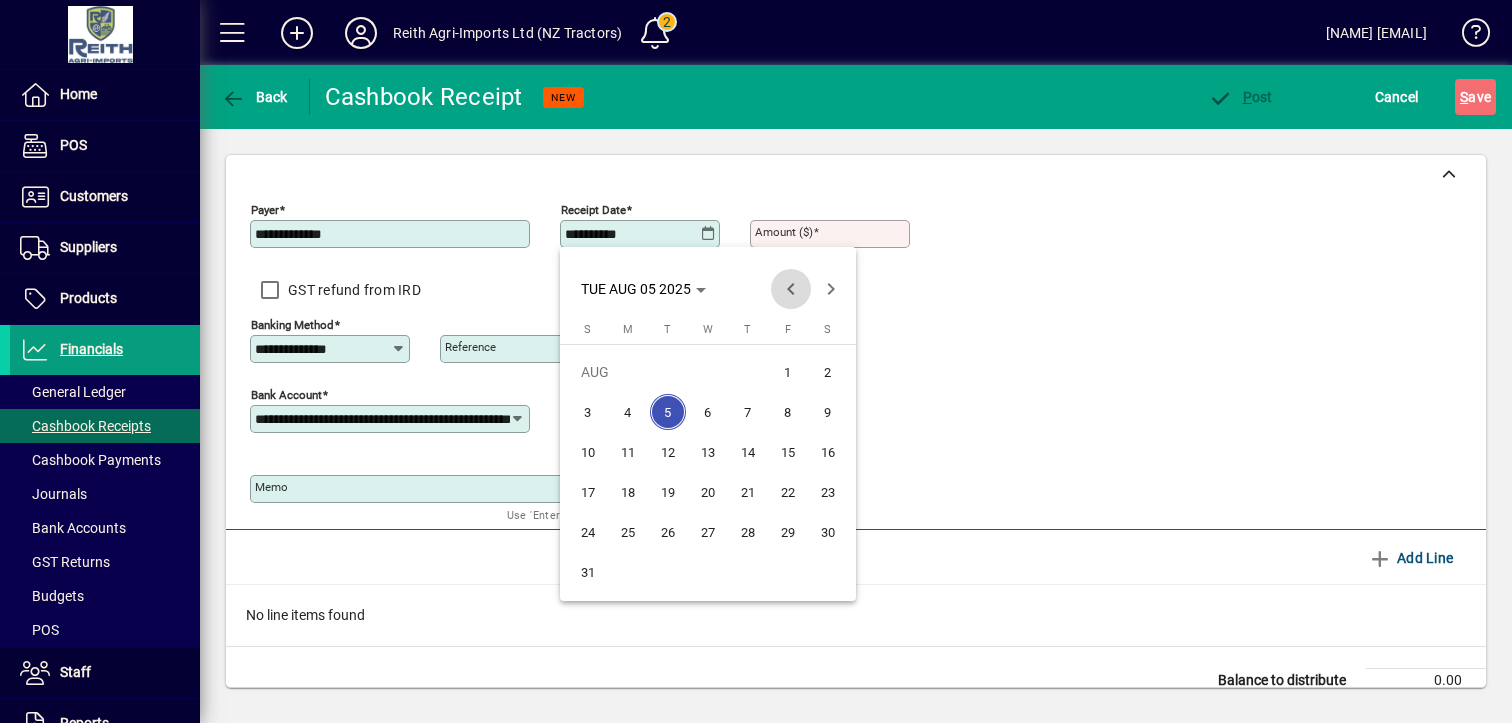 click at bounding box center (791, 289) 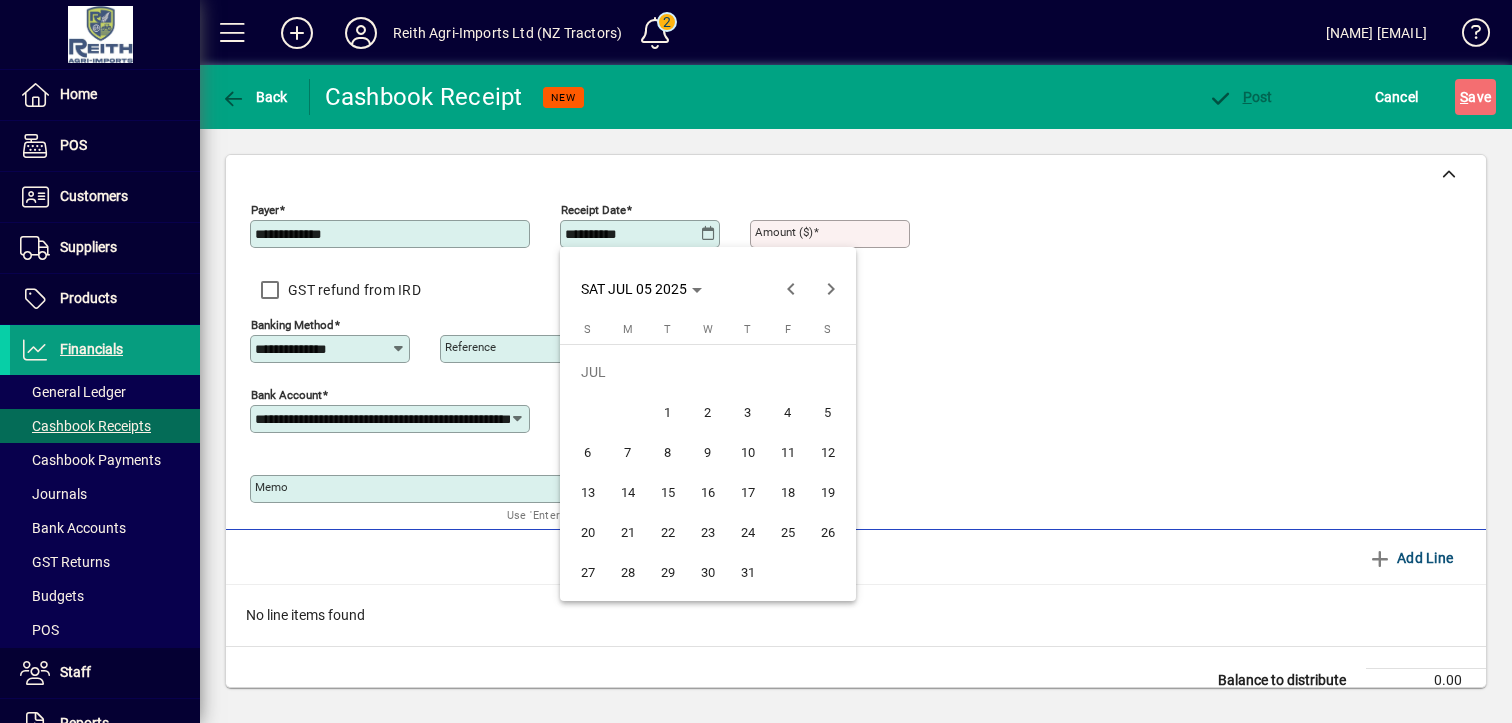 click on "21" at bounding box center (628, 532) 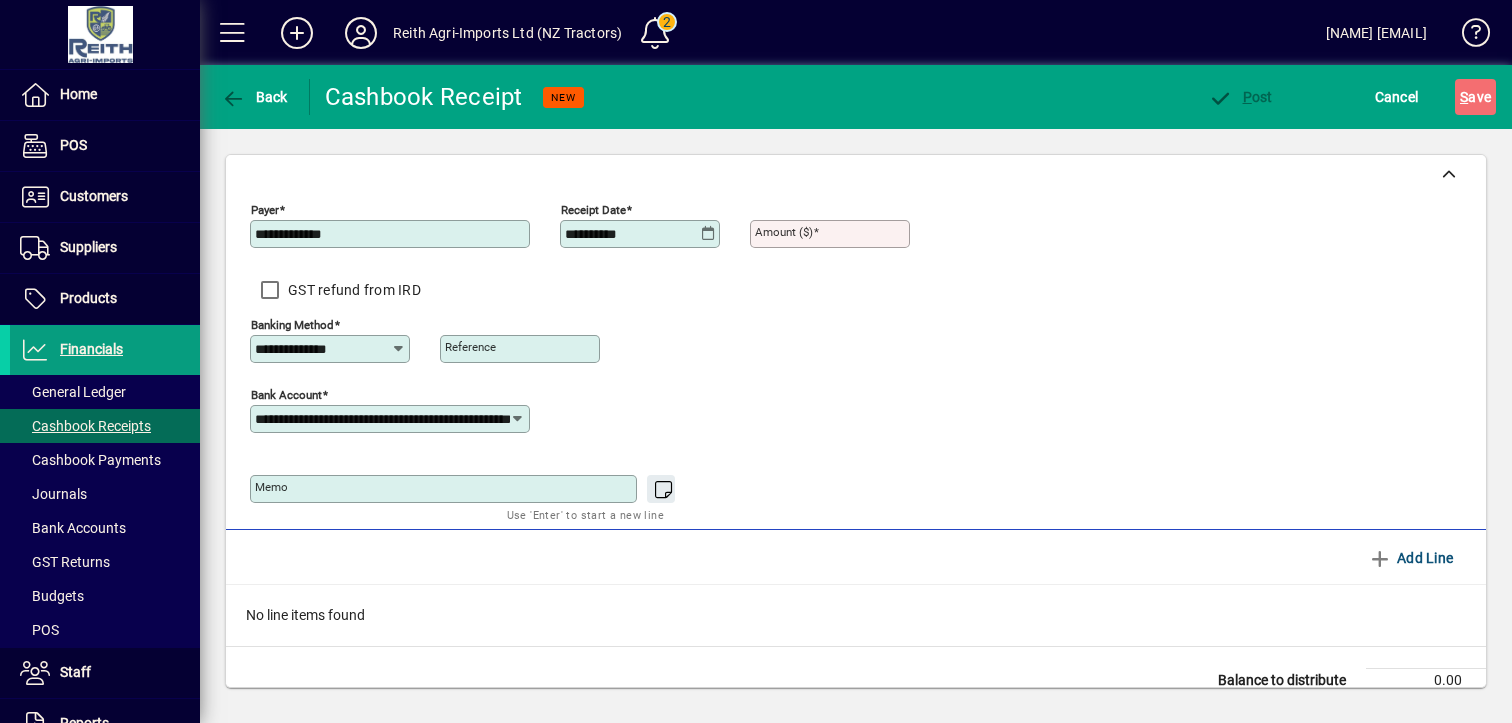 type on "**********" 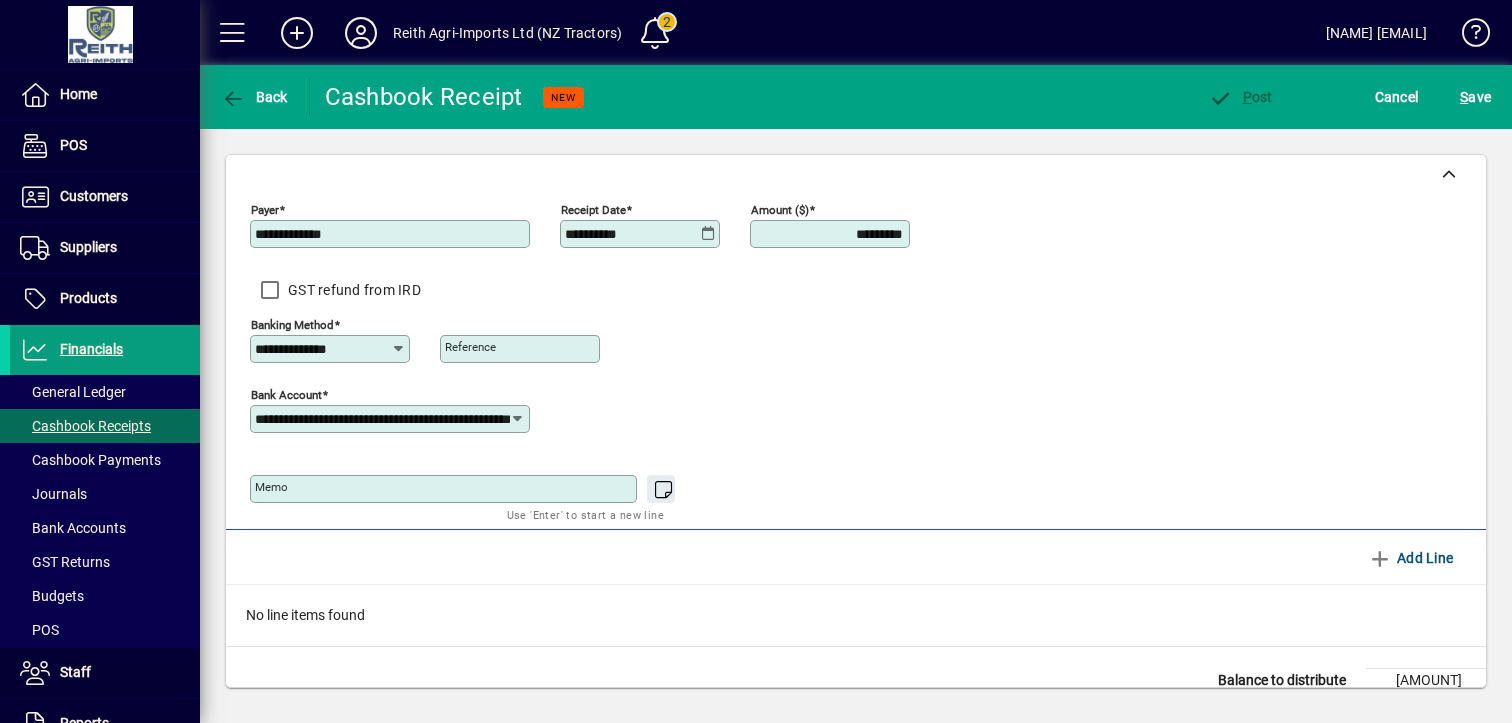 type on "*********" 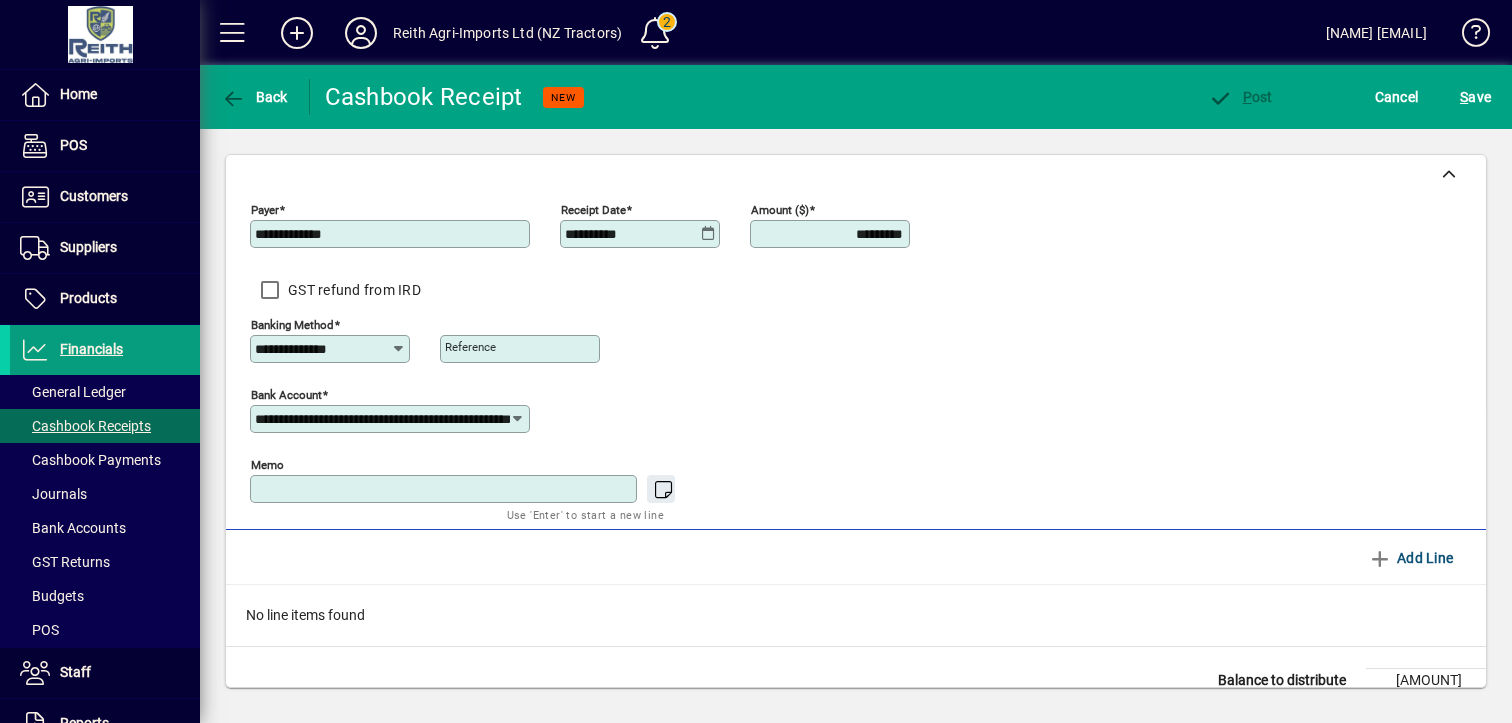 click on "Memo" at bounding box center [445, 489] 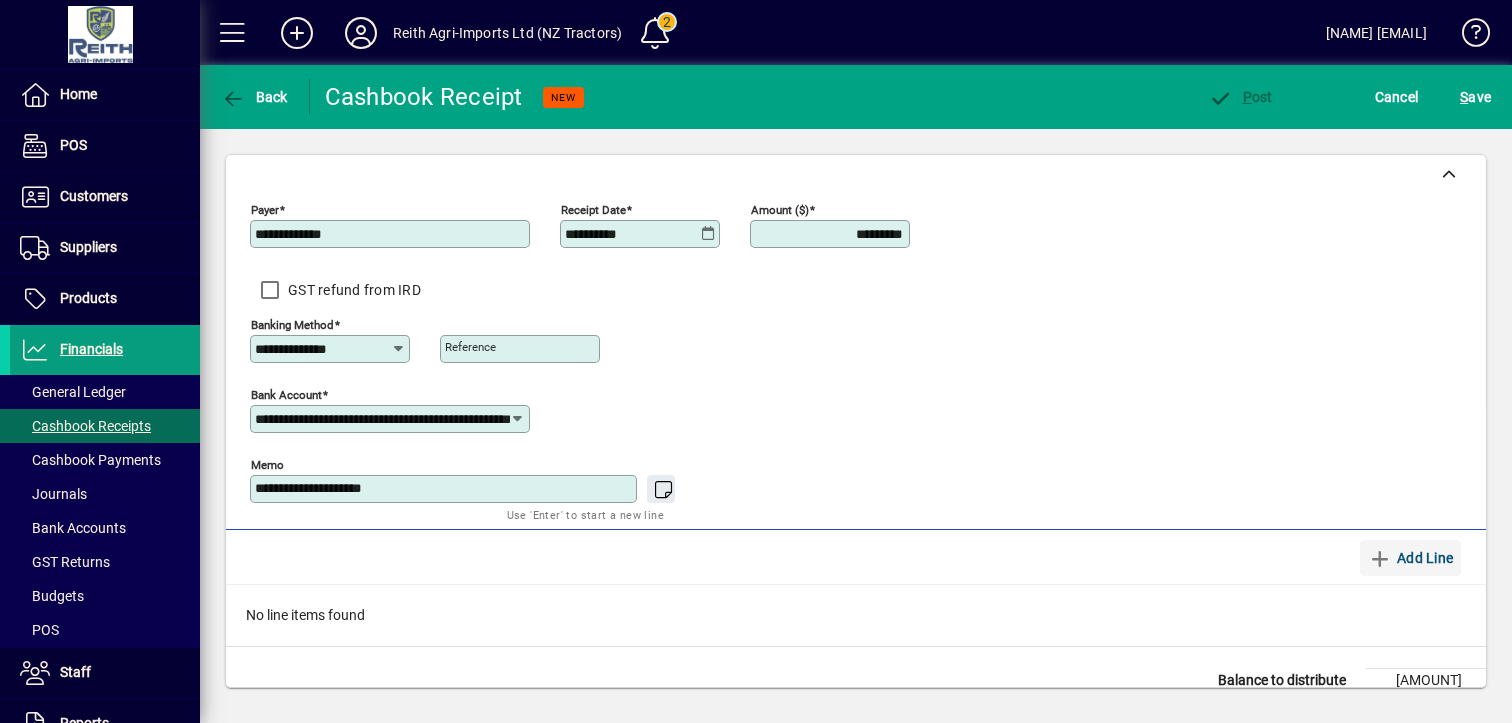 type on "**********" 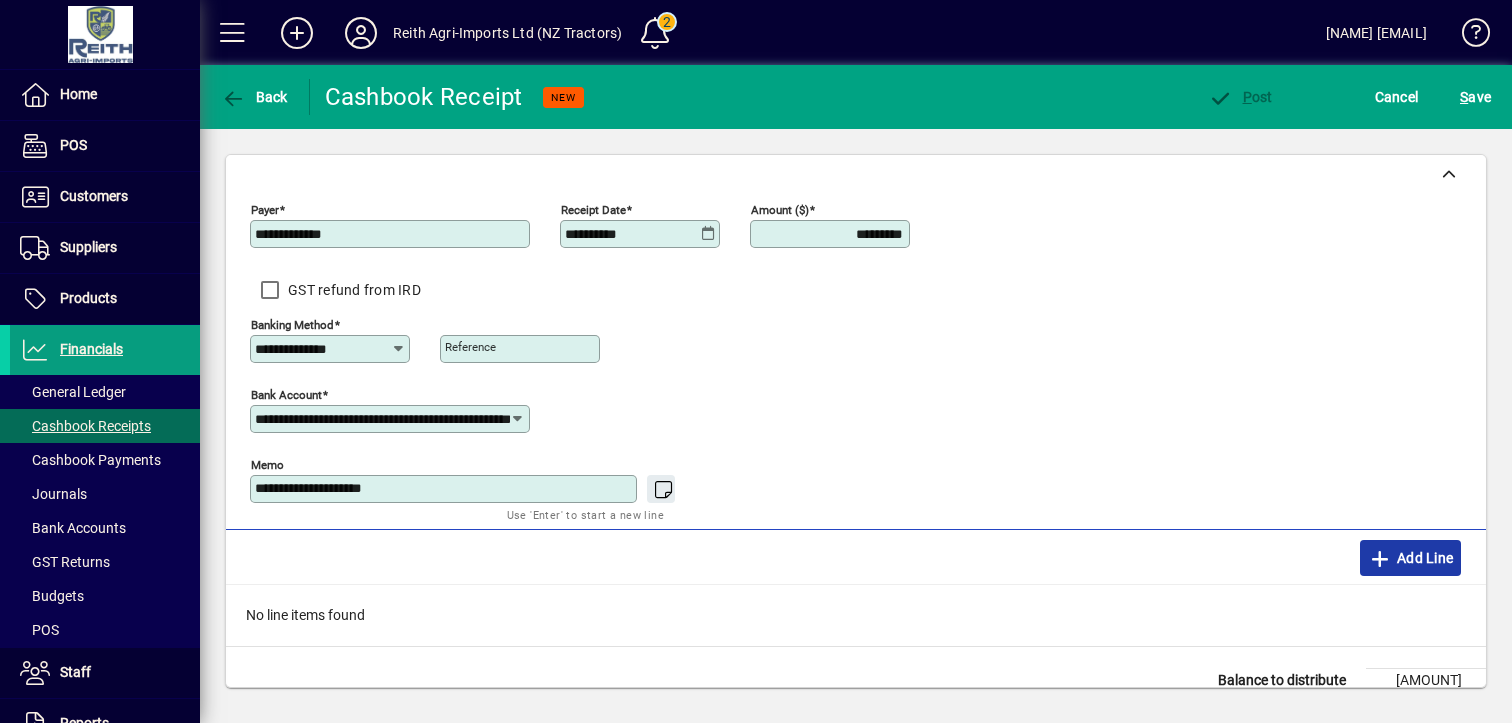 click 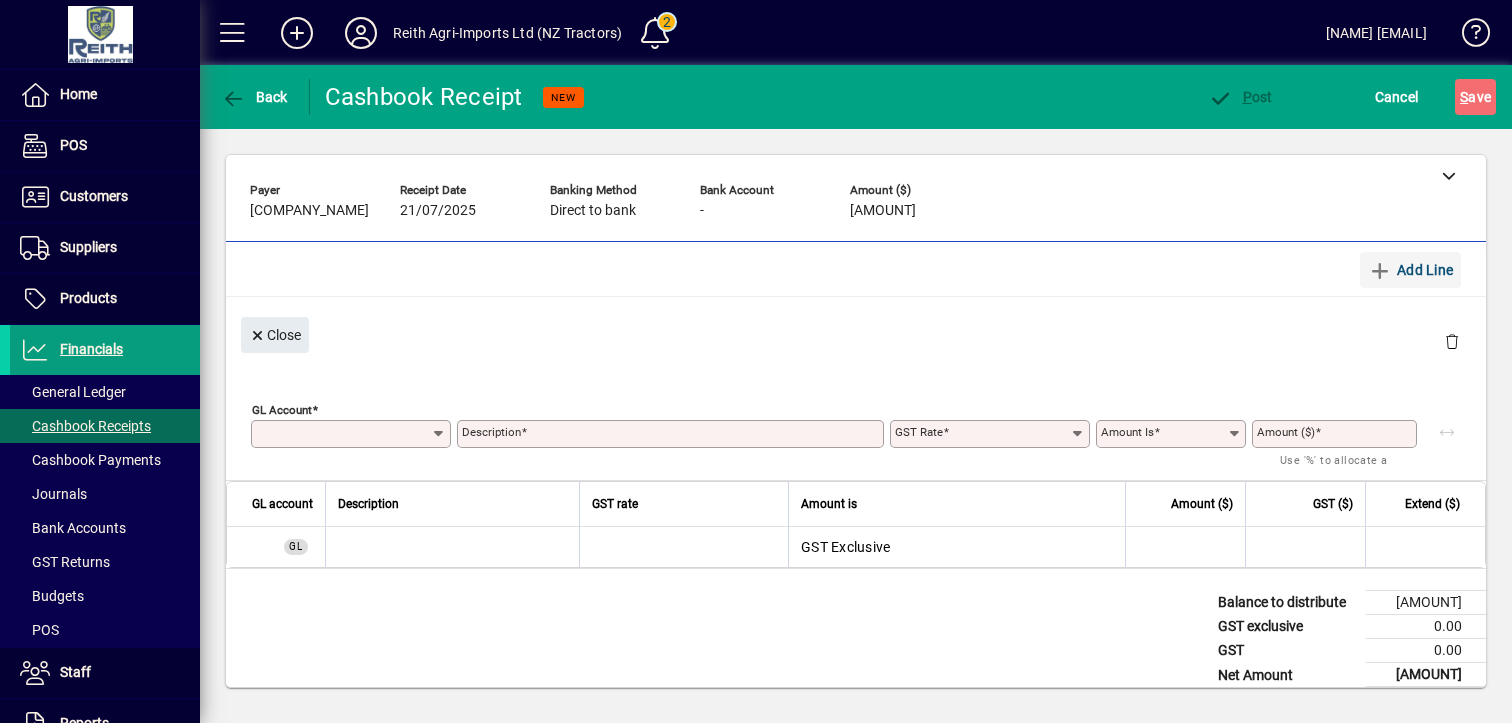 type on "**********" 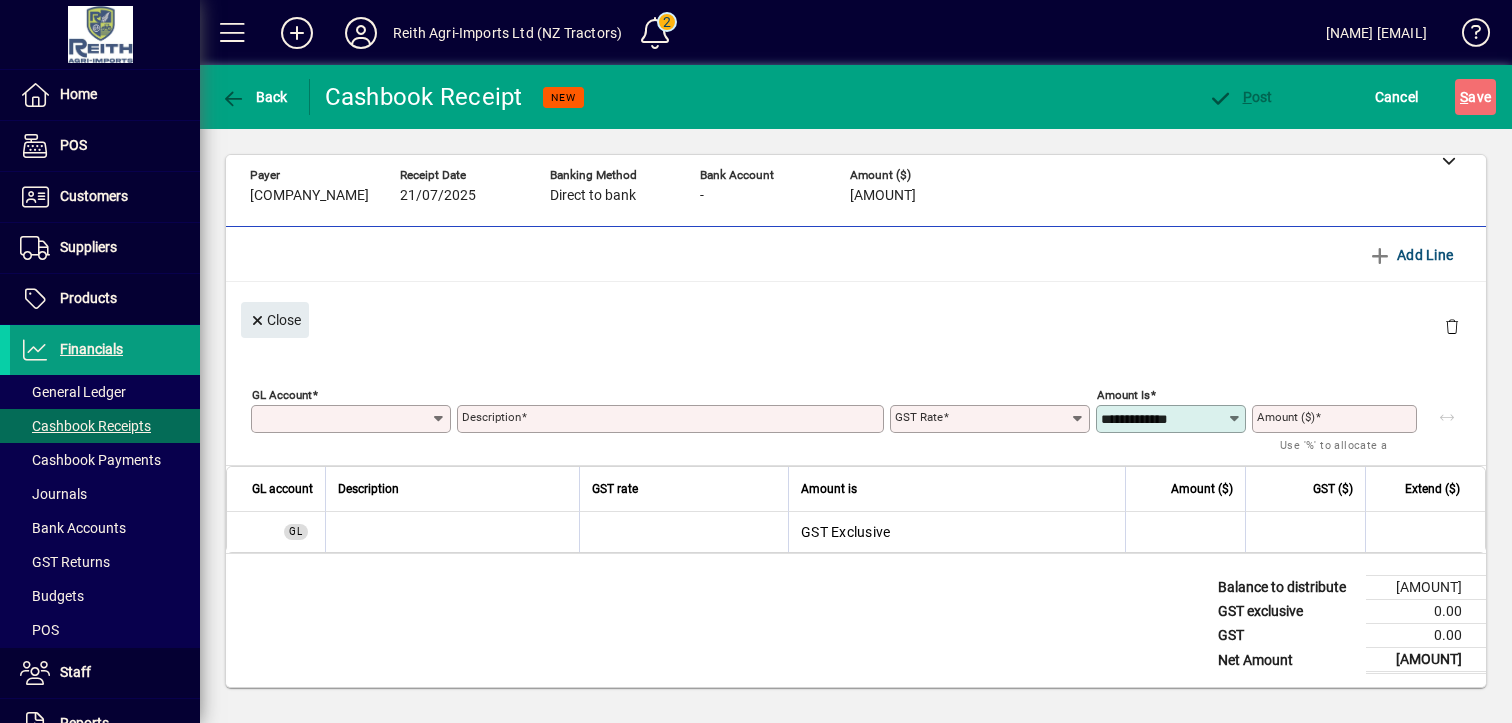 scroll, scrollTop: 0, scrollLeft: 0, axis: both 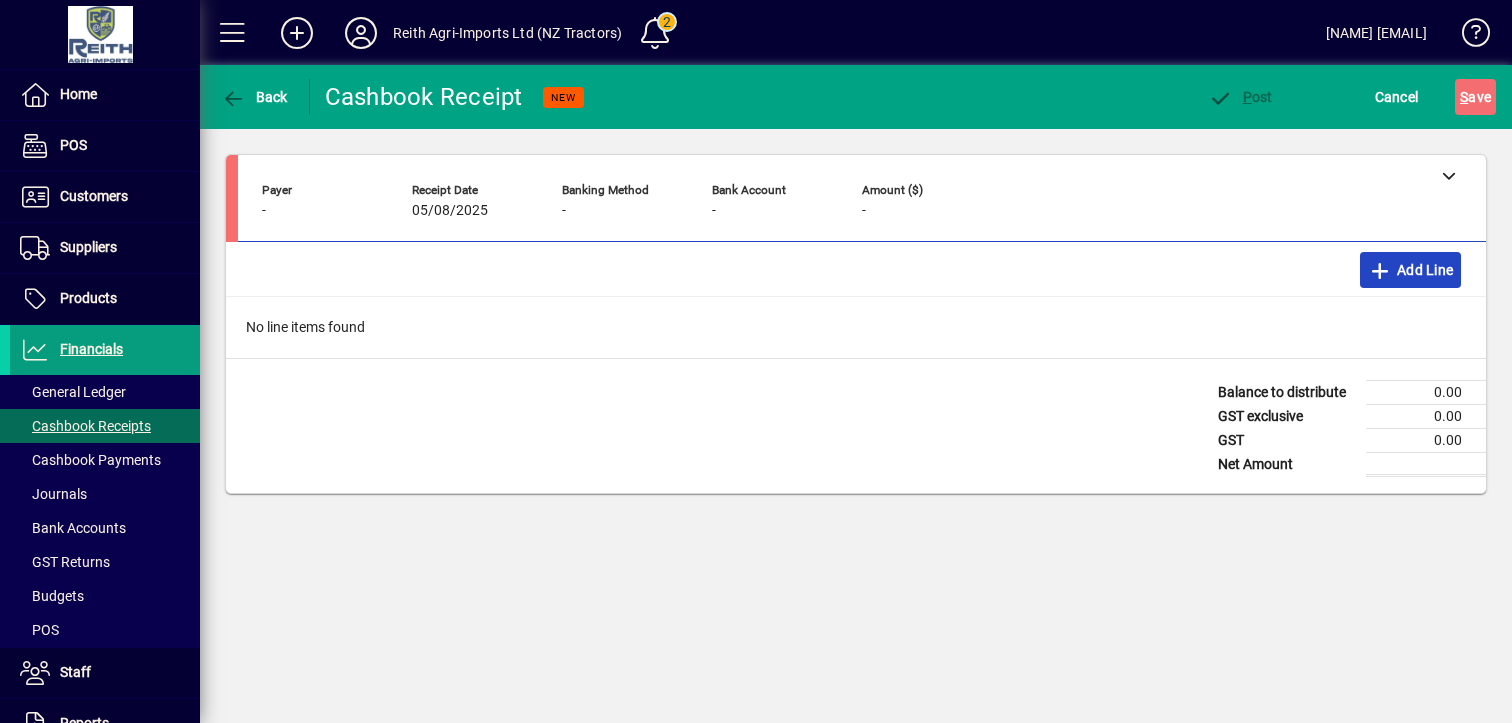 click 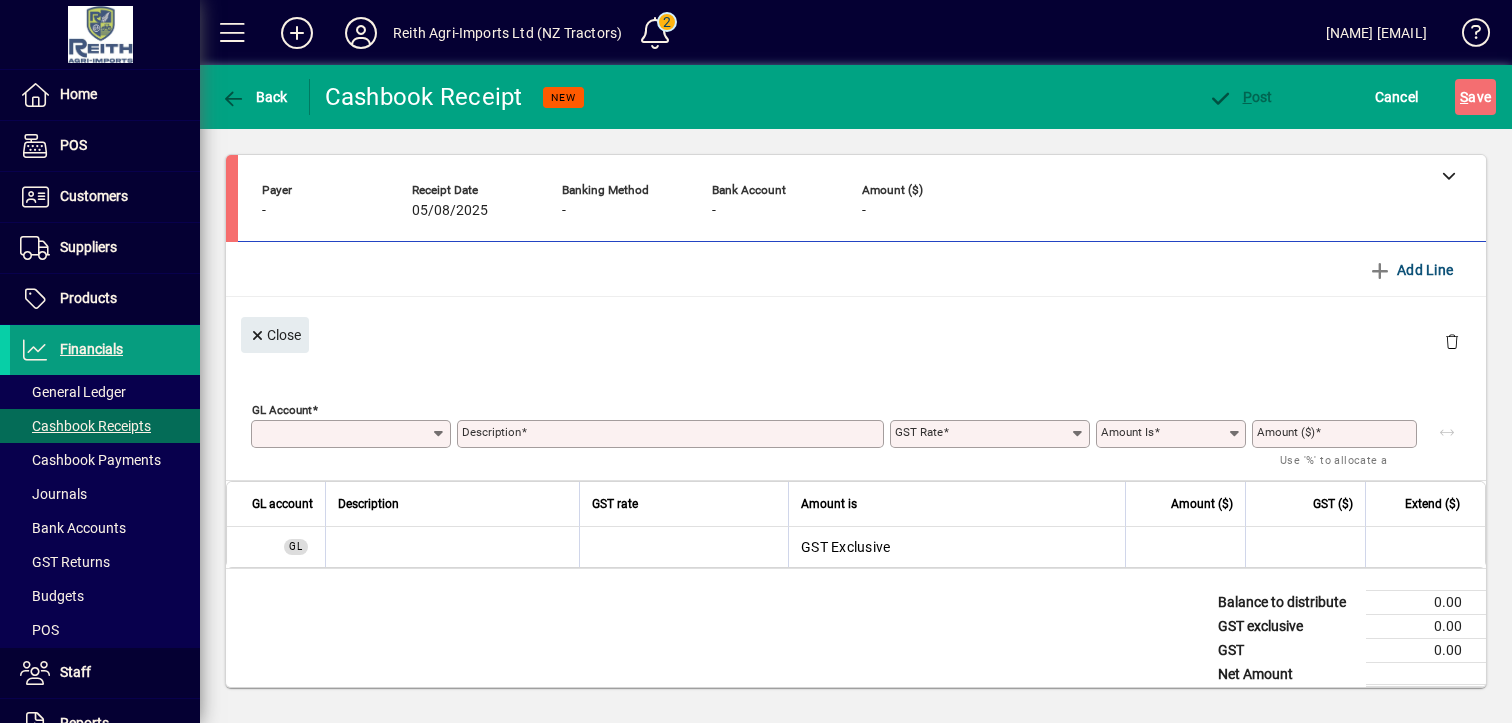 type on "**********" 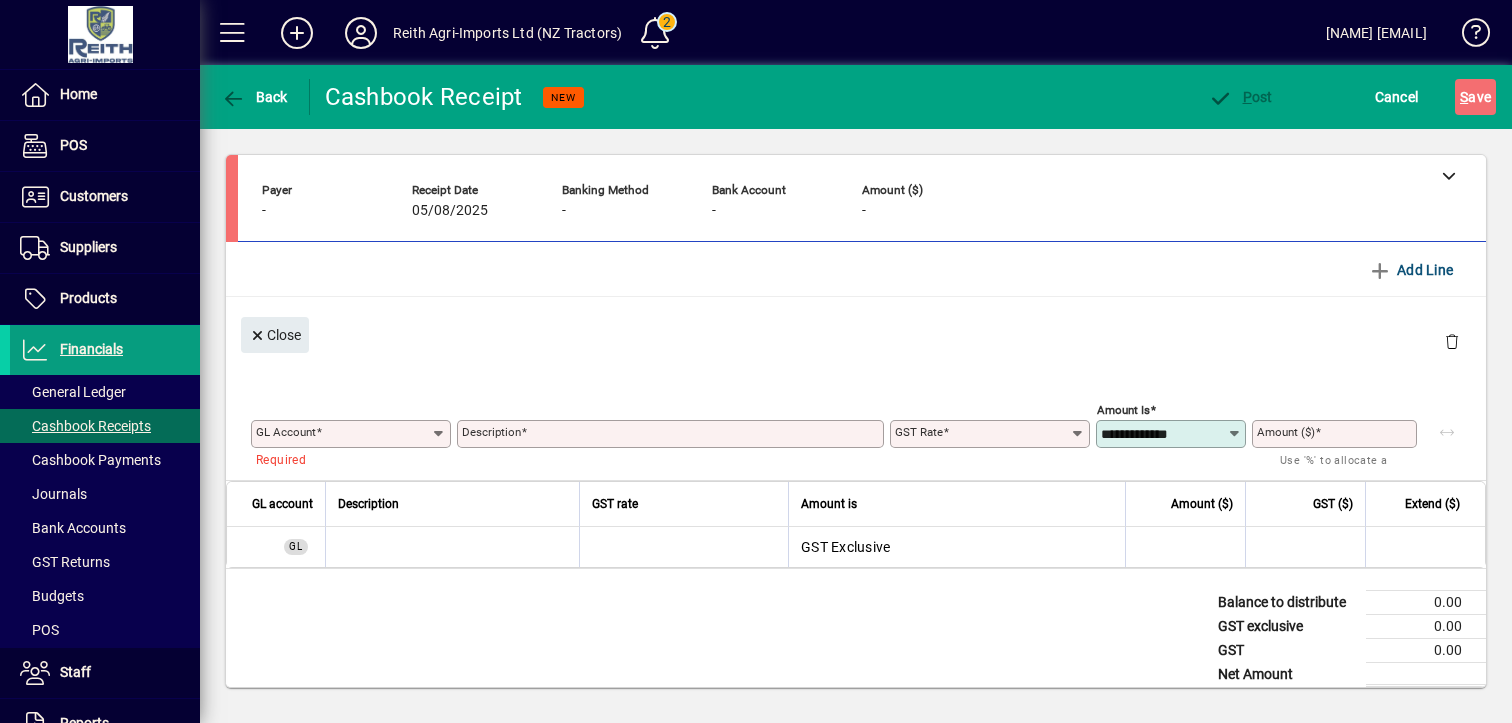 click 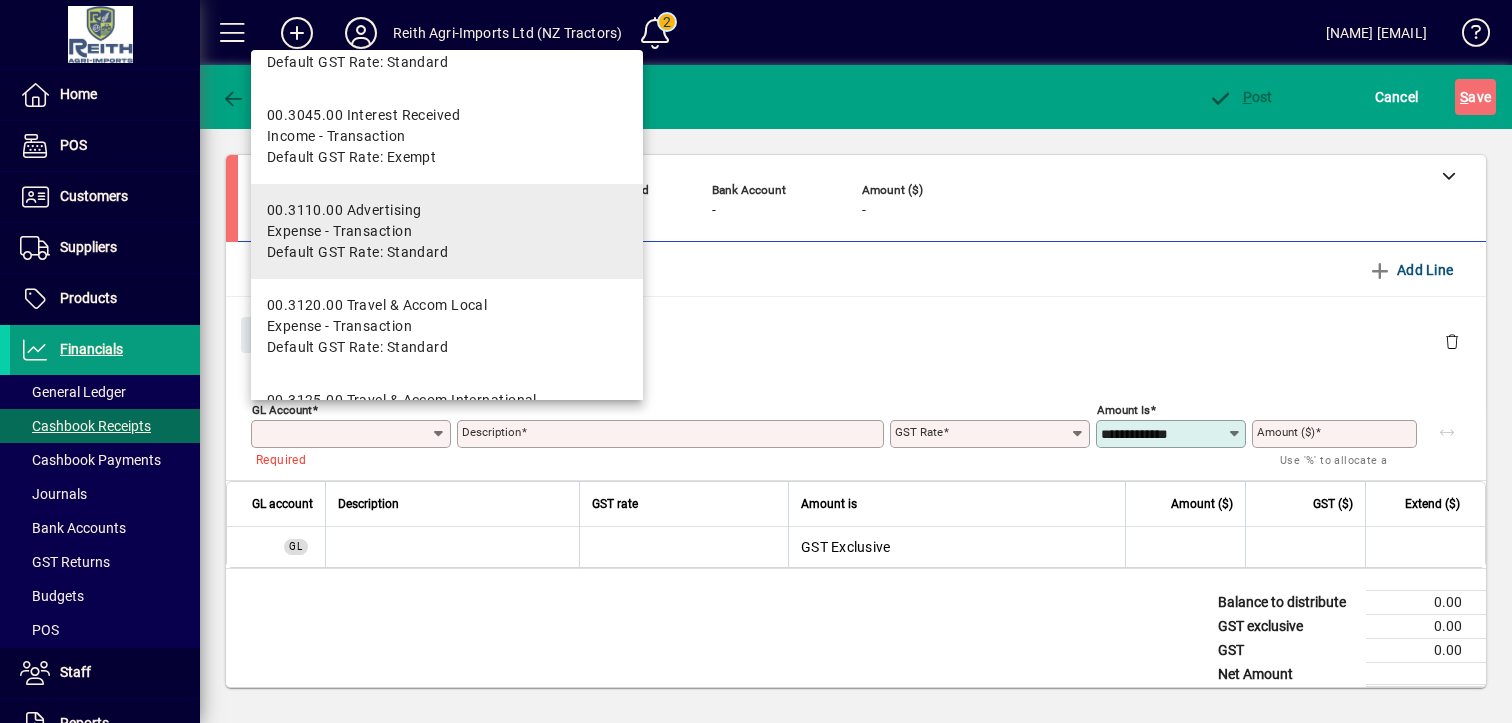 scroll, scrollTop: 2600, scrollLeft: 0, axis: vertical 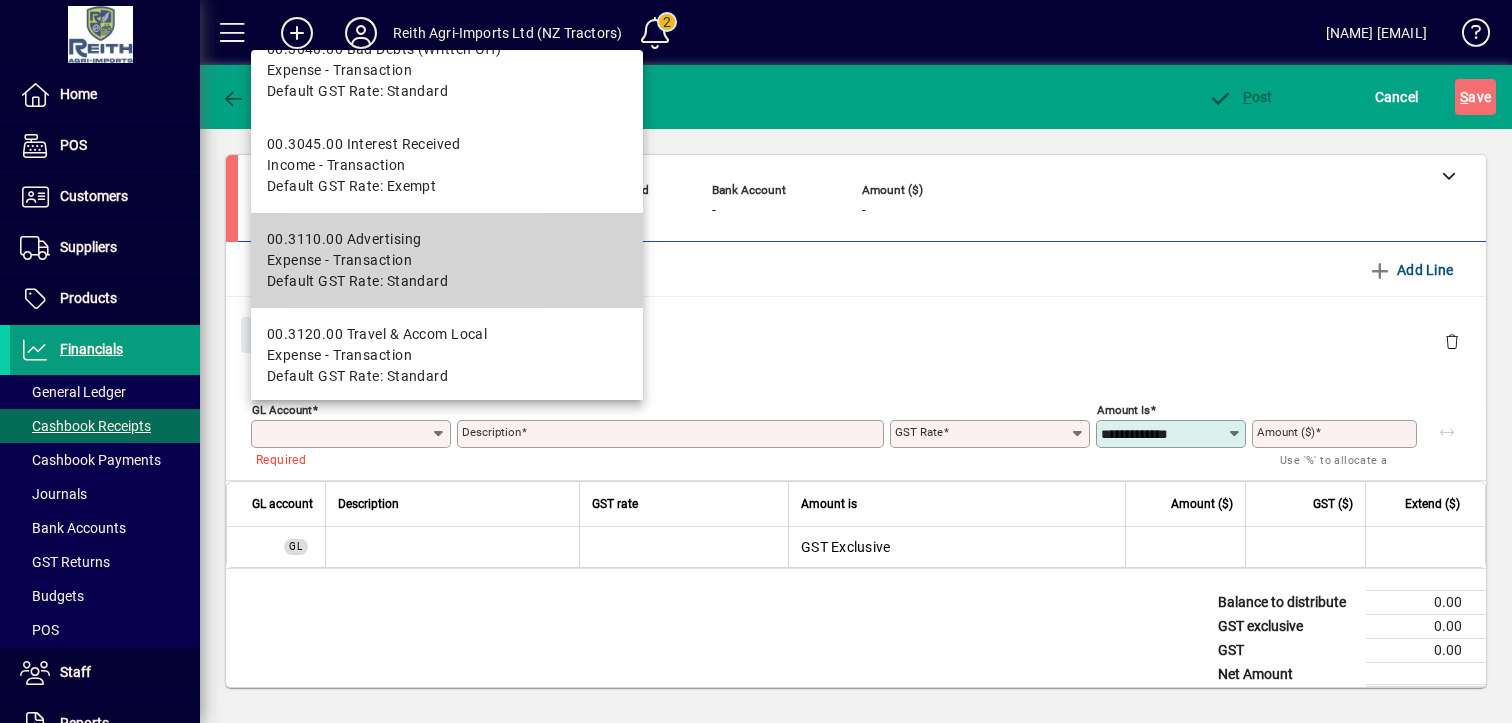 click on "00.3110.00 Advertising" at bounding box center (357, 239) 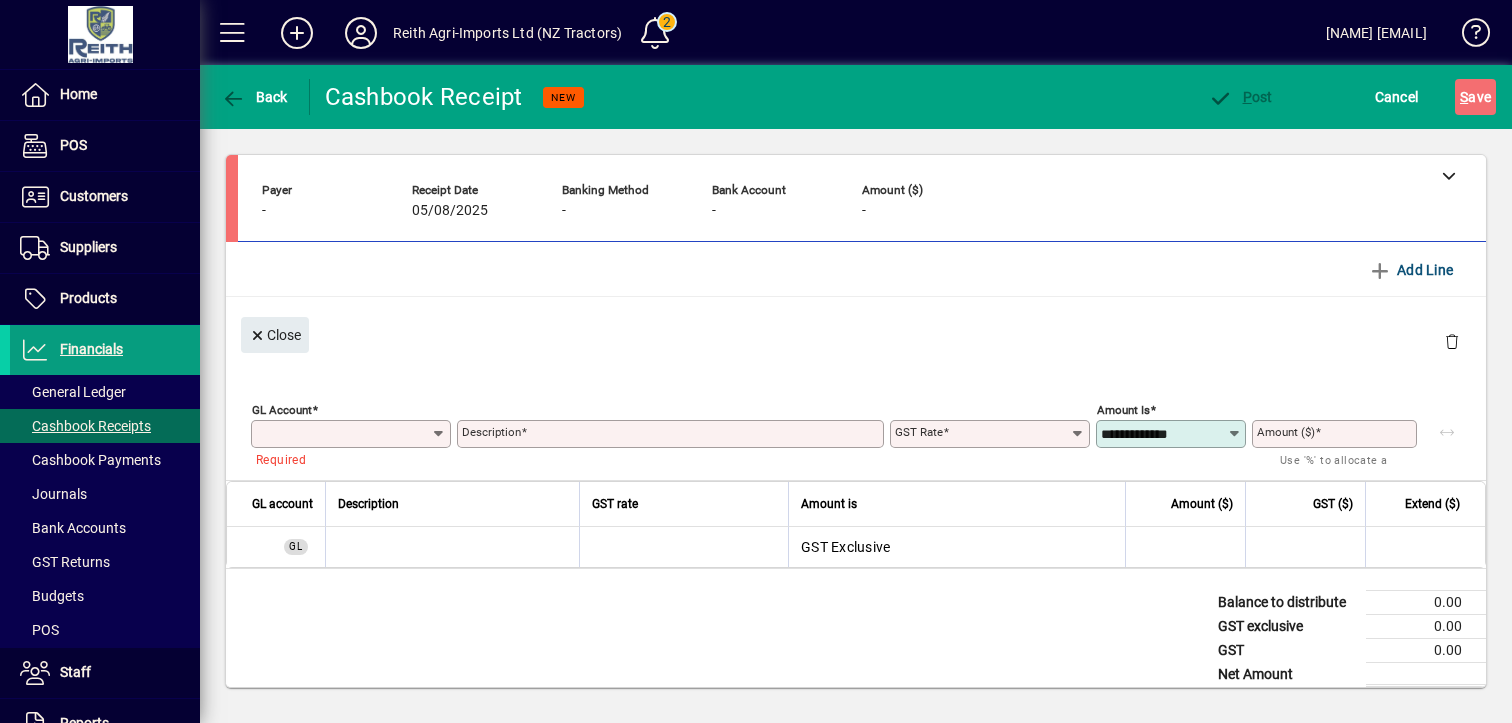 type on "**********" 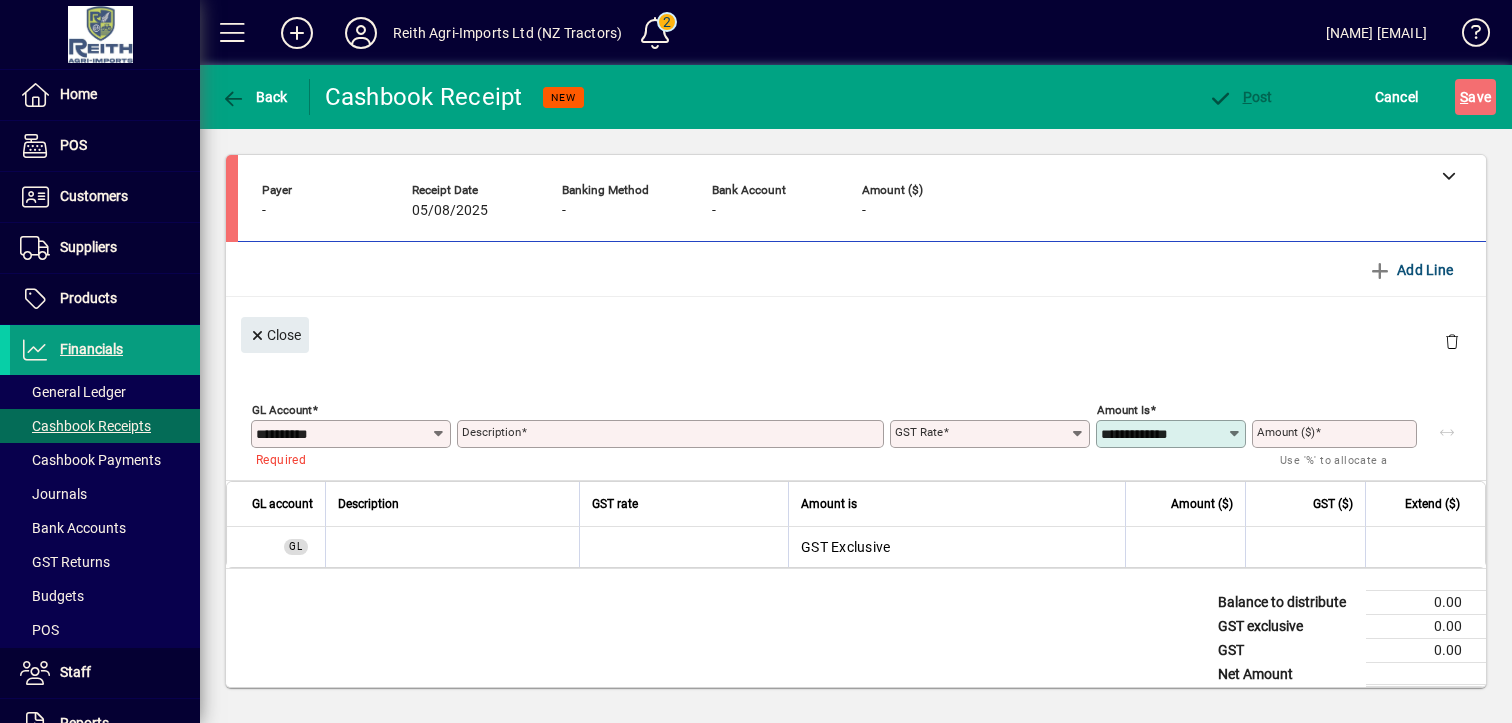 type on "**********" 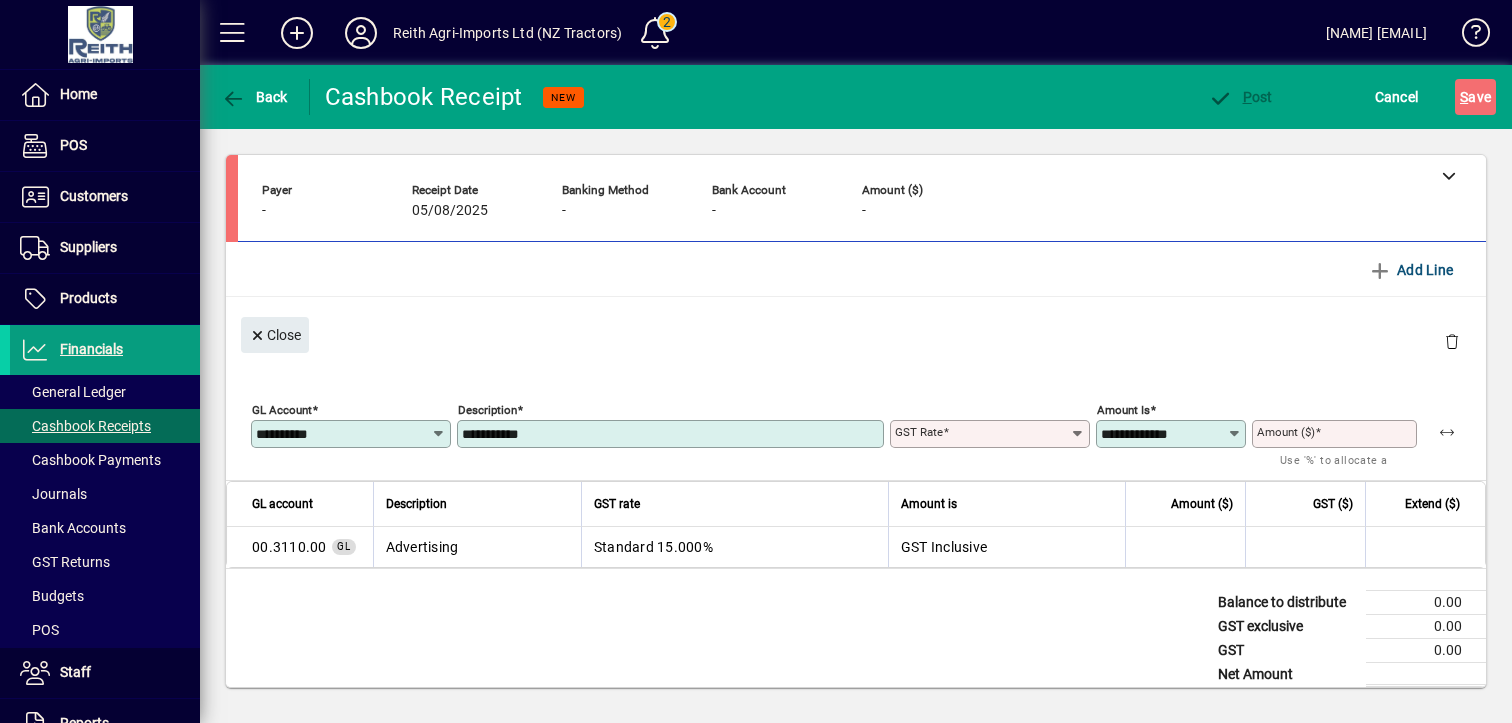 type on "********" 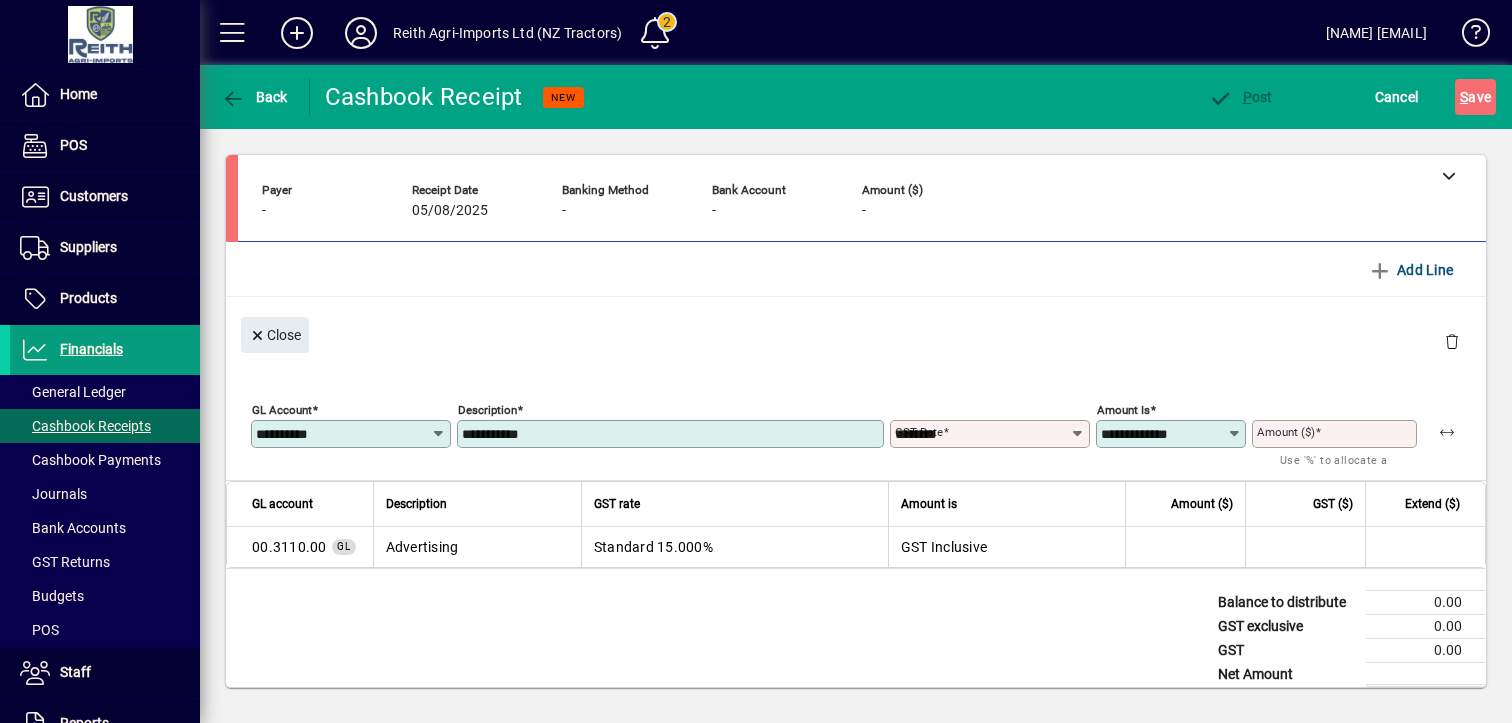 type on "**********" 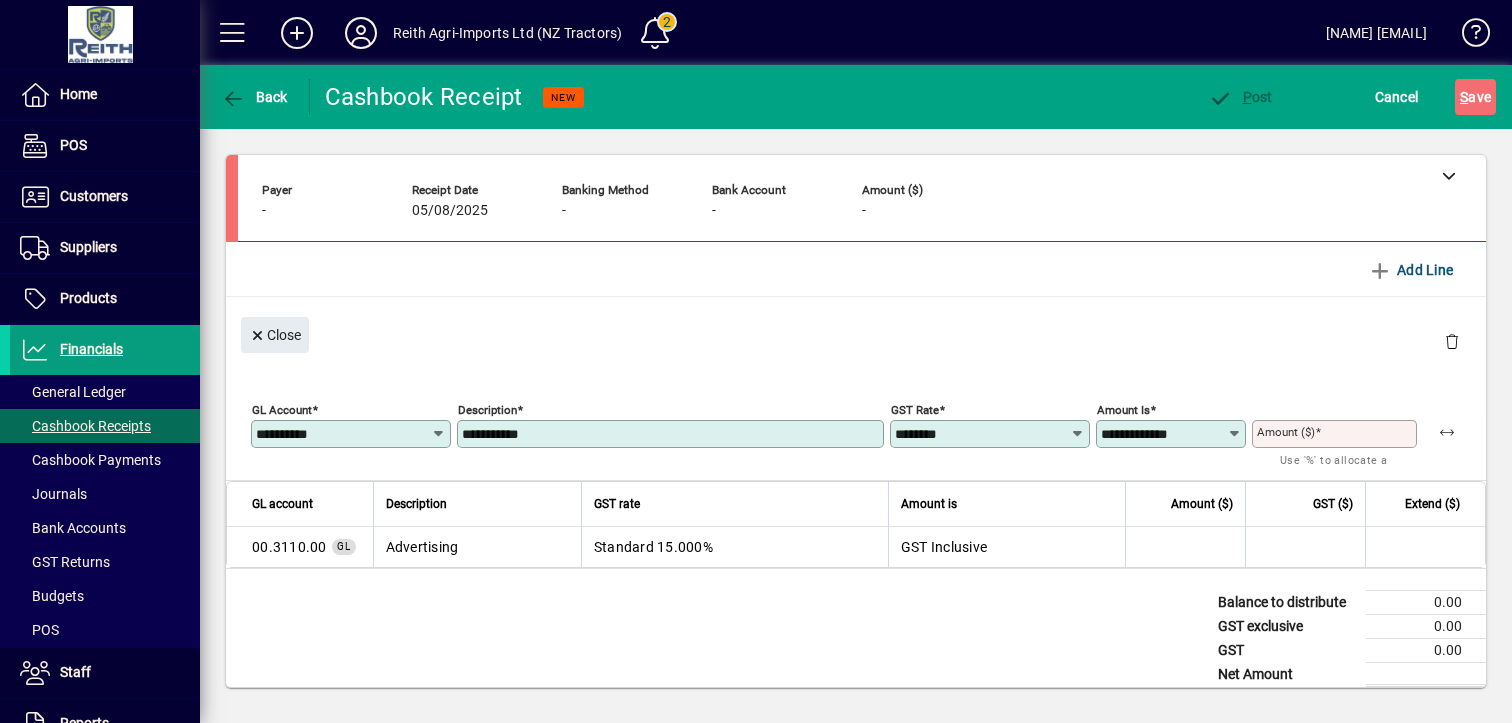 drag, startPoint x: 554, startPoint y: 431, endPoint x: 389, endPoint y: 431, distance: 165 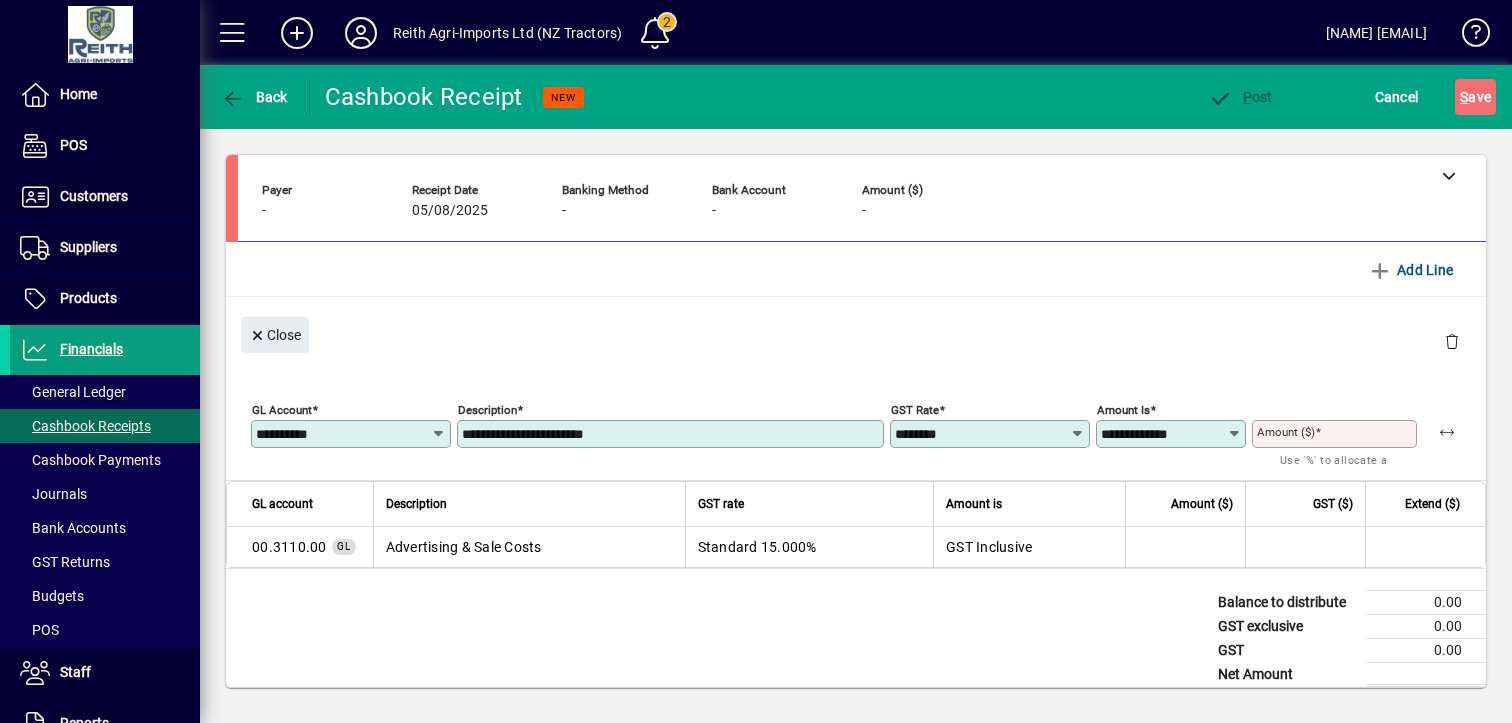 type on "**********" 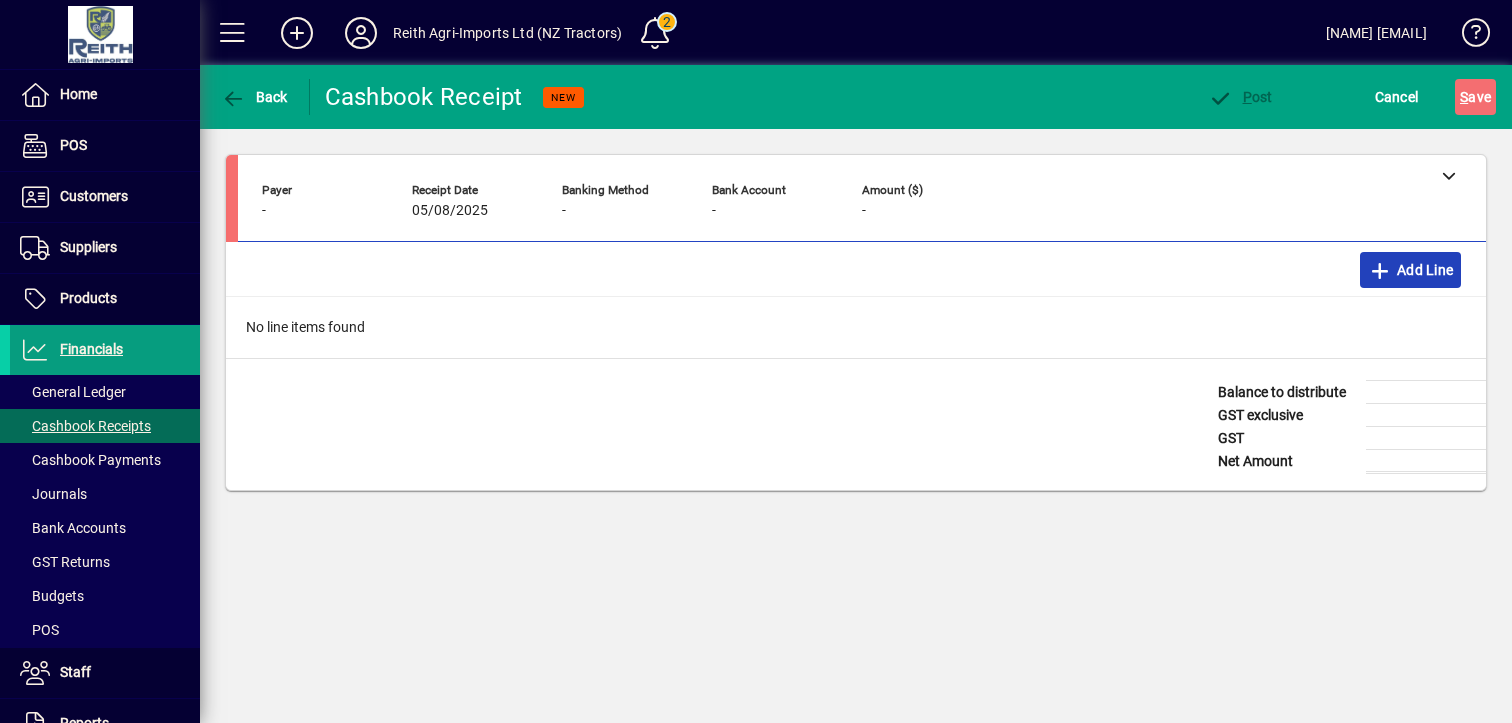 click 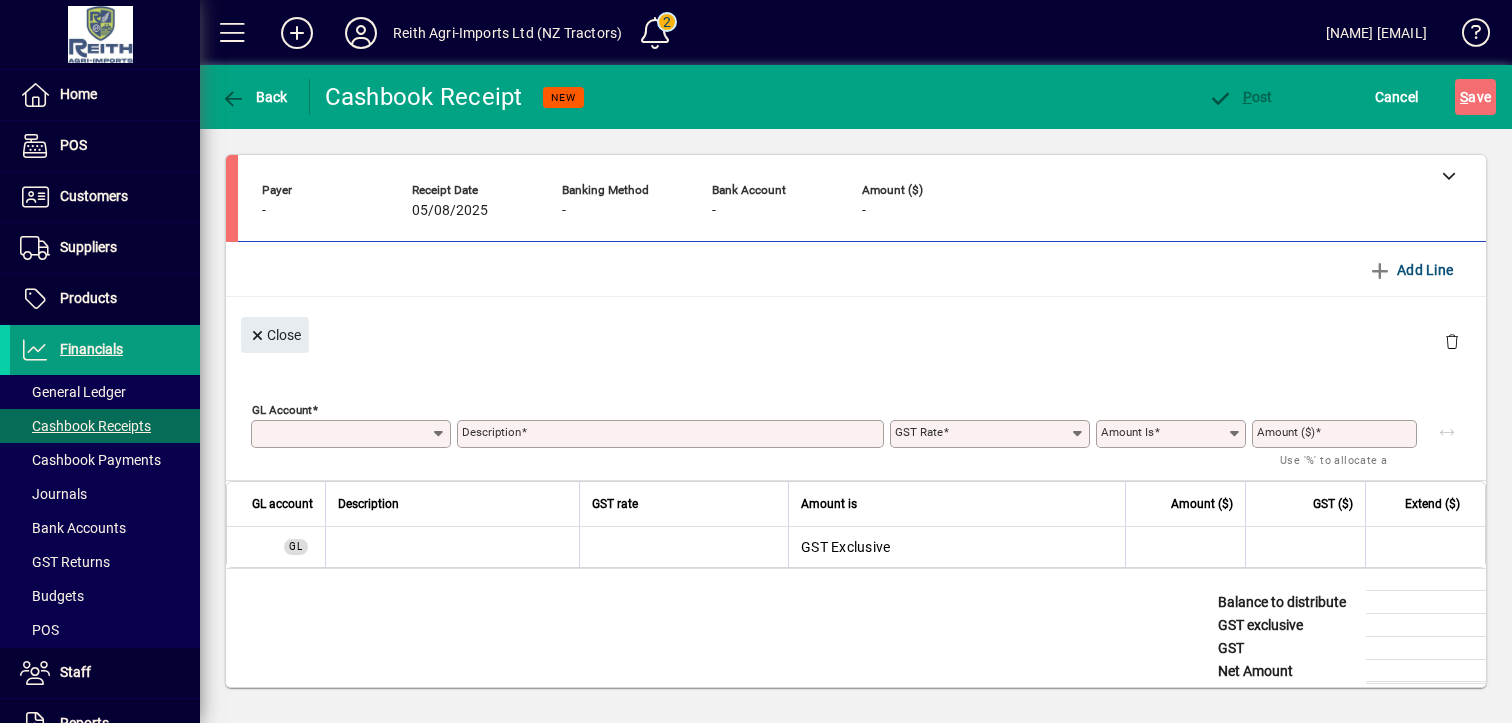 type on "**********" 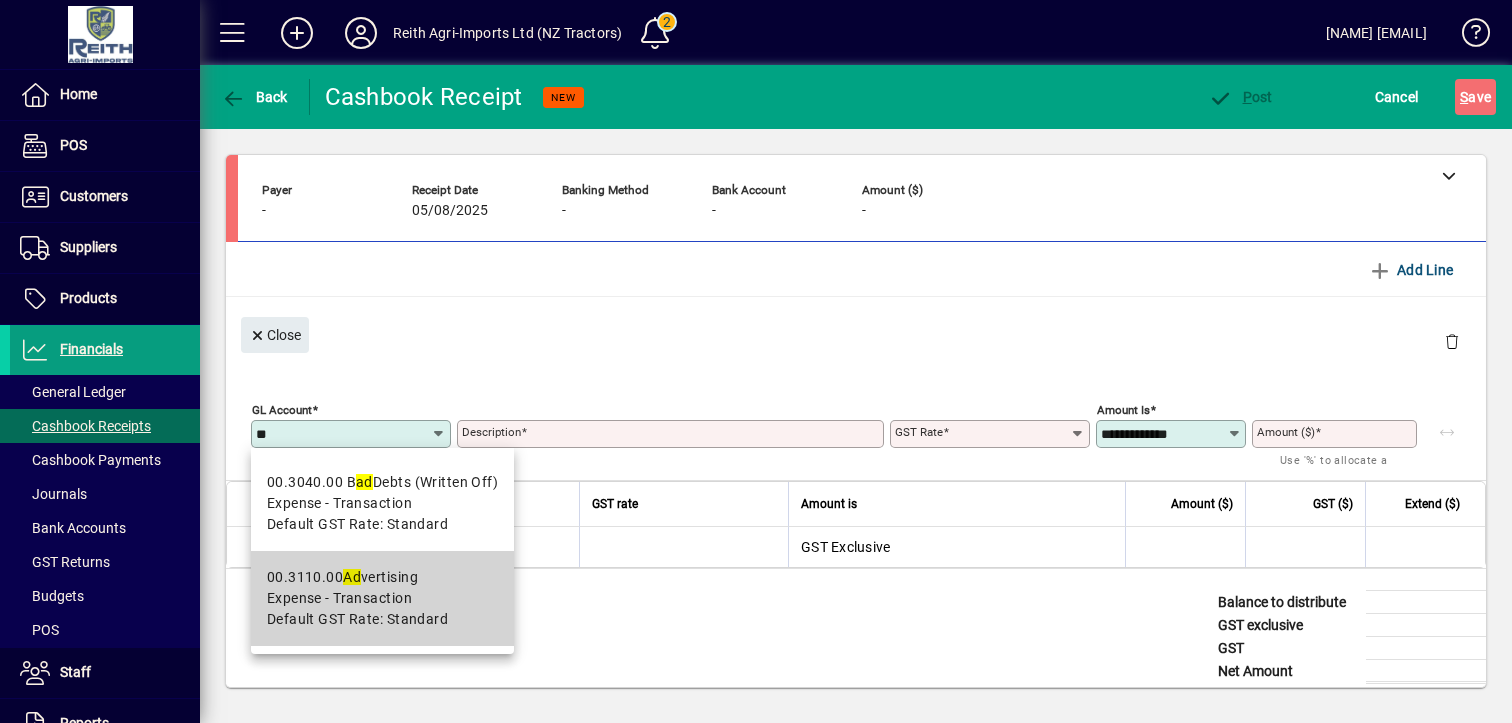 click on "Ad" at bounding box center (352, 577) 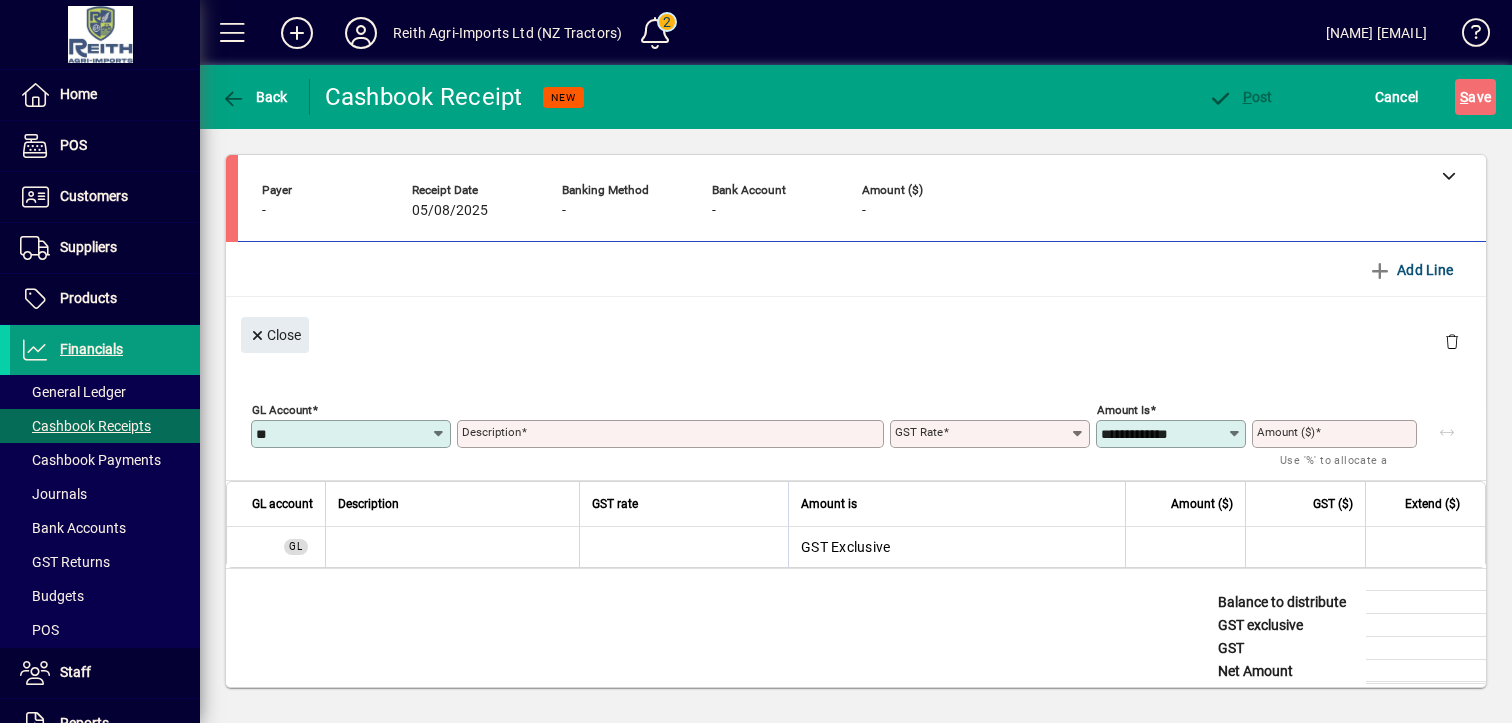 type on "**********" 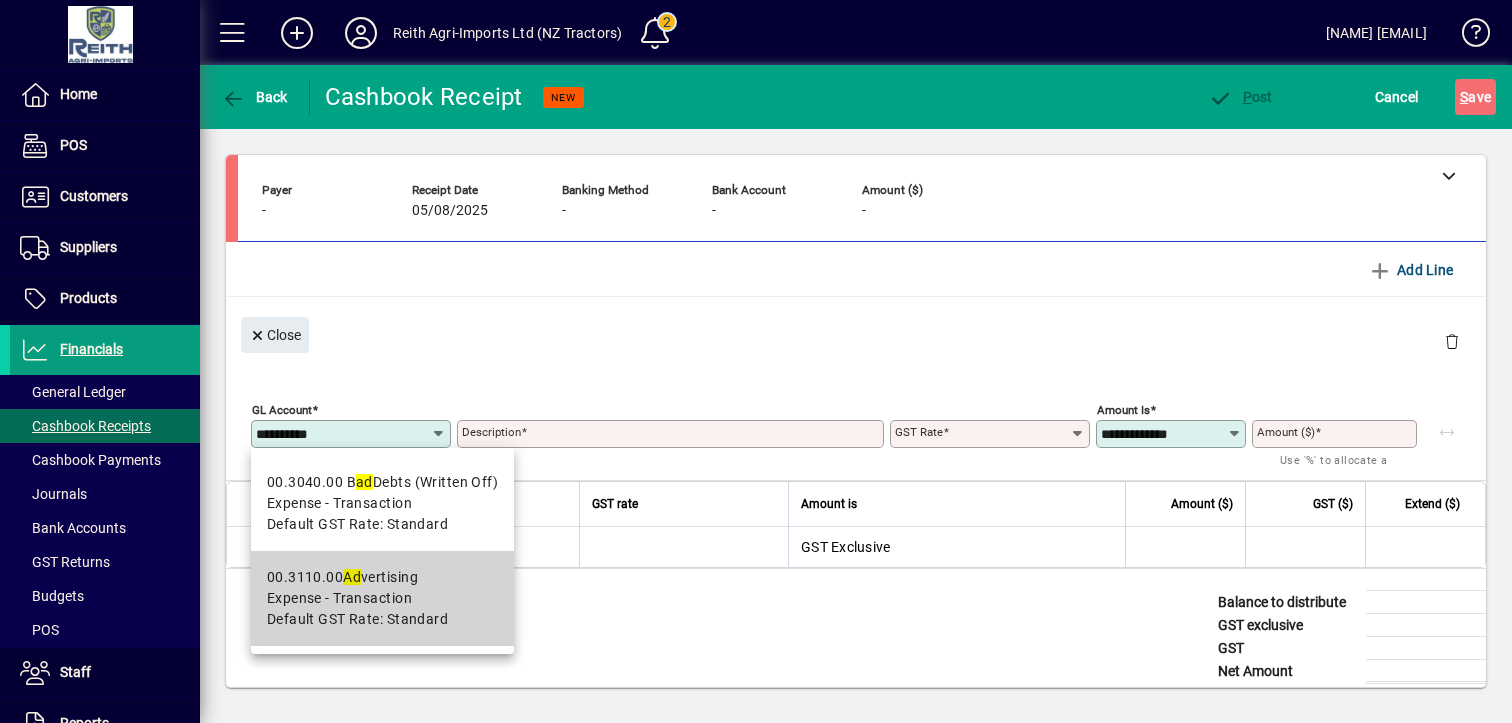 type on "**********" 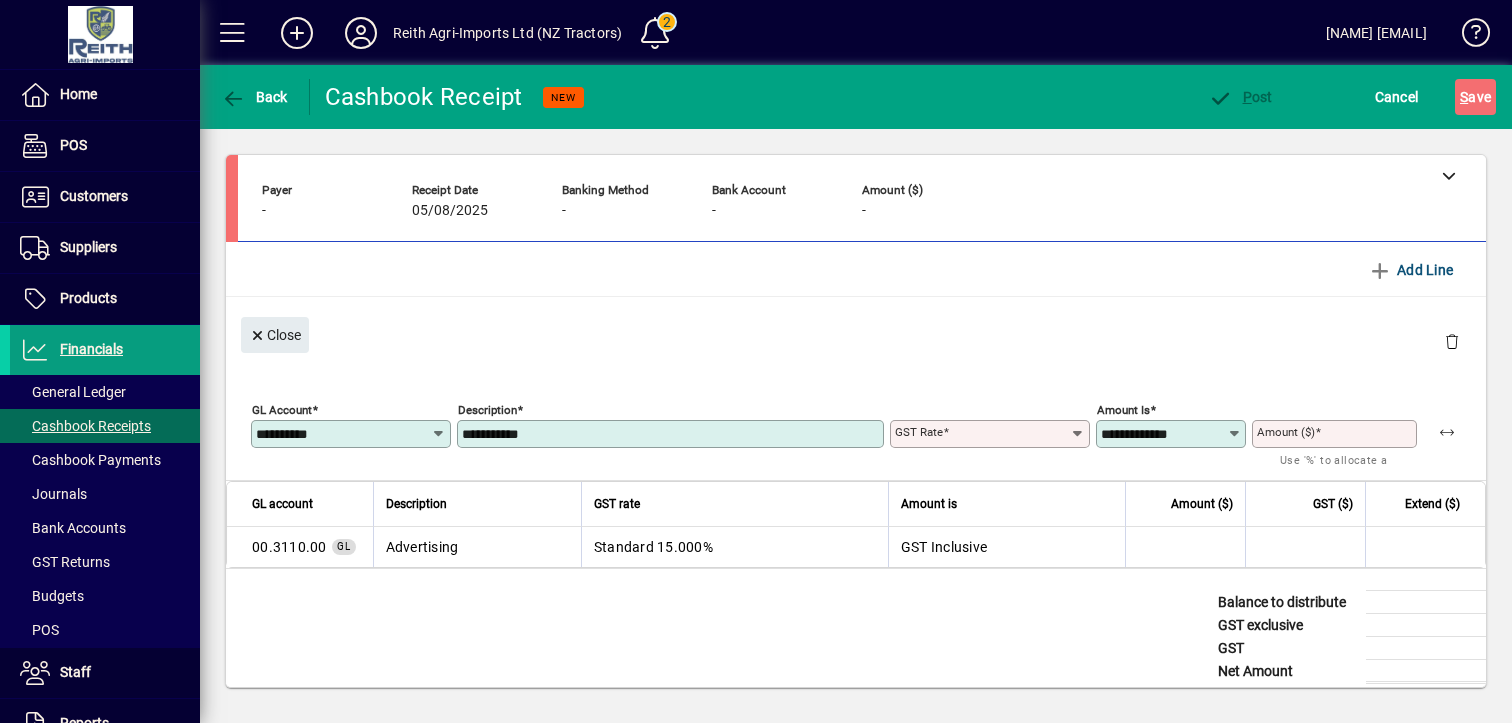 type on "********" 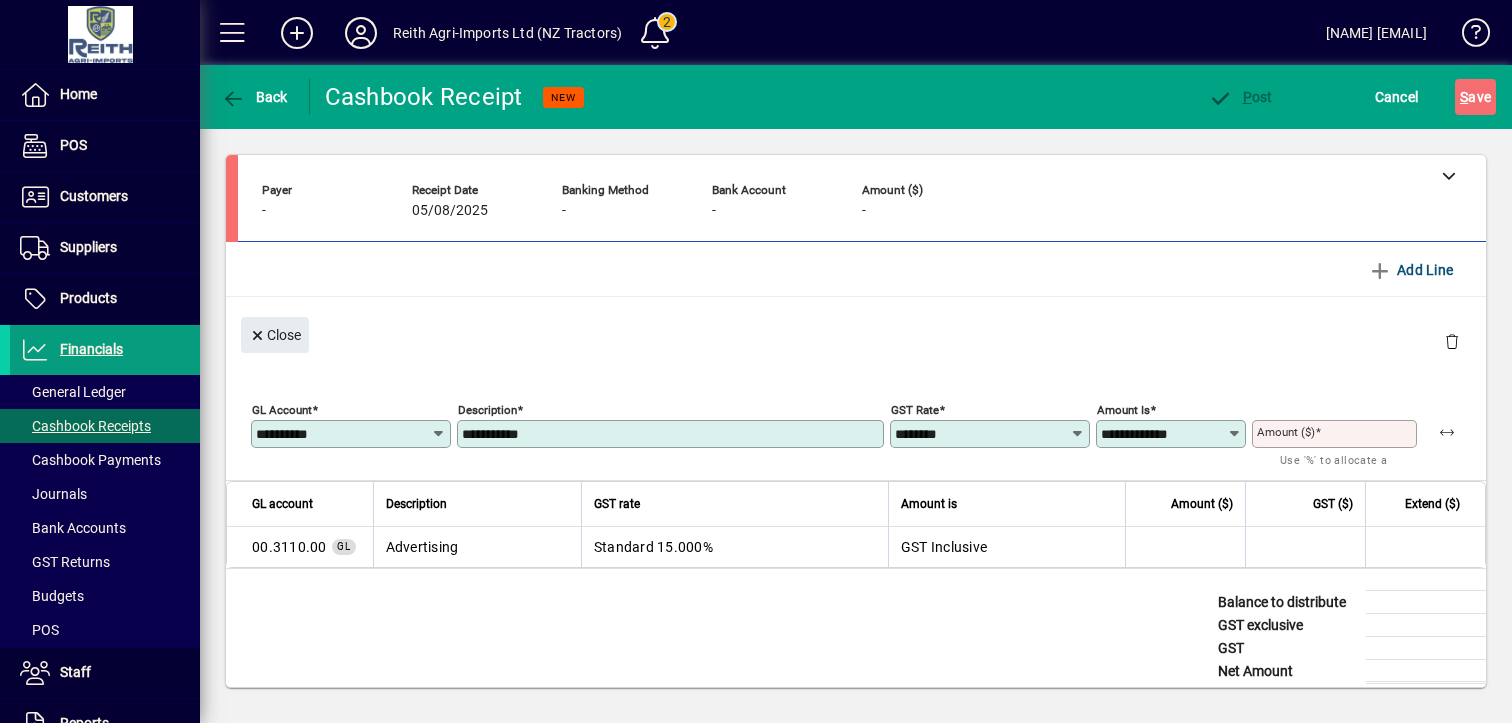 click on "**********" at bounding box center (672, 434) 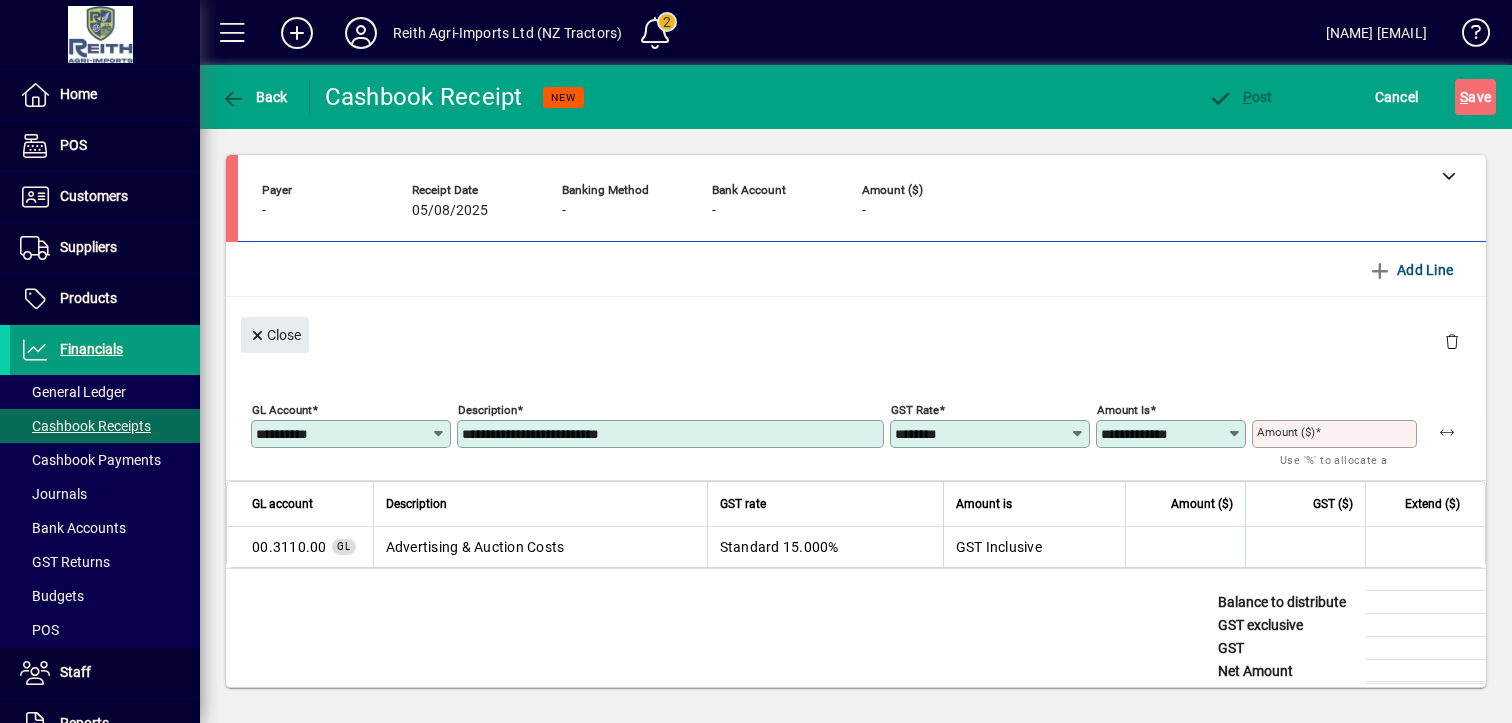 type on "**********" 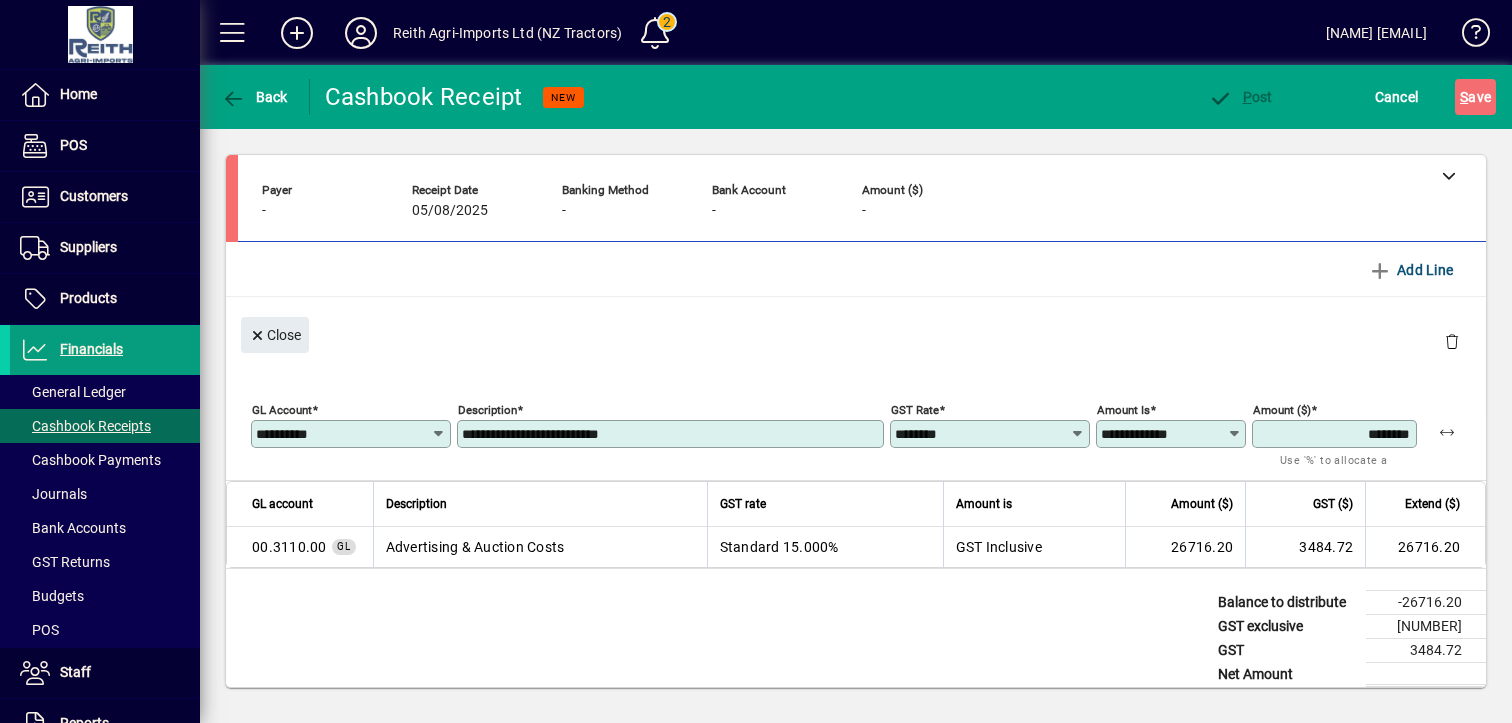 drag, startPoint x: 1393, startPoint y: 428, endPoint x: 1296, endPoint y: 437, distance: 97.41663 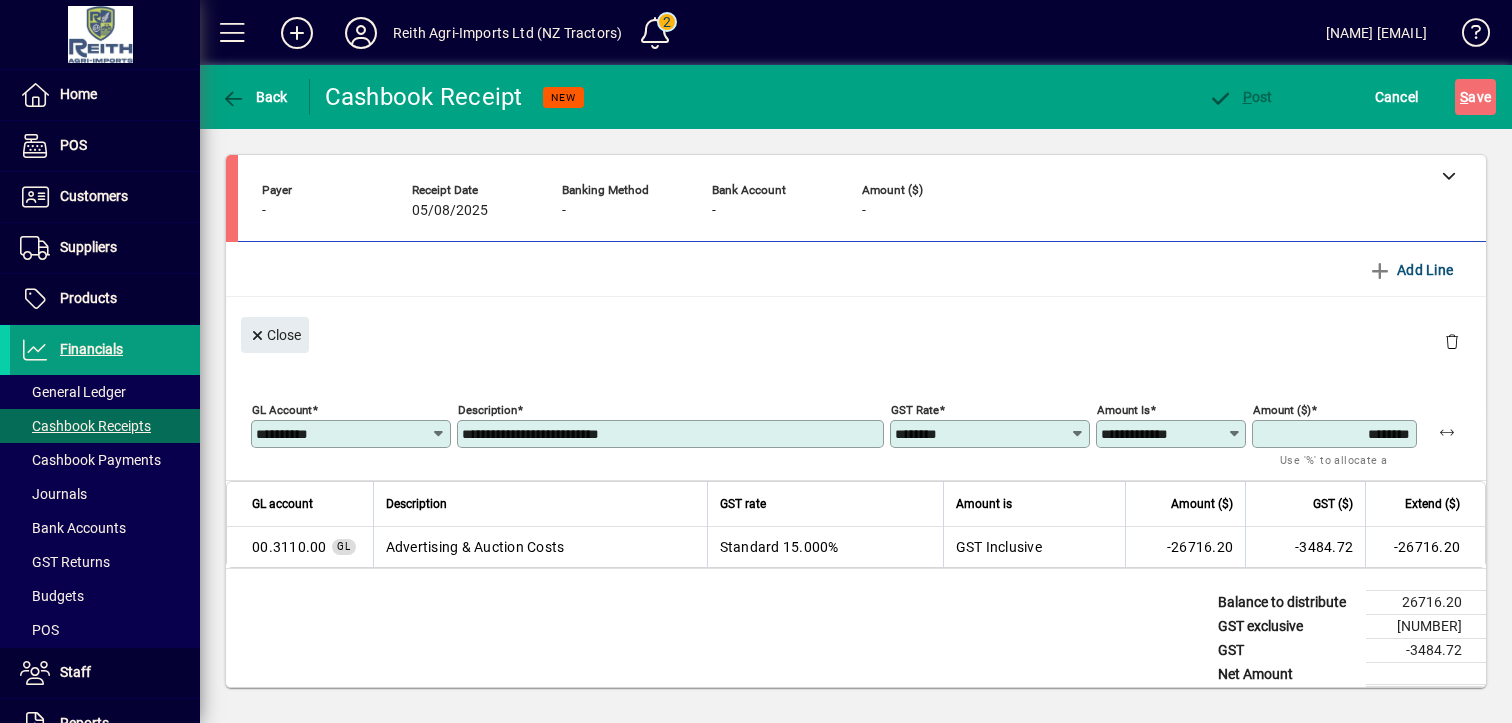type on "*********" 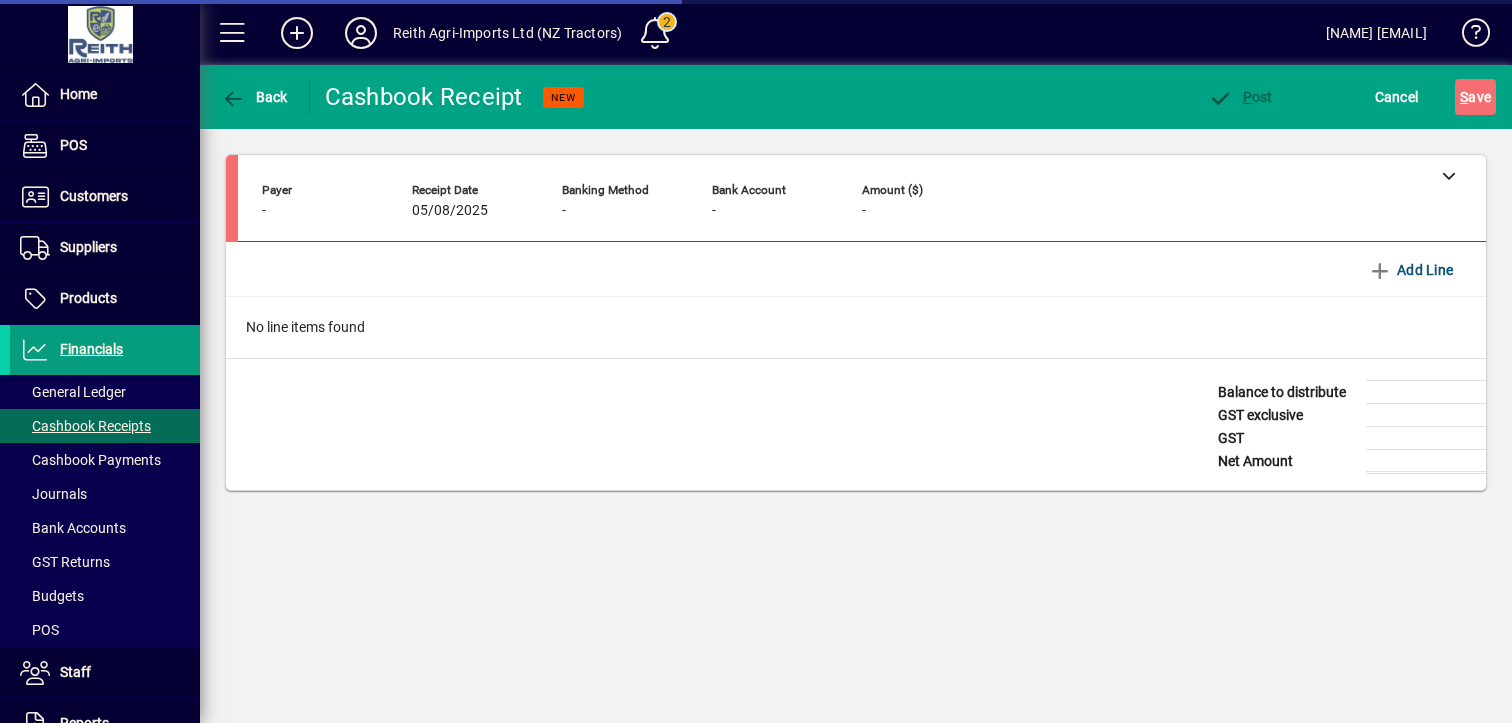 scroll, scrollTop: 0, scrollLeft: 0, axis: both 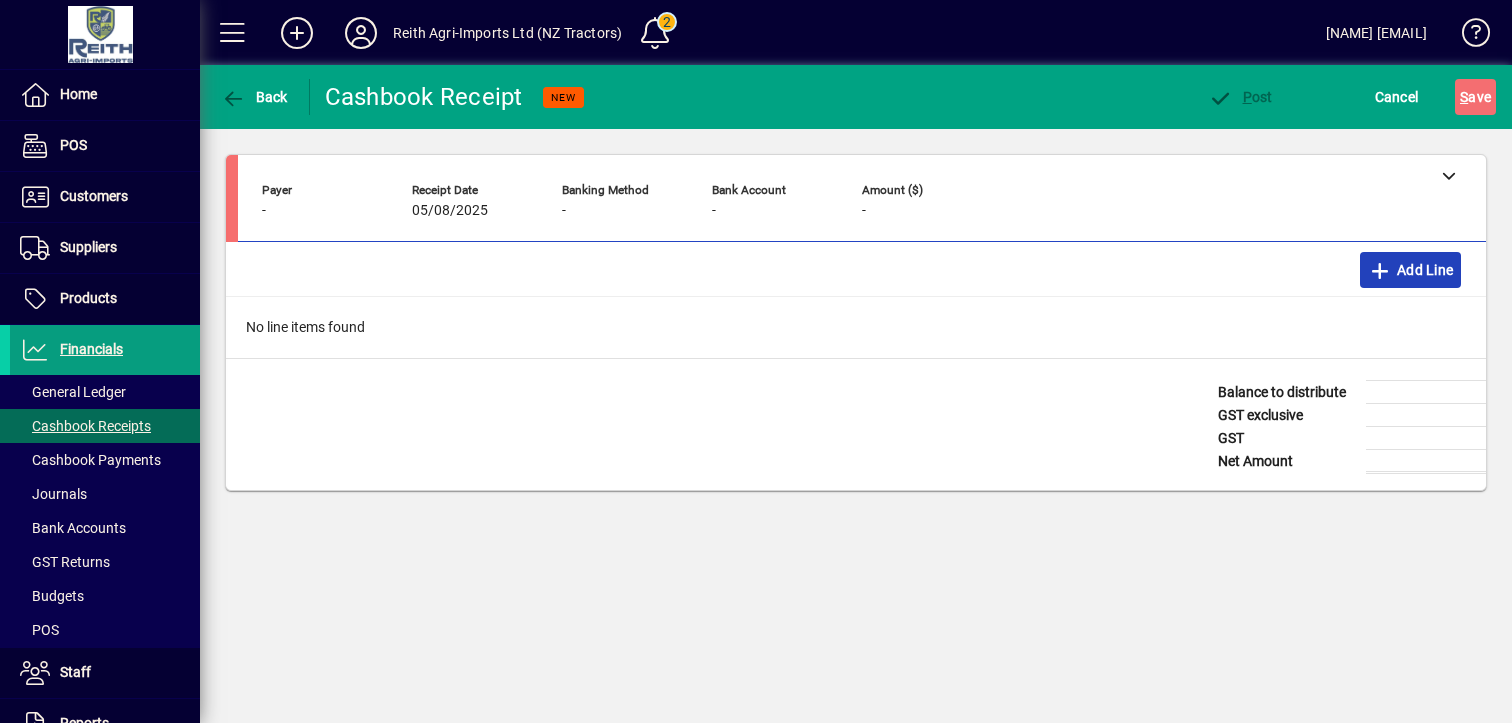 click 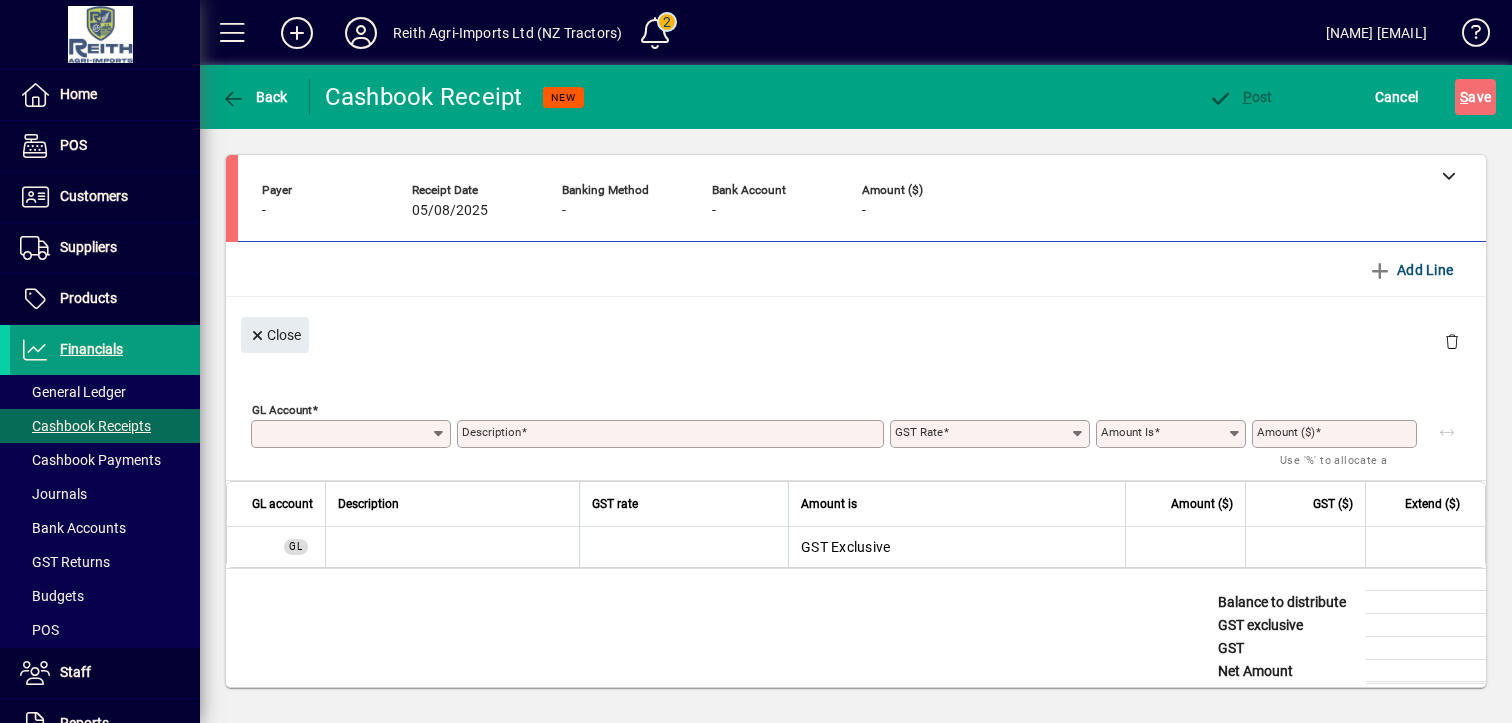 type on "**********" 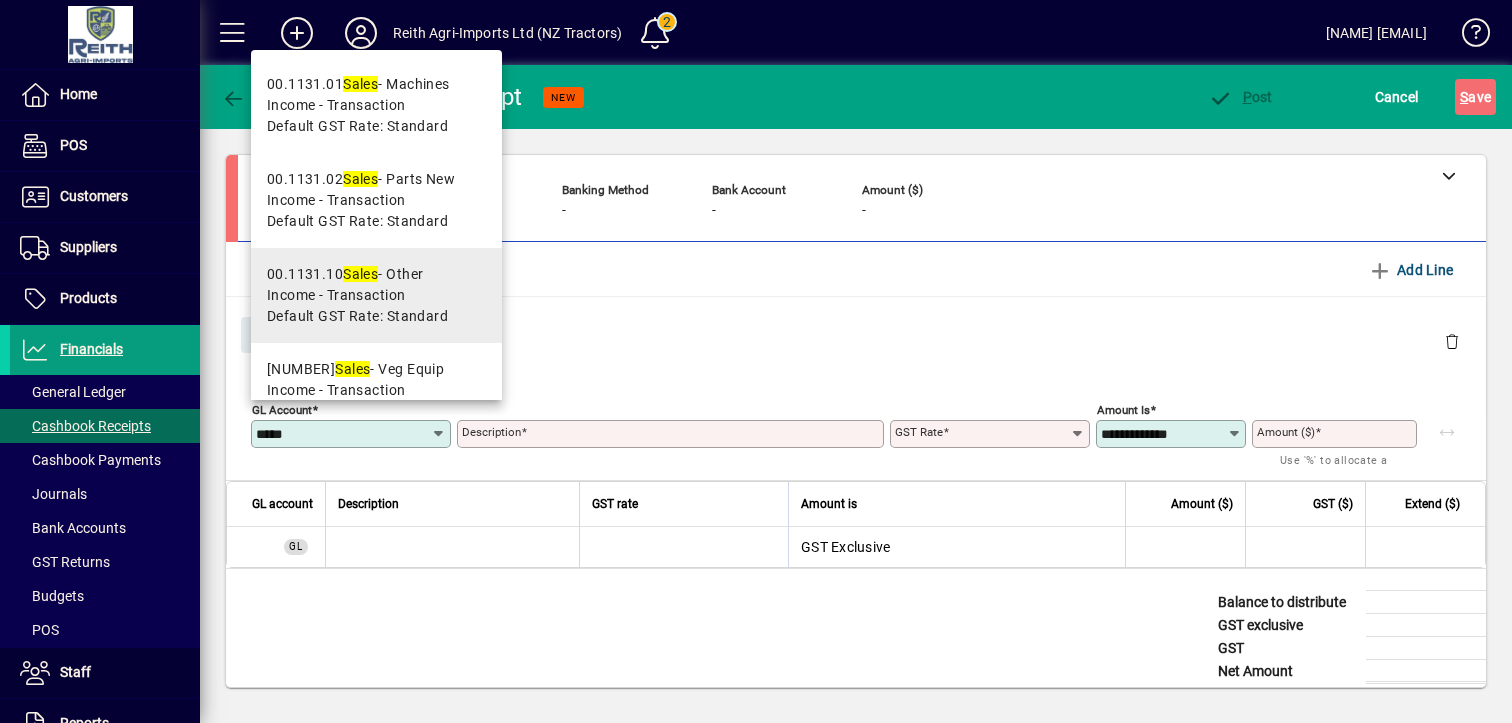 type on "*****" 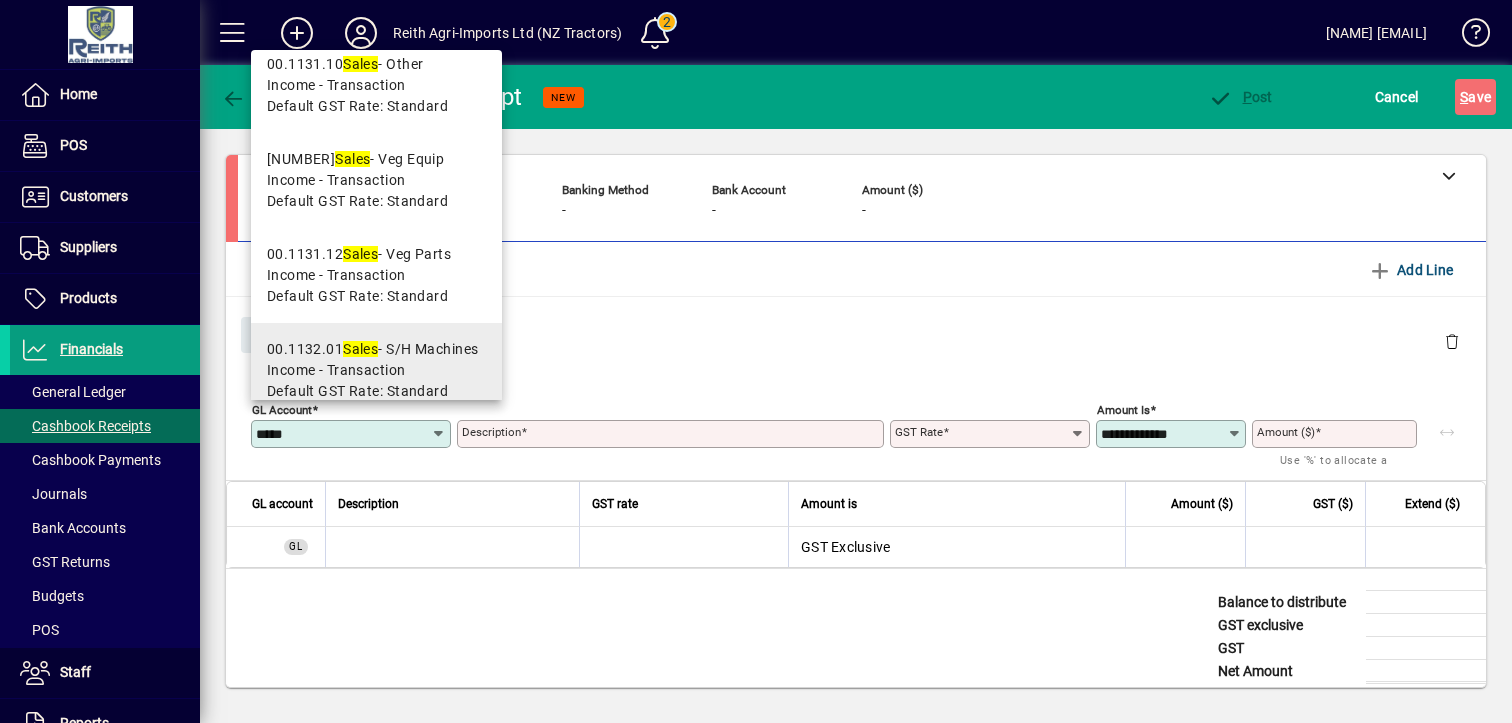 scroll, scrollTop: 110, scrollLeft: 0, axis: vertical 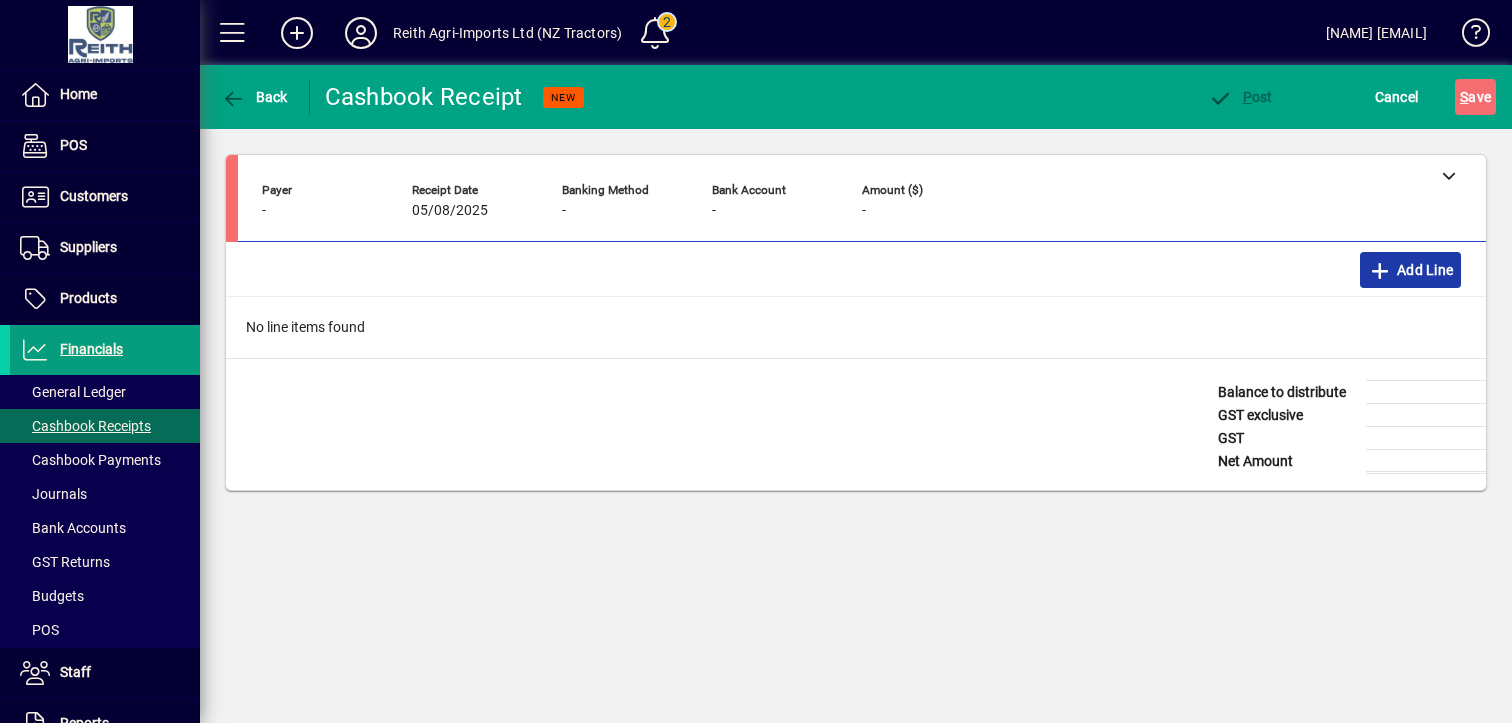 click 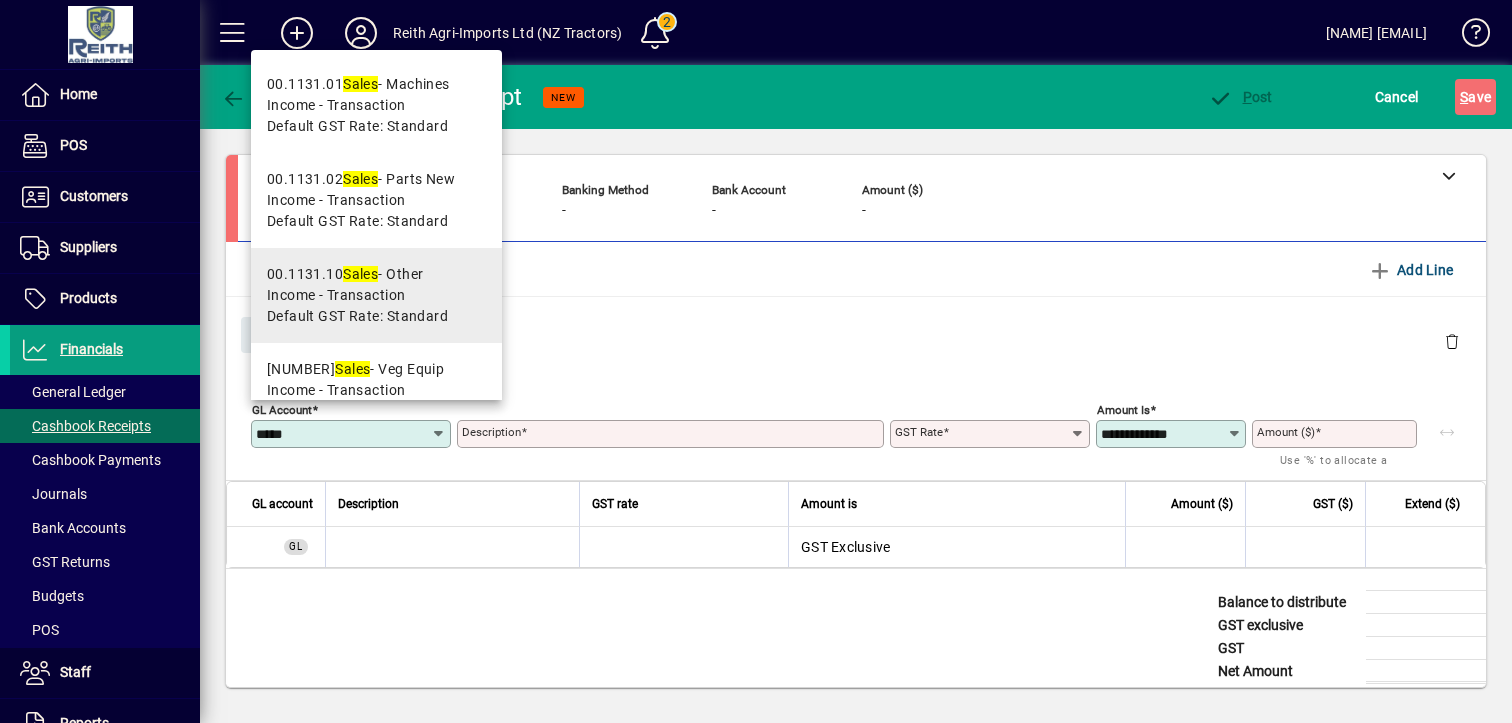 click on "Income - Transaction" at bounding box center (336, 295) 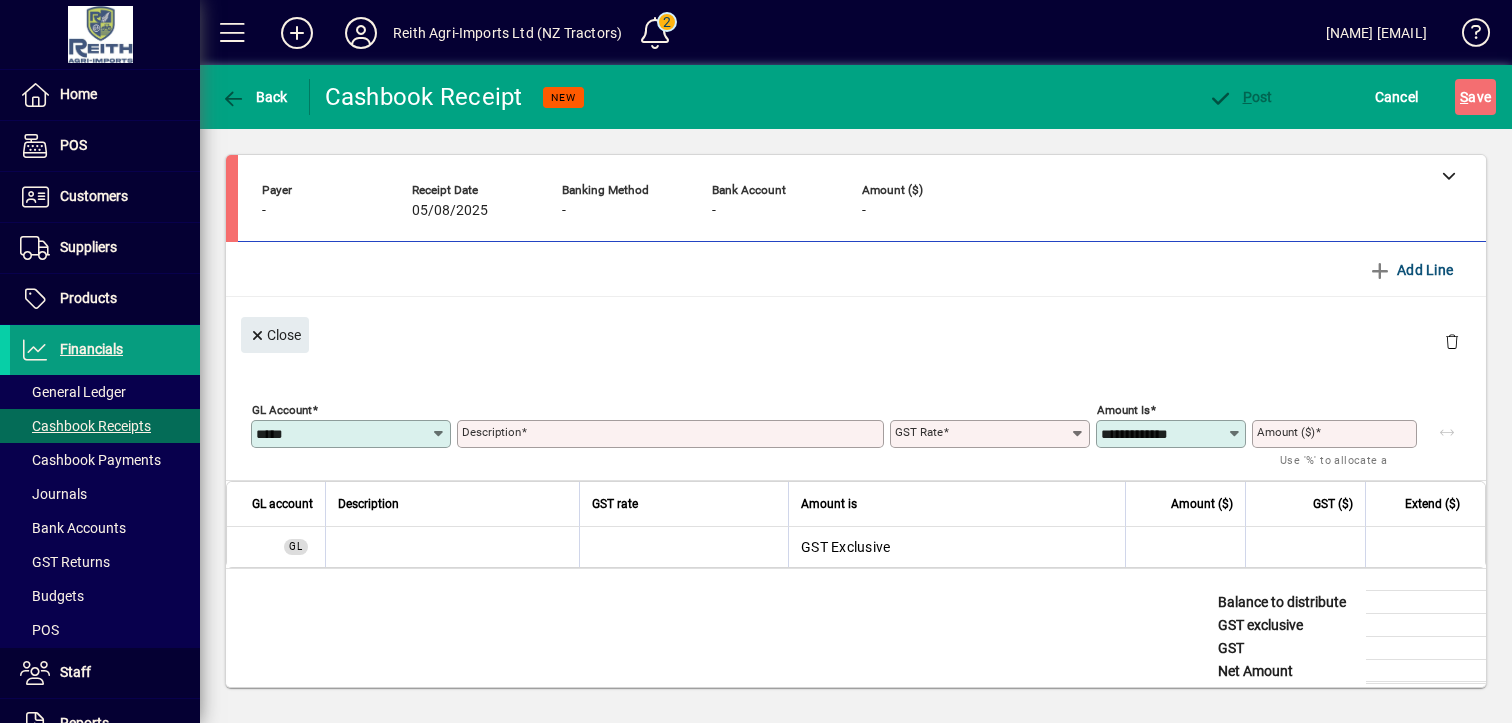 type on "**********" 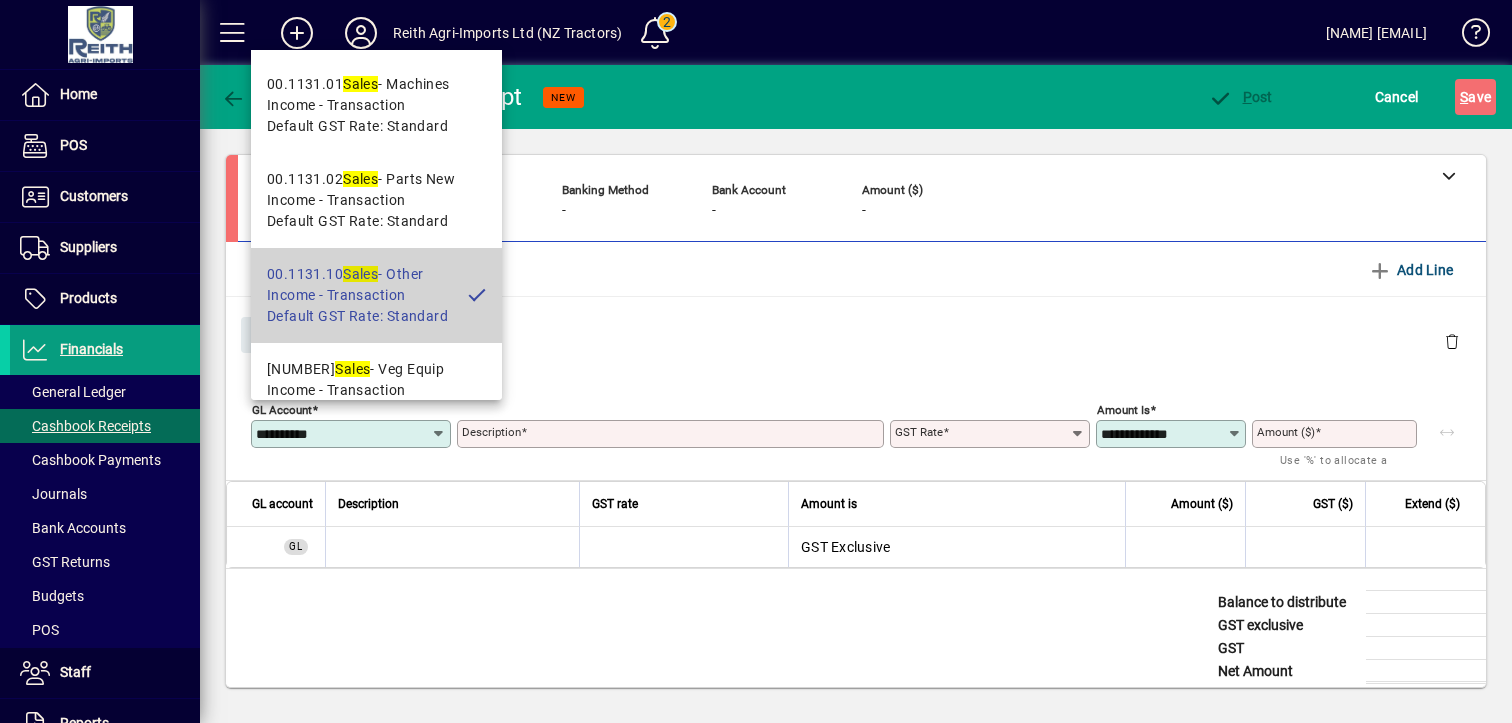 type on "**********" 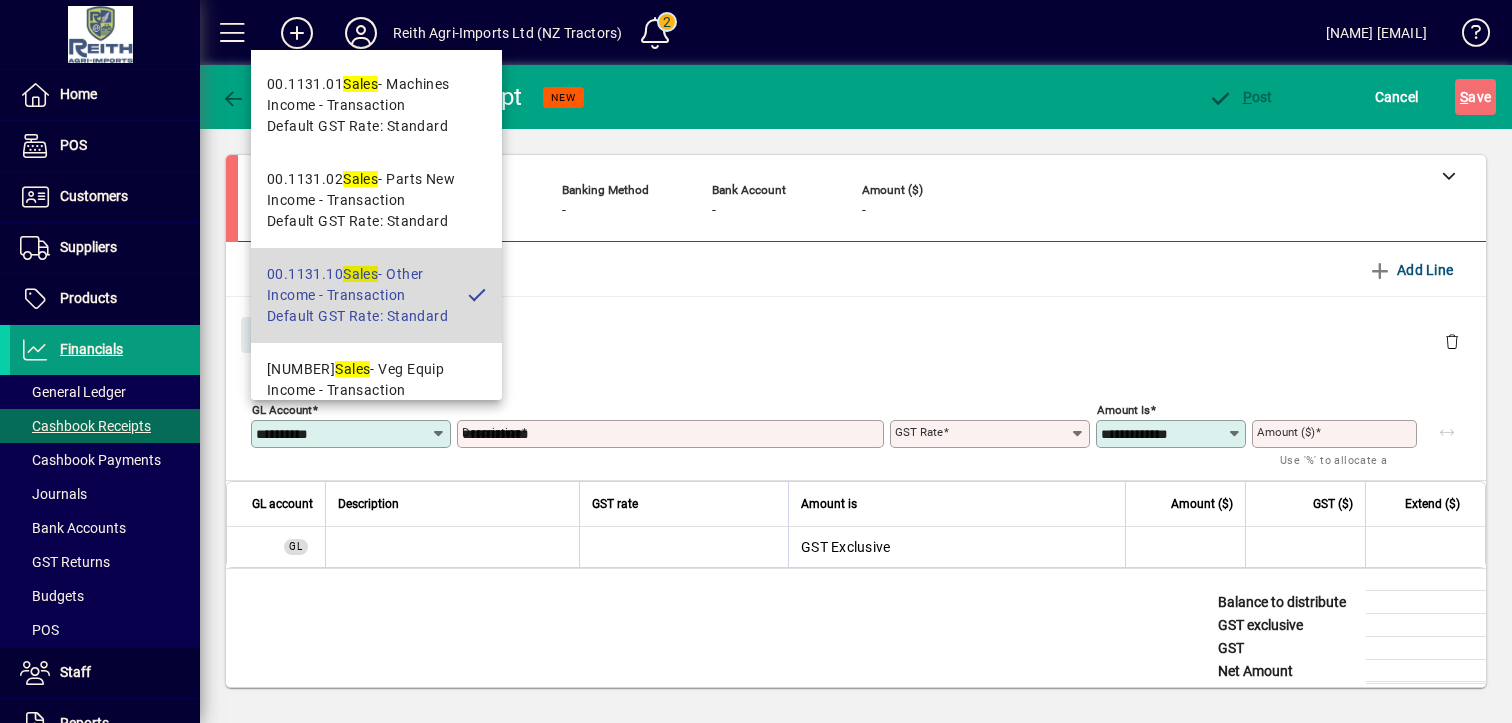 type on "********" 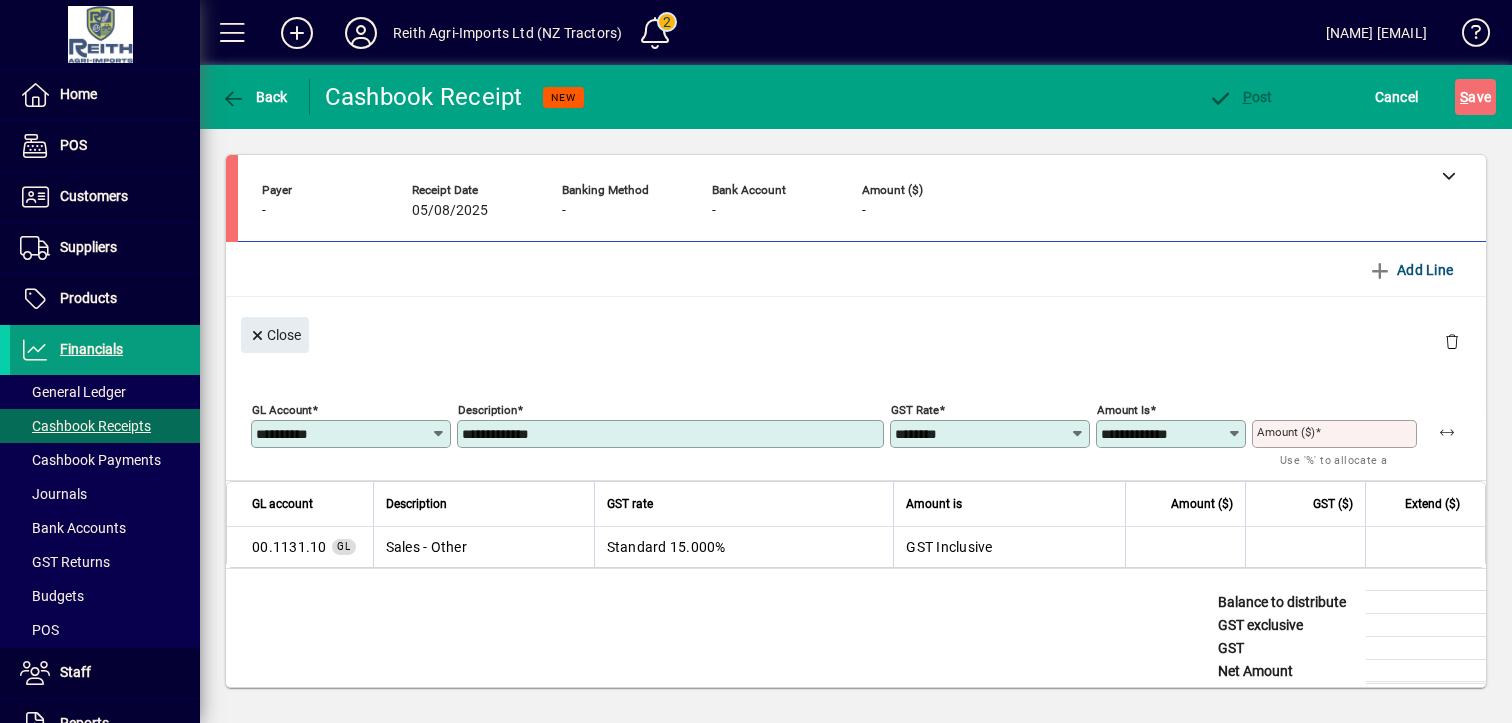 drag, startPoint x: 568, startPoint y: 428, endPoint x: 391, endPoint y: 427, distance: 177.00282 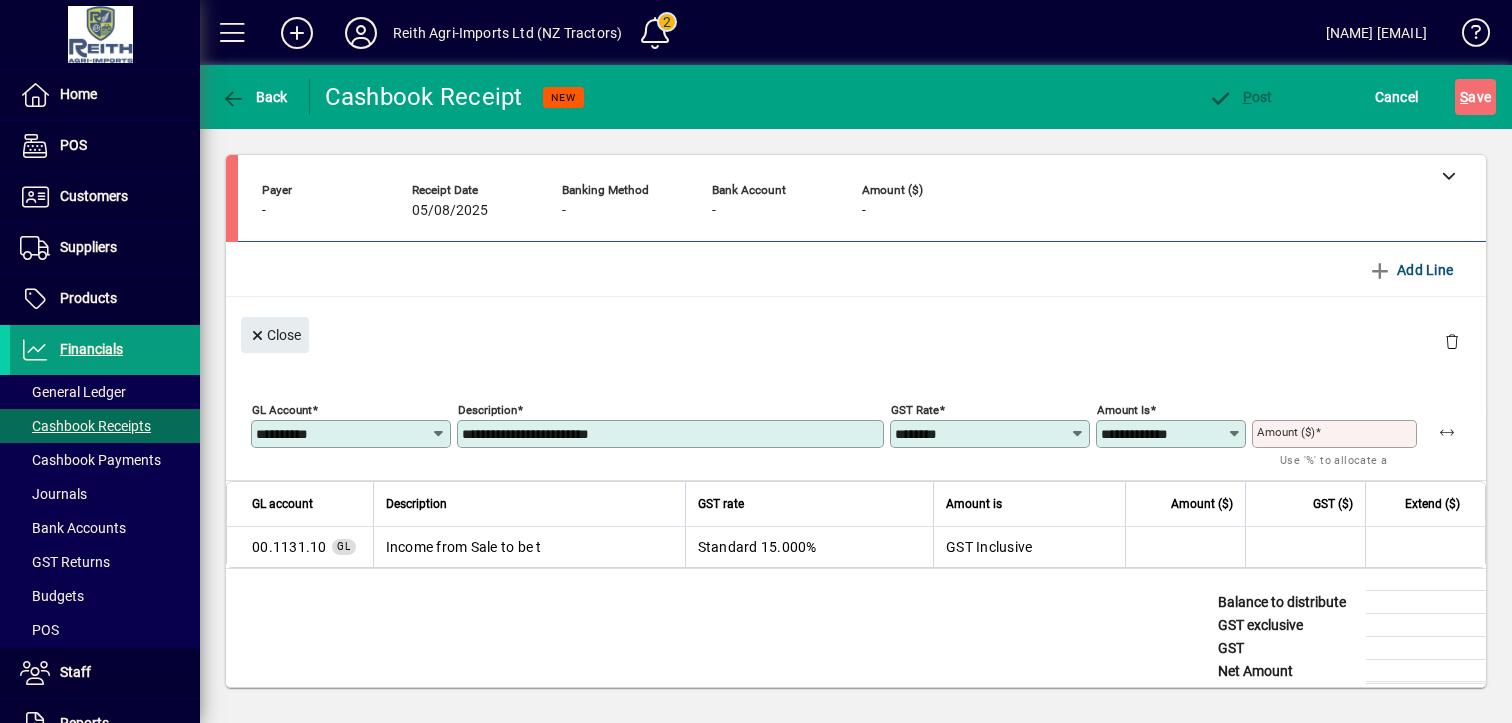 type on "**********" 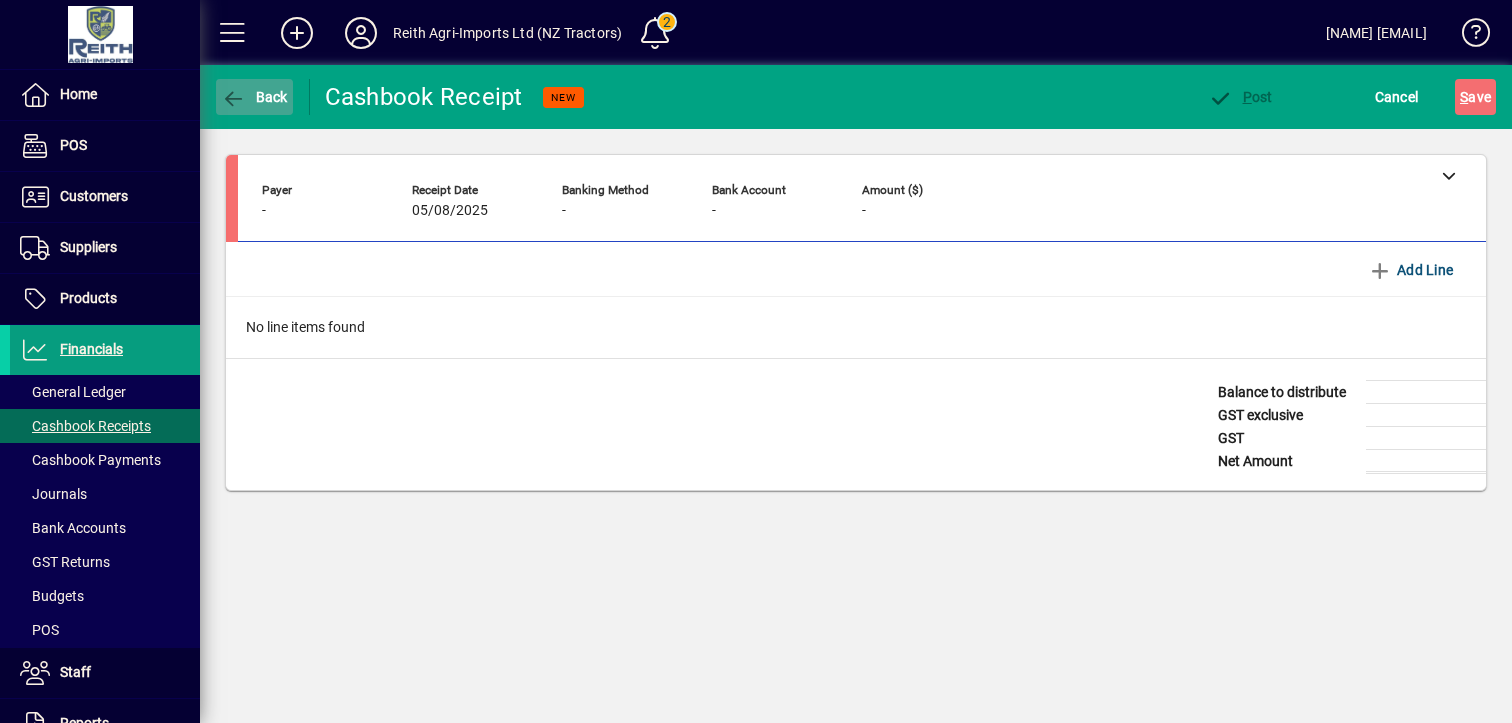 click 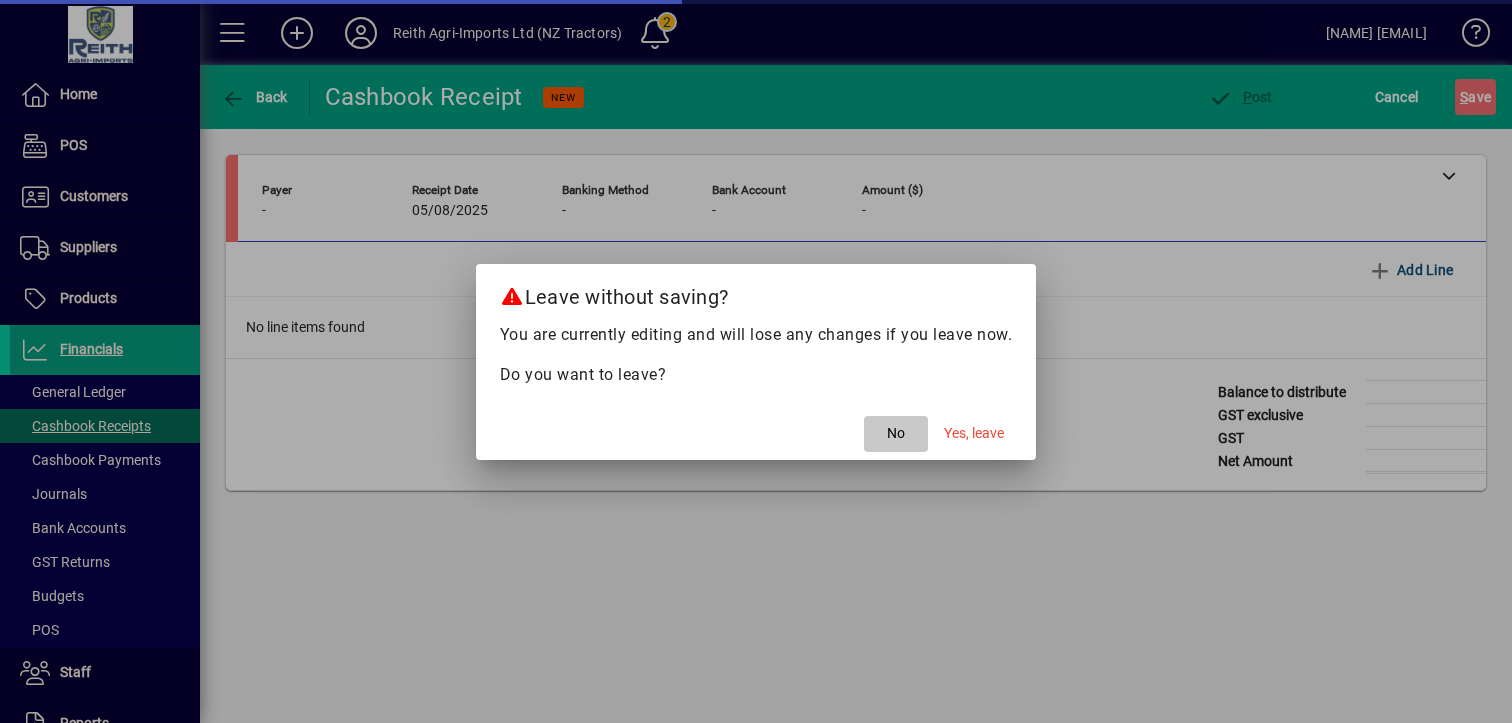 click on "No" 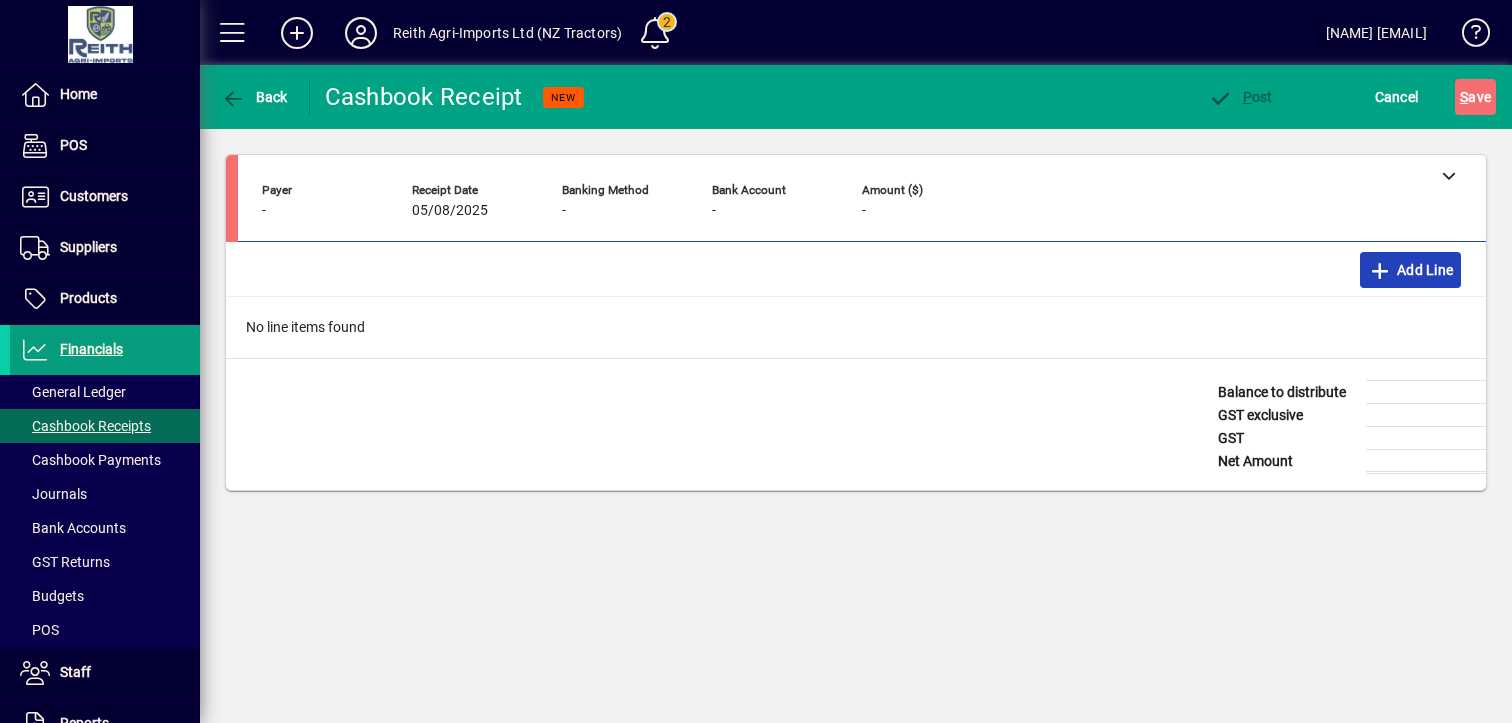 click 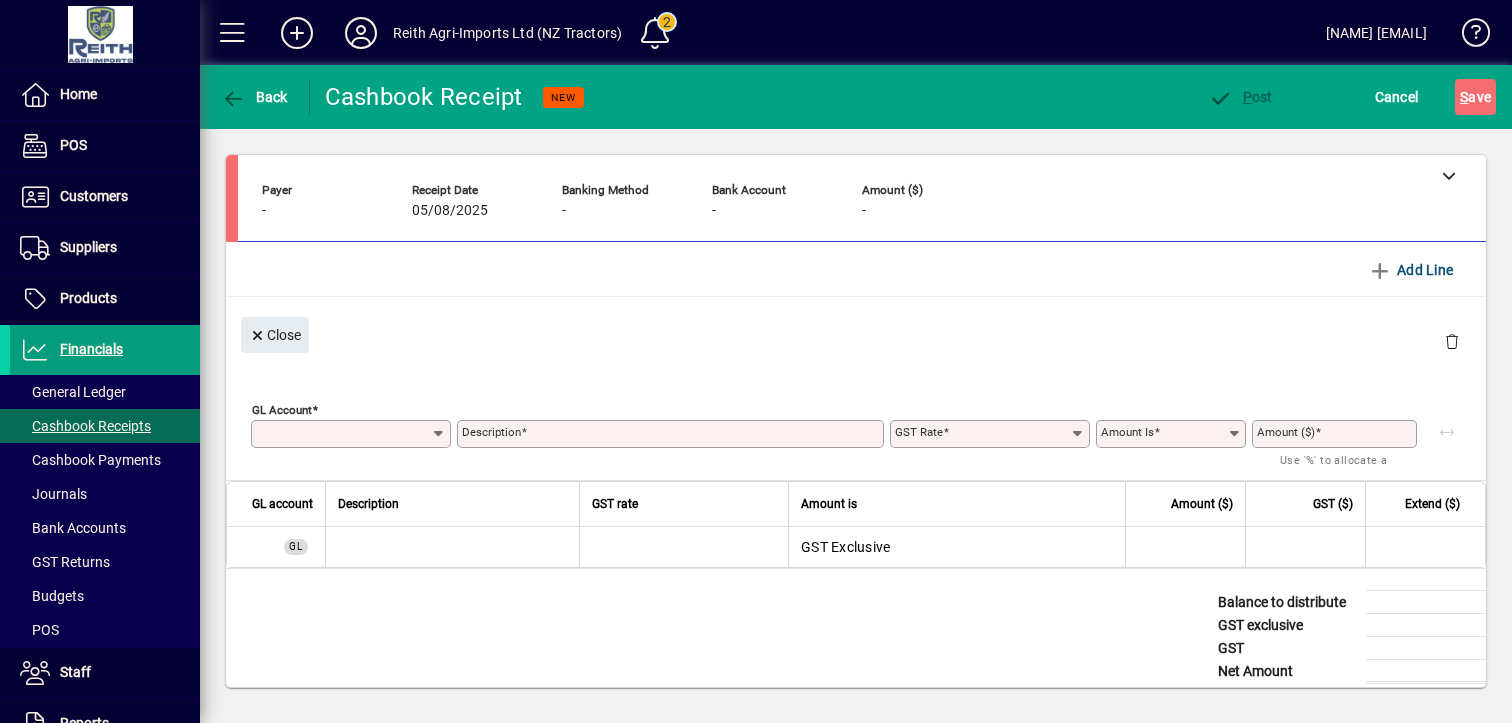 type on "**********" 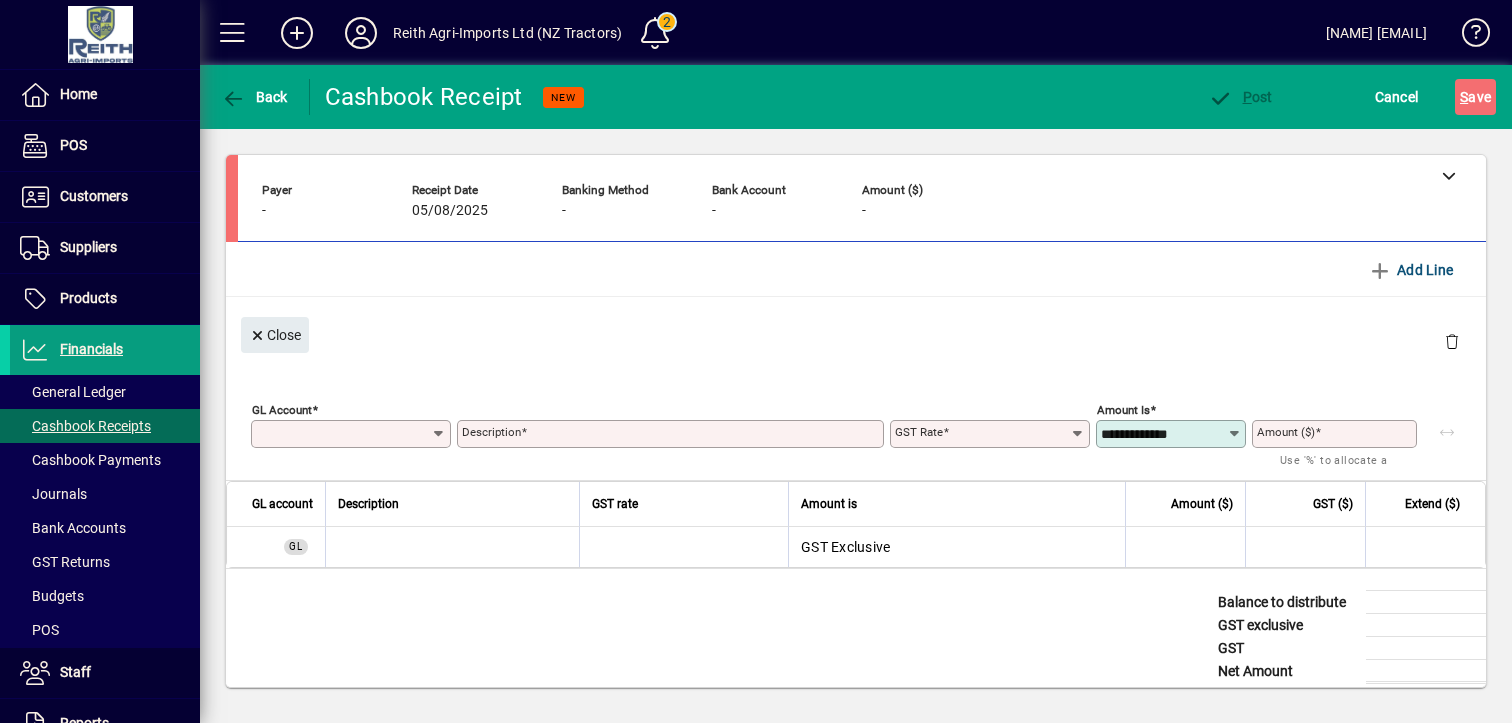 click on "Add Line" 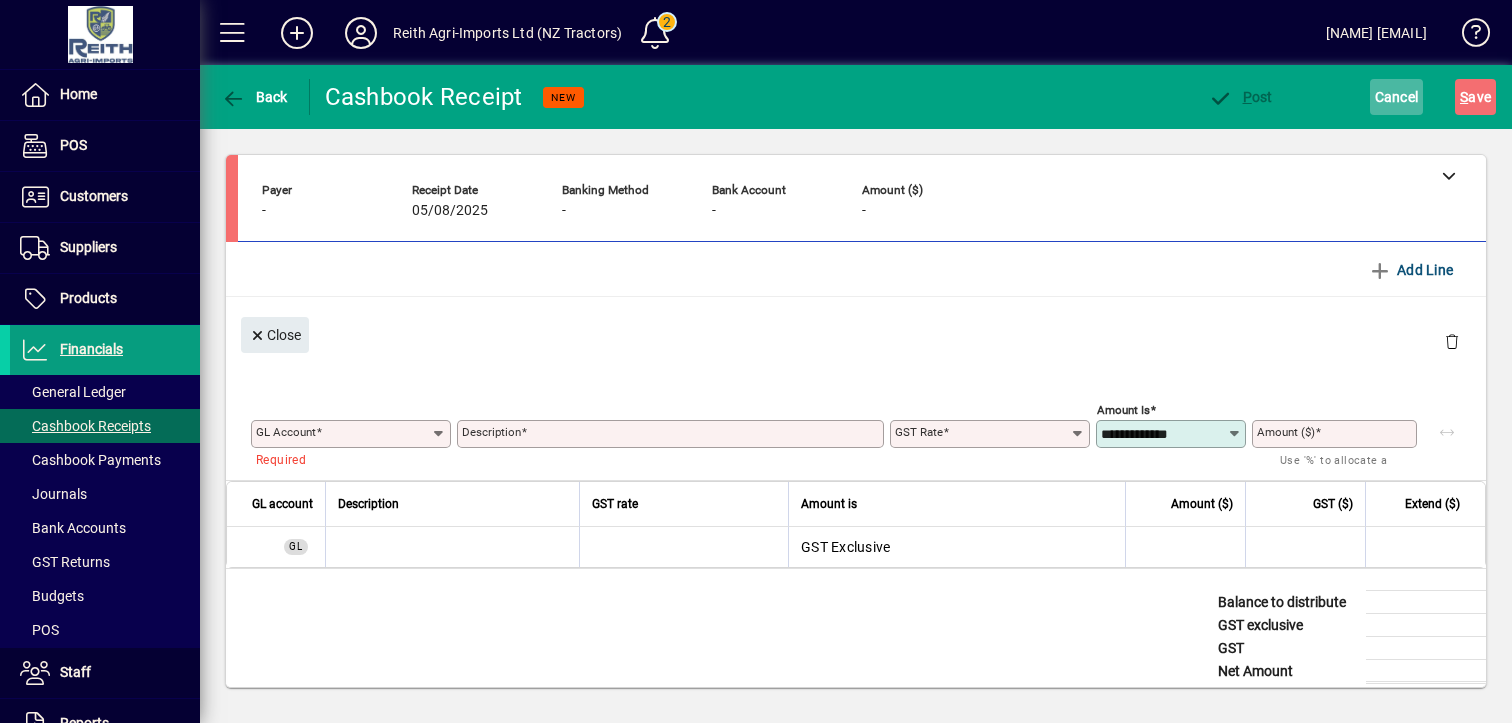 click on "Cancel" 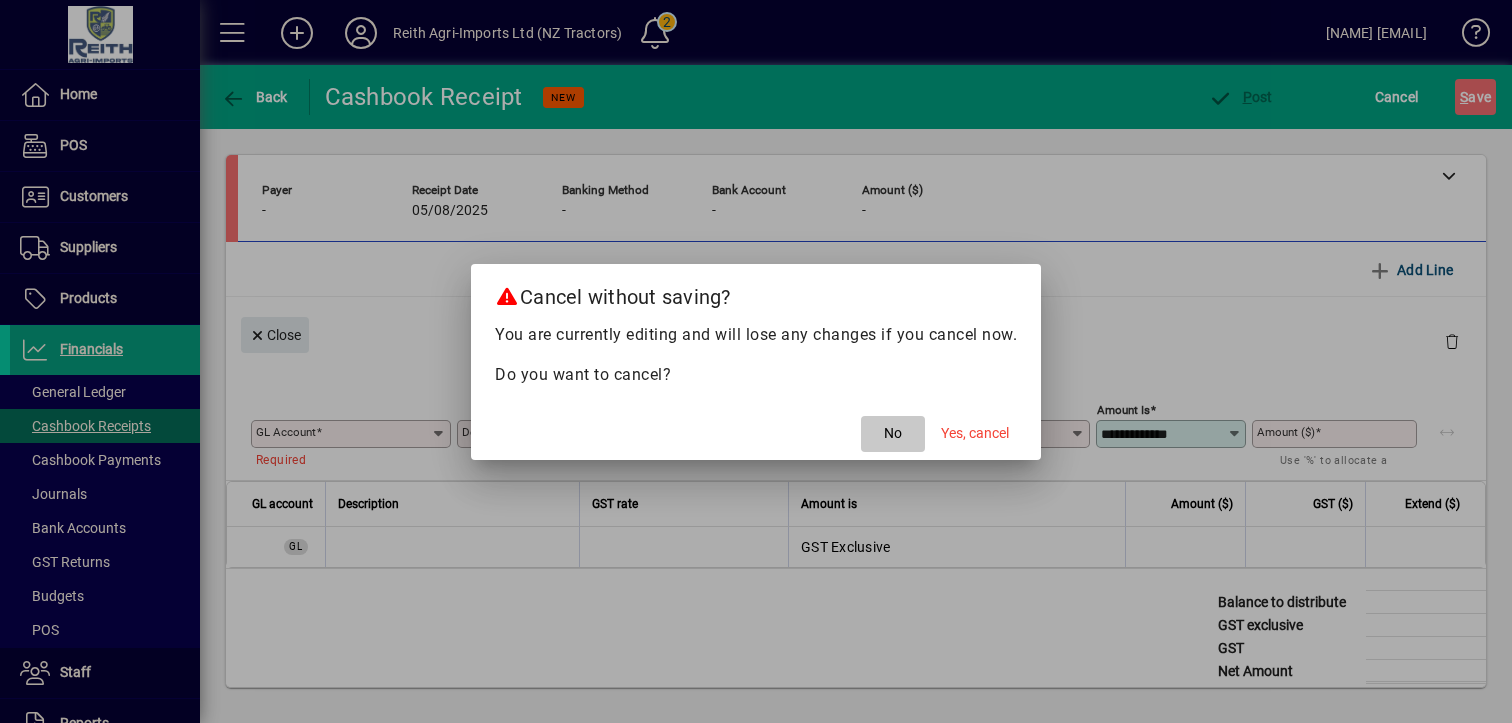 click on "No" 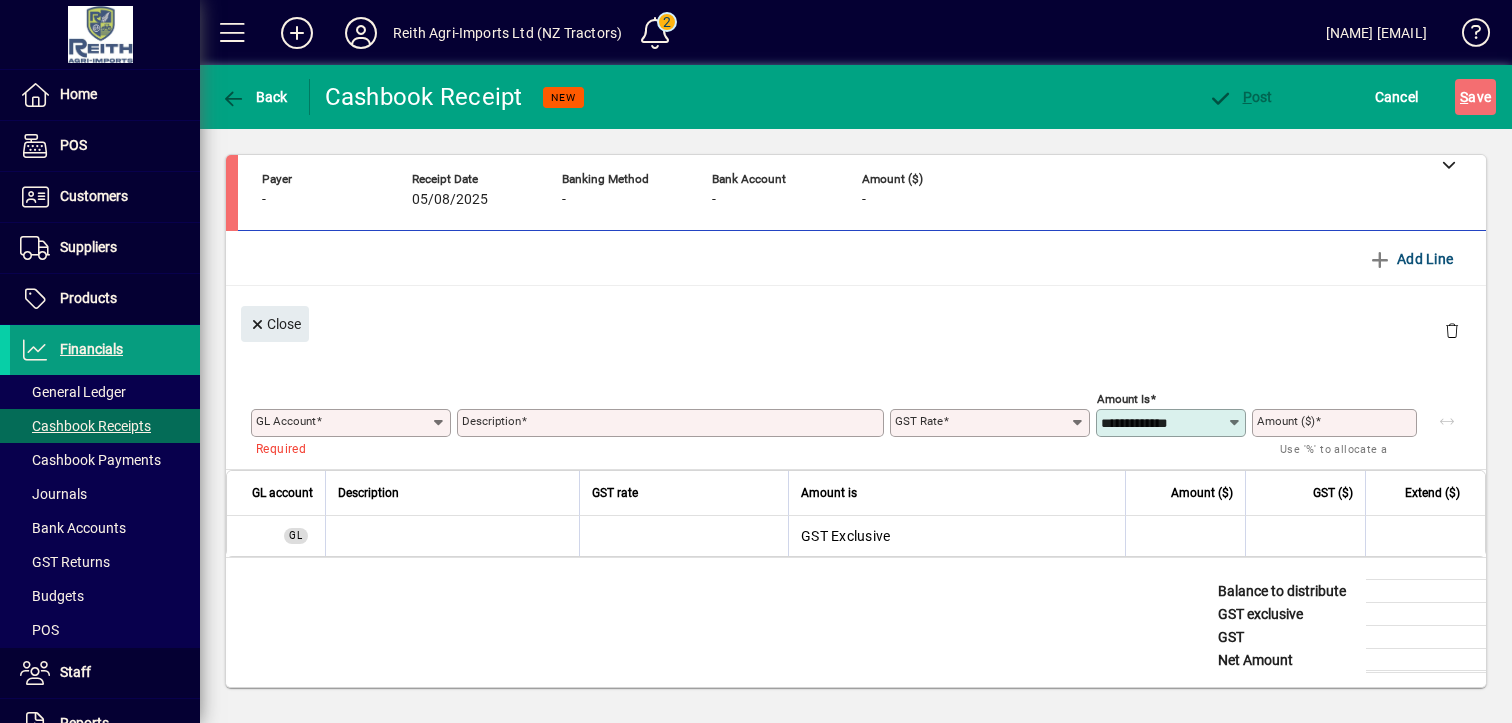 scroll, scrollTop: 0, scrollLeft: 0, axis: both 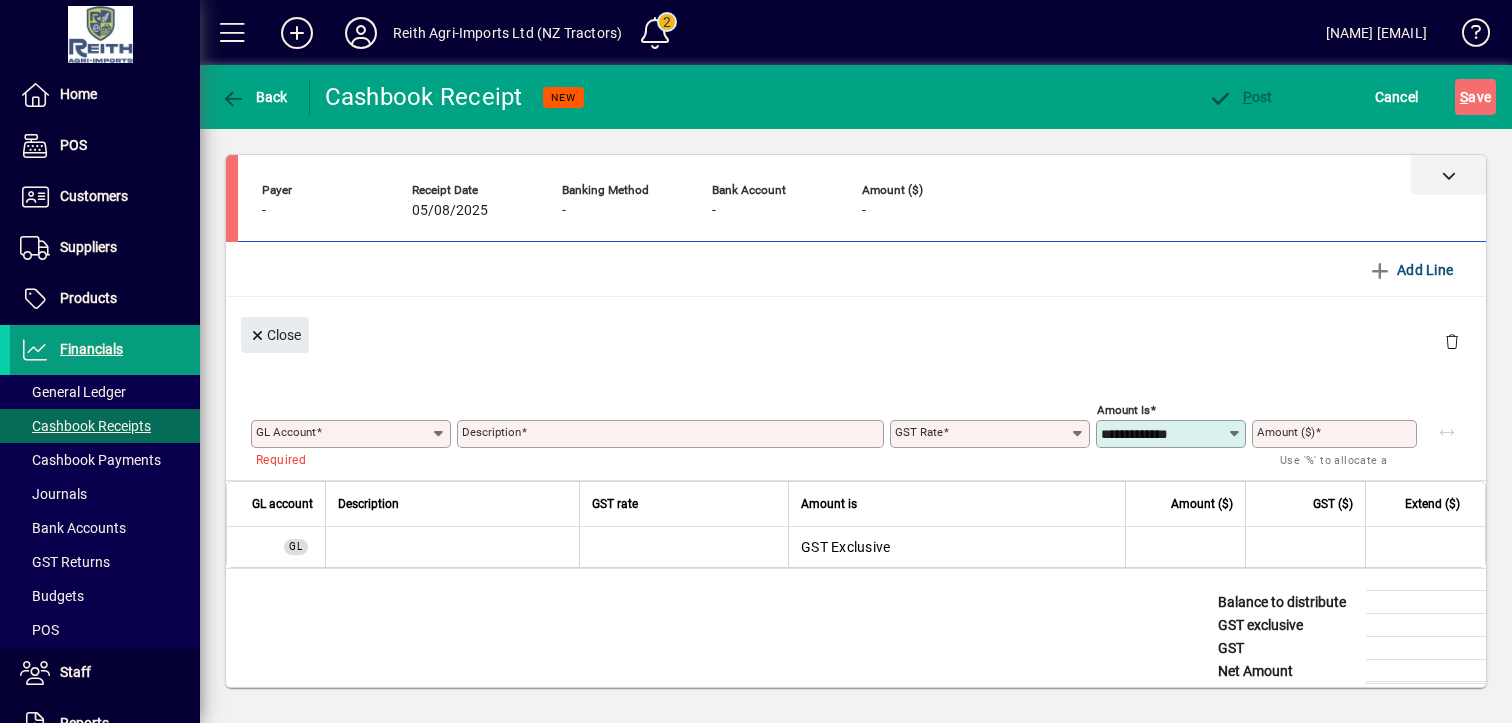 click 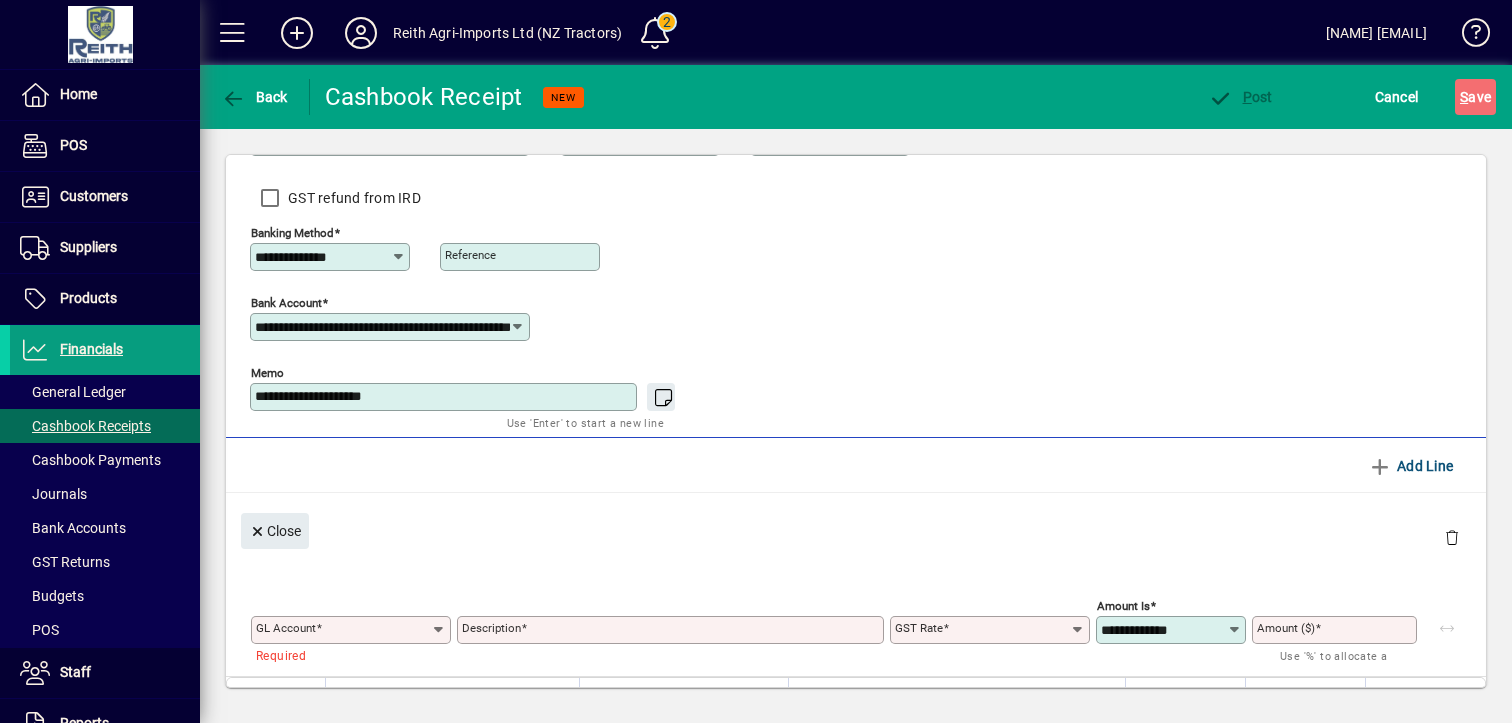 scroll, scrollTop: 299, scrollLeft: 0, axis: vertical 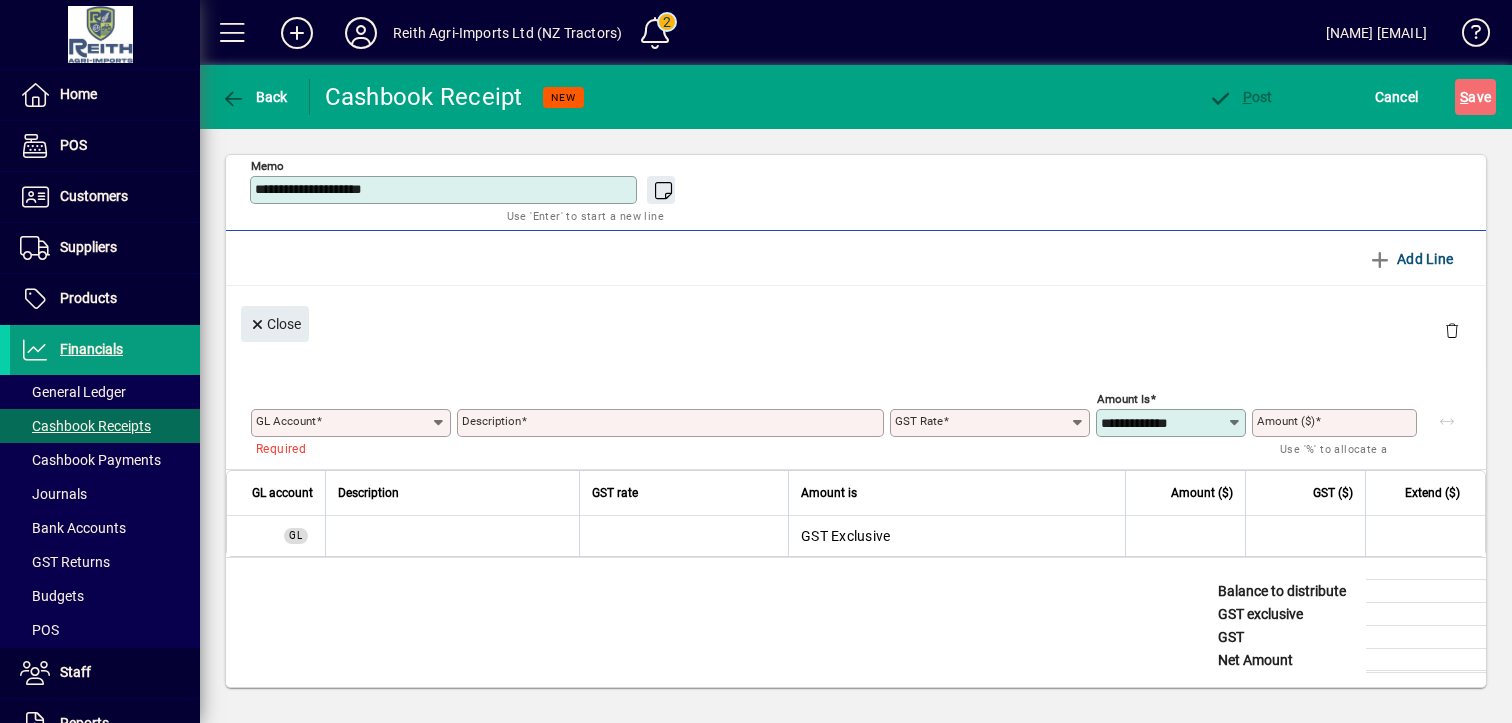 click 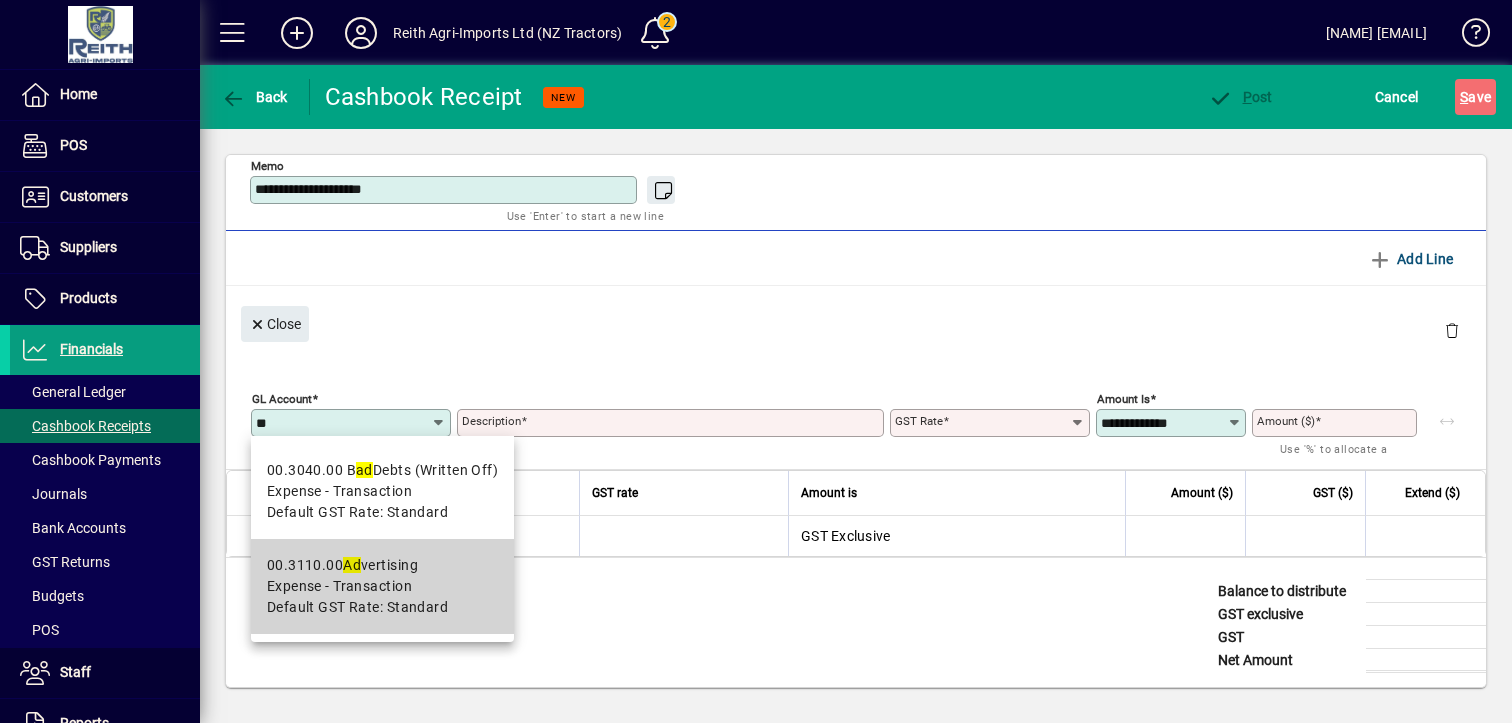 click on "00.3110.00 Ad vertising" at bounding box center (357, 565) 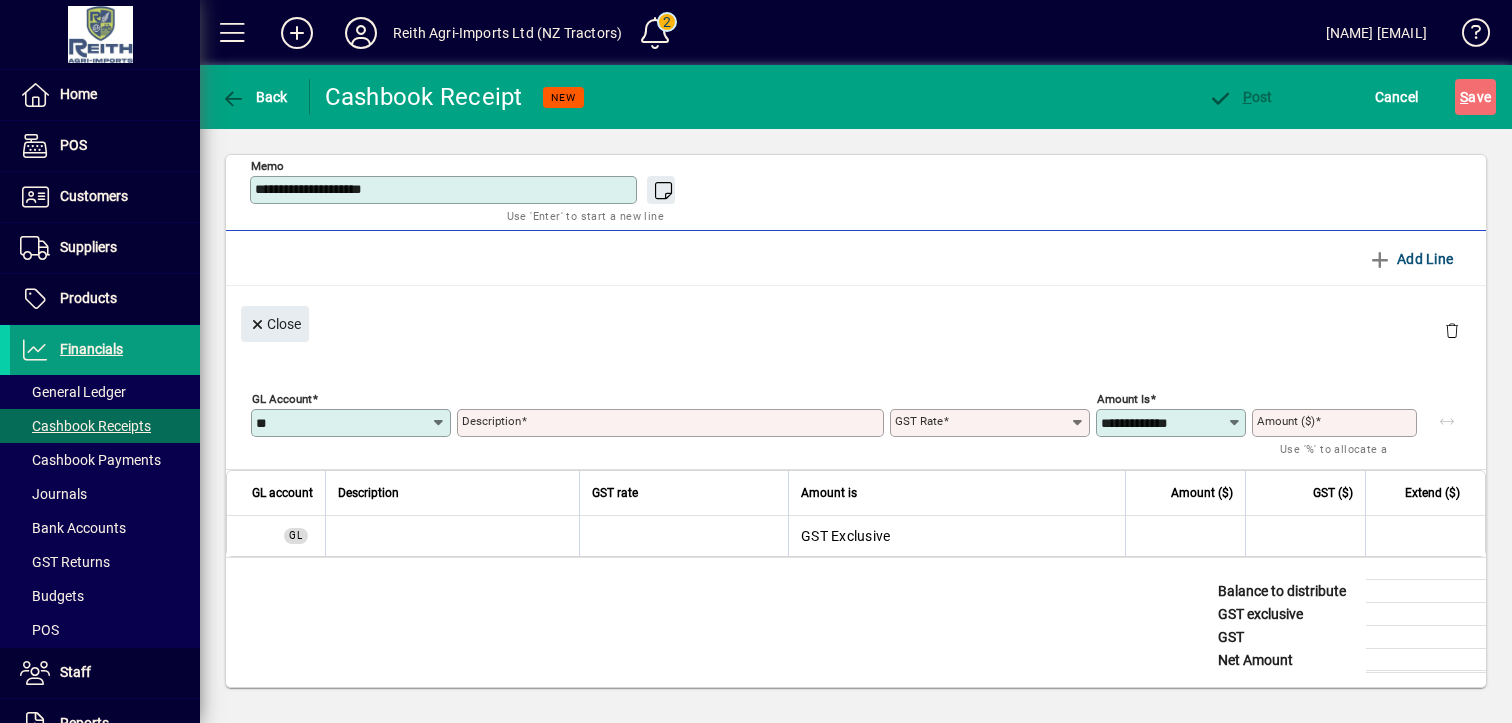 type on "**********" 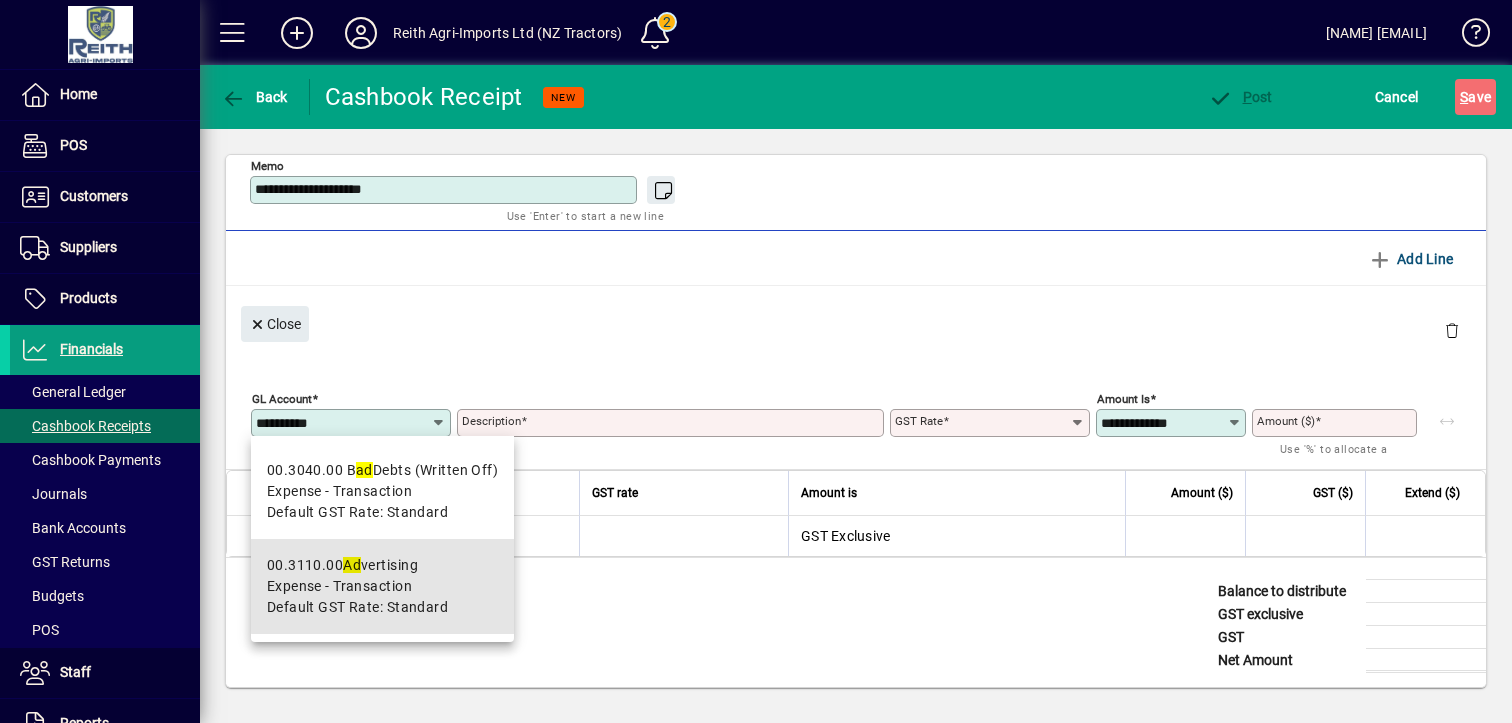 type on "**********" 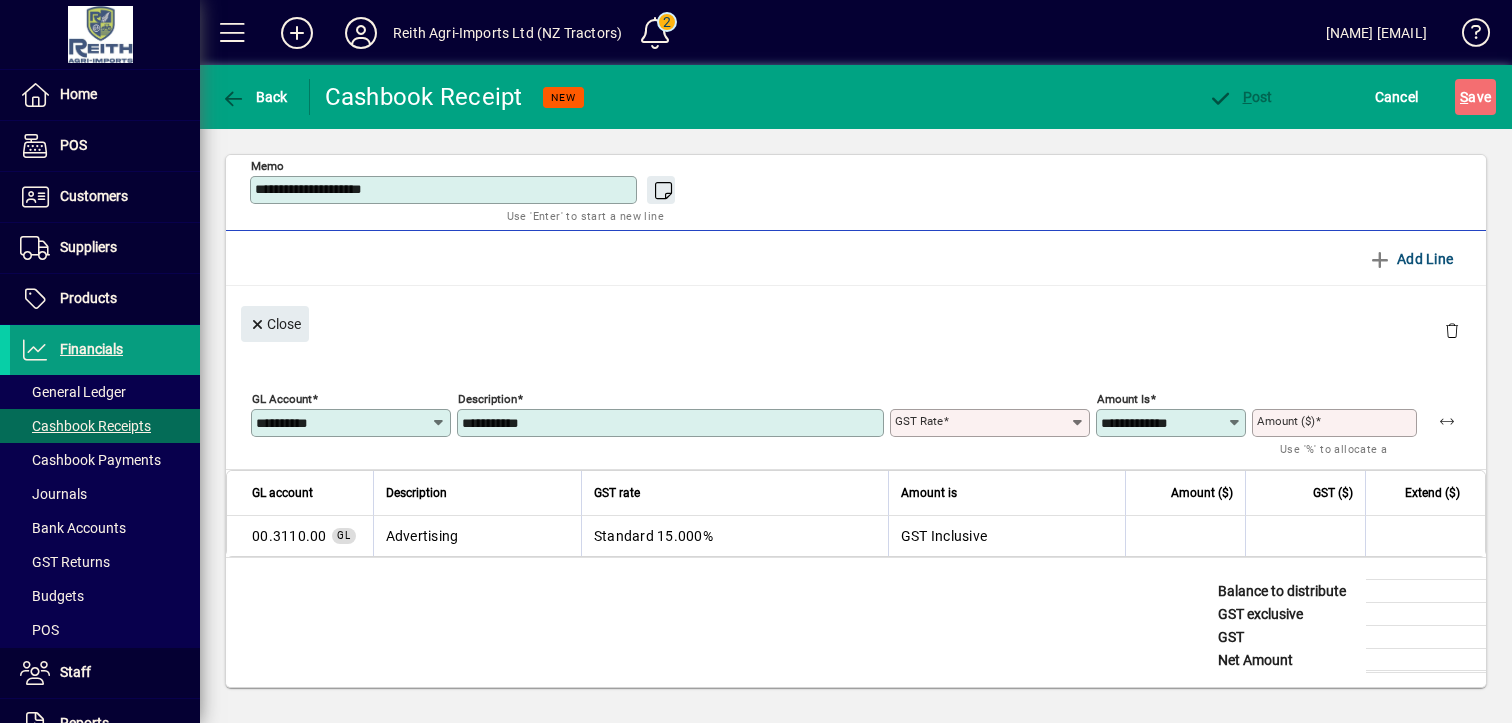 type on "********" 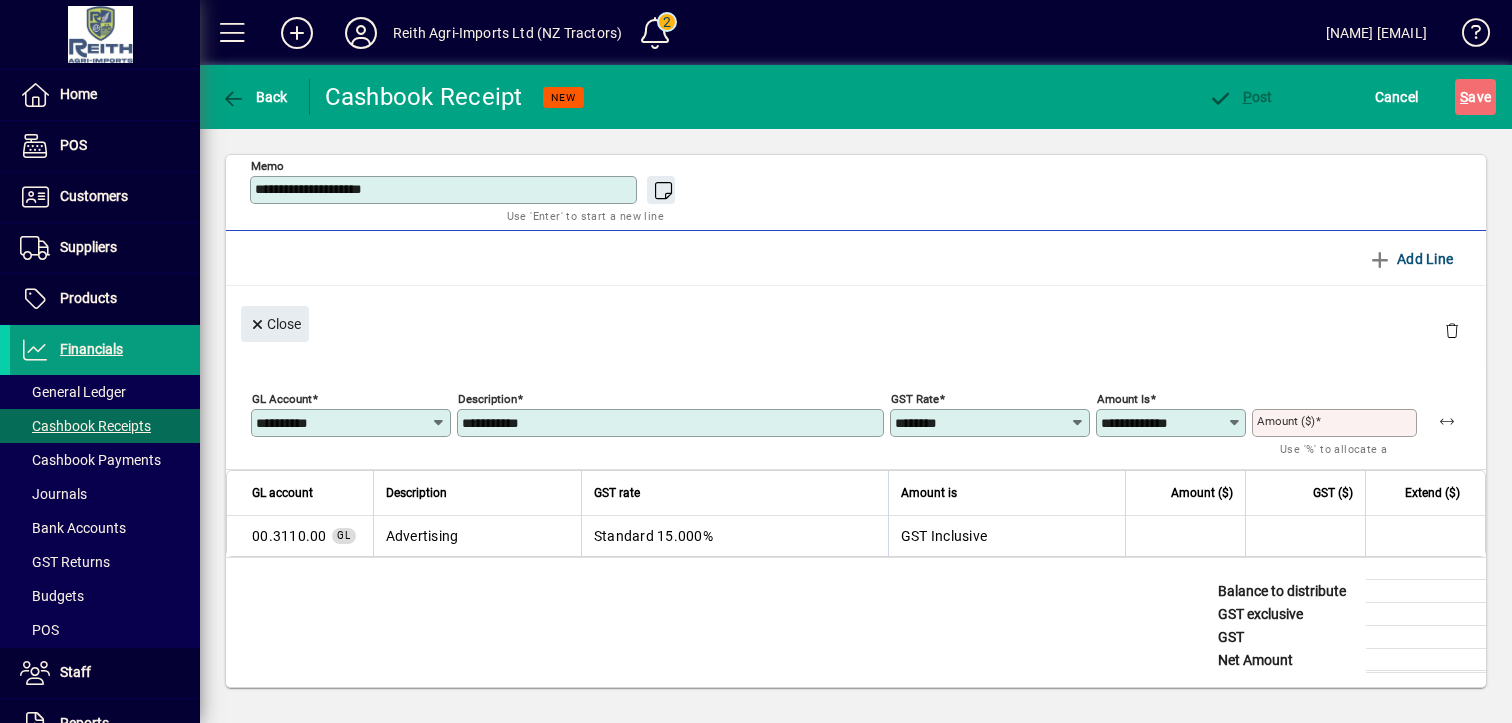 click on "**********" at bounding box center (672, 423) 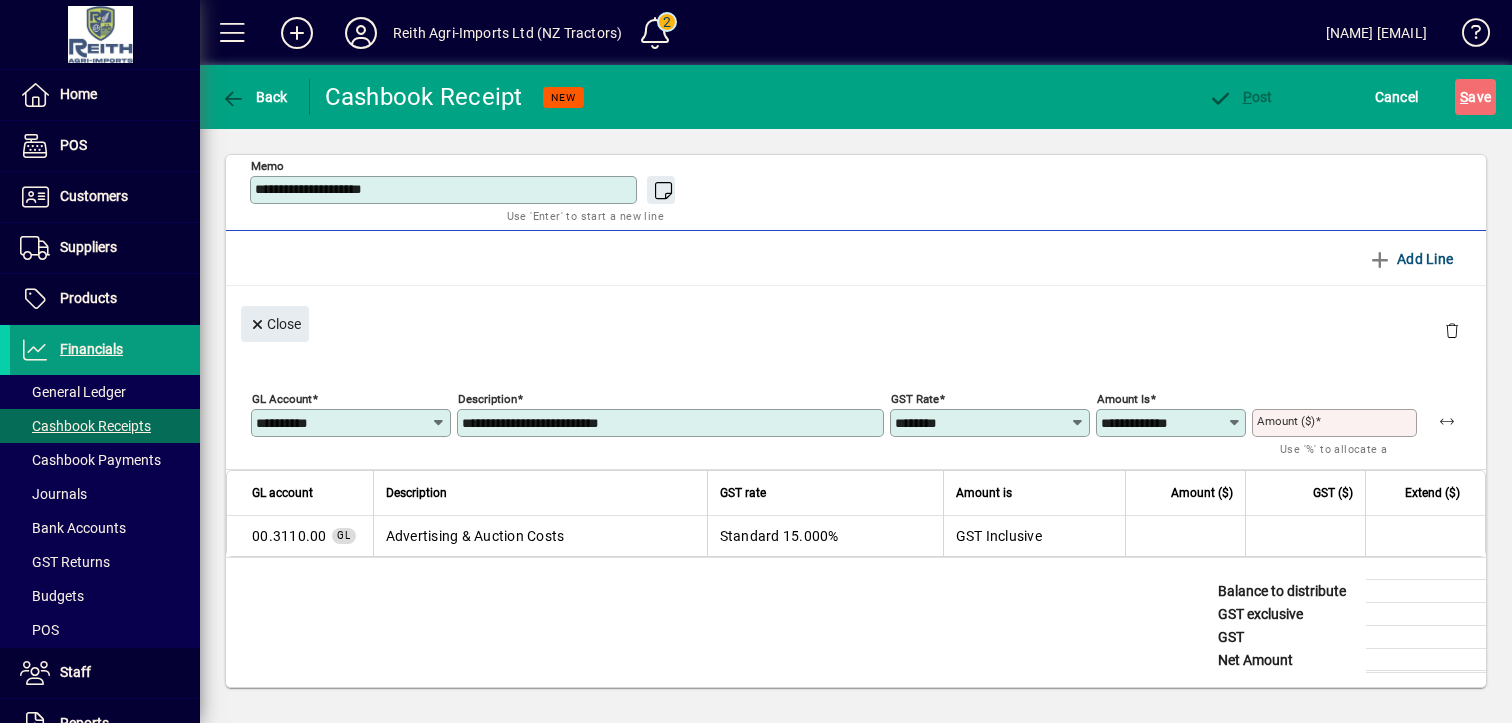 type on "**********" 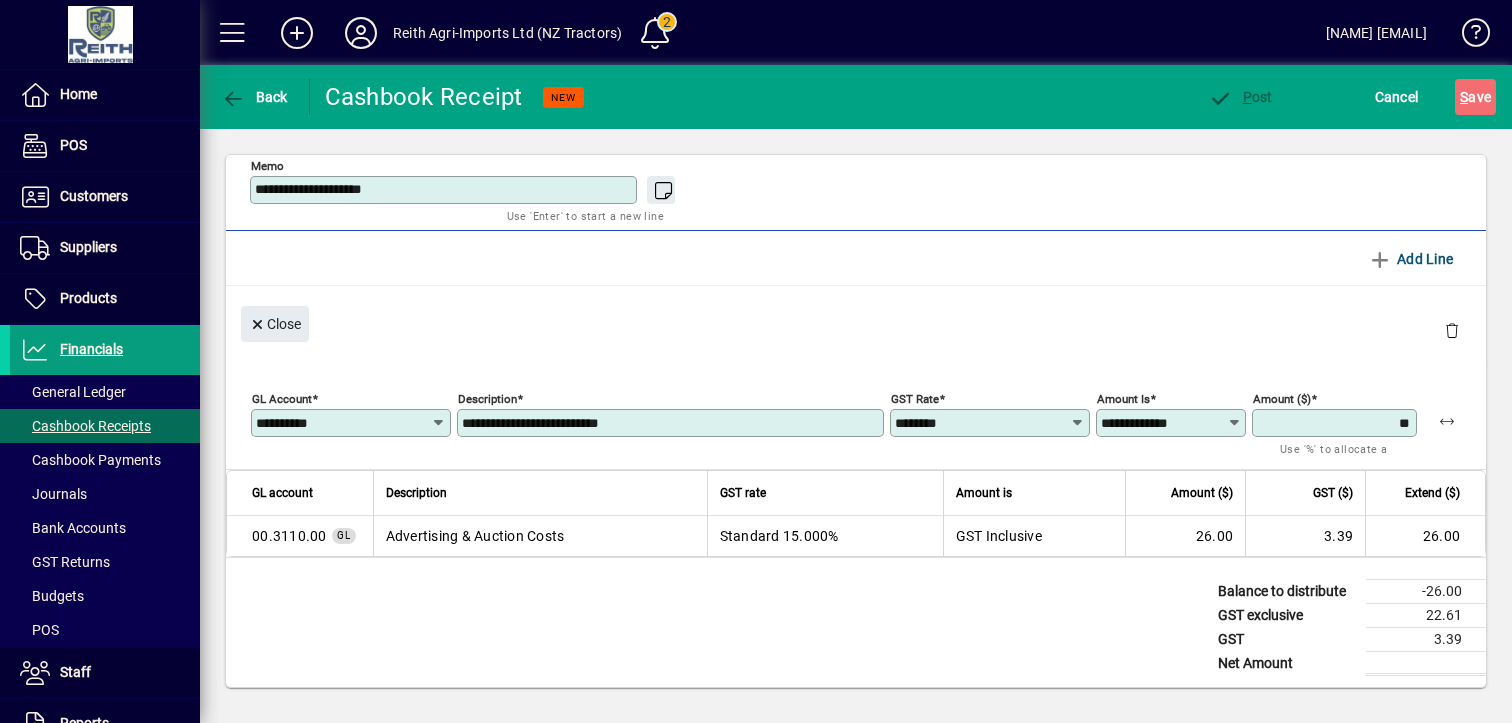type on "*" 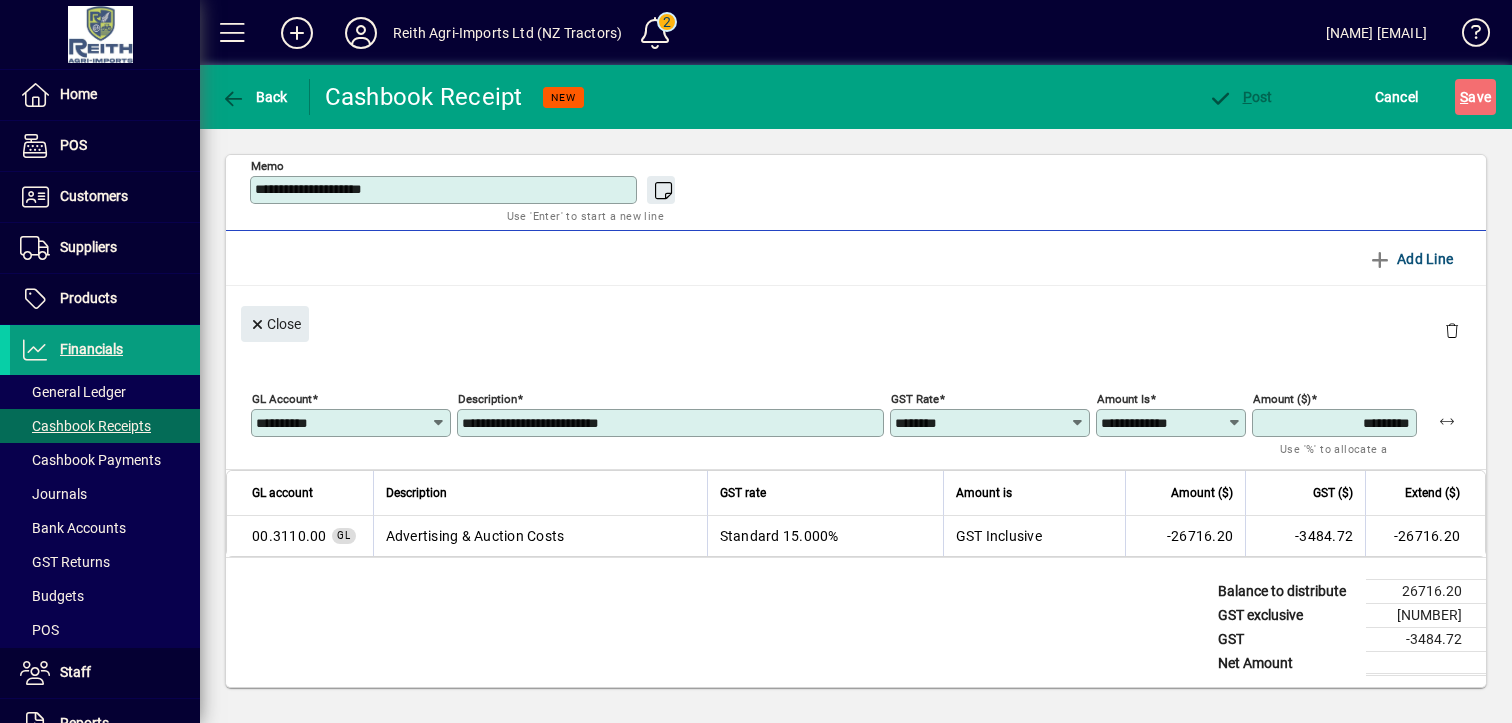 type on "*********" 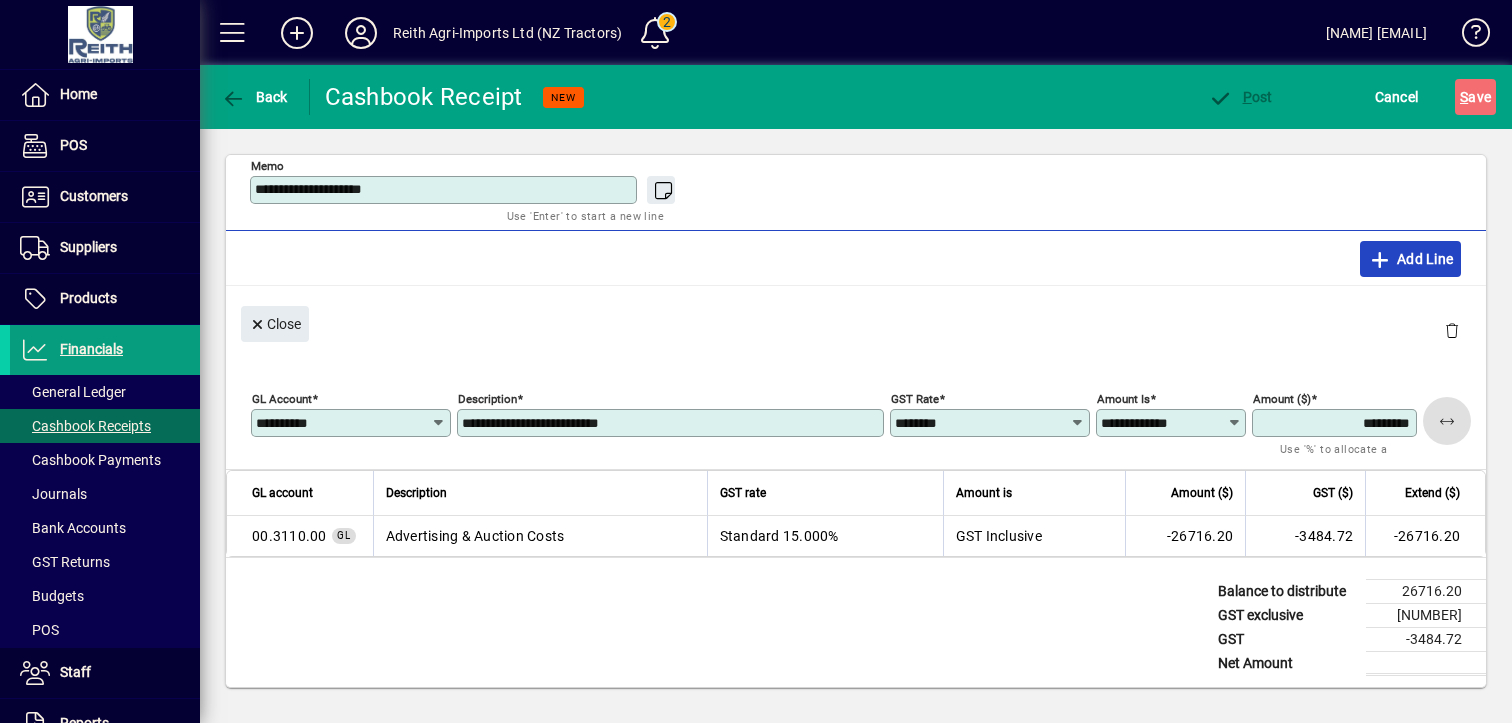 type 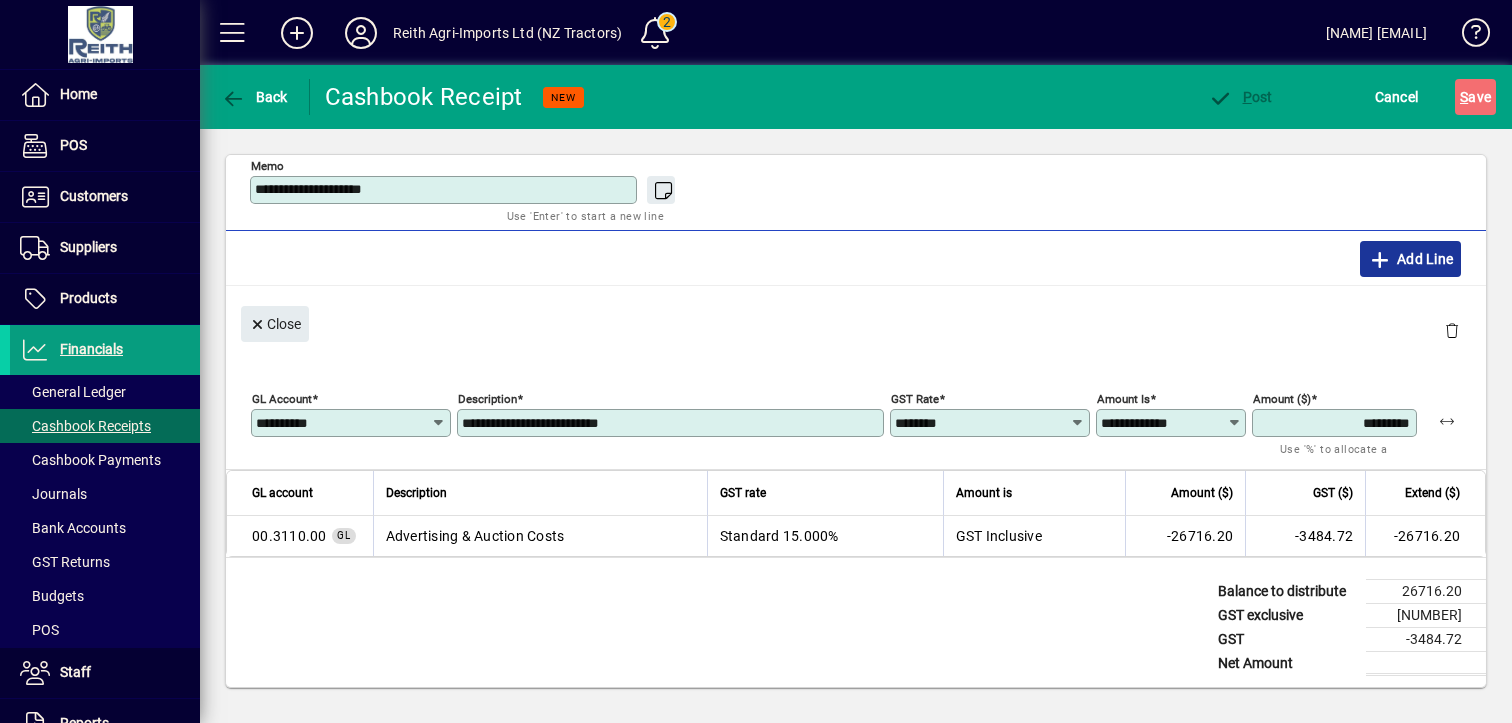 click 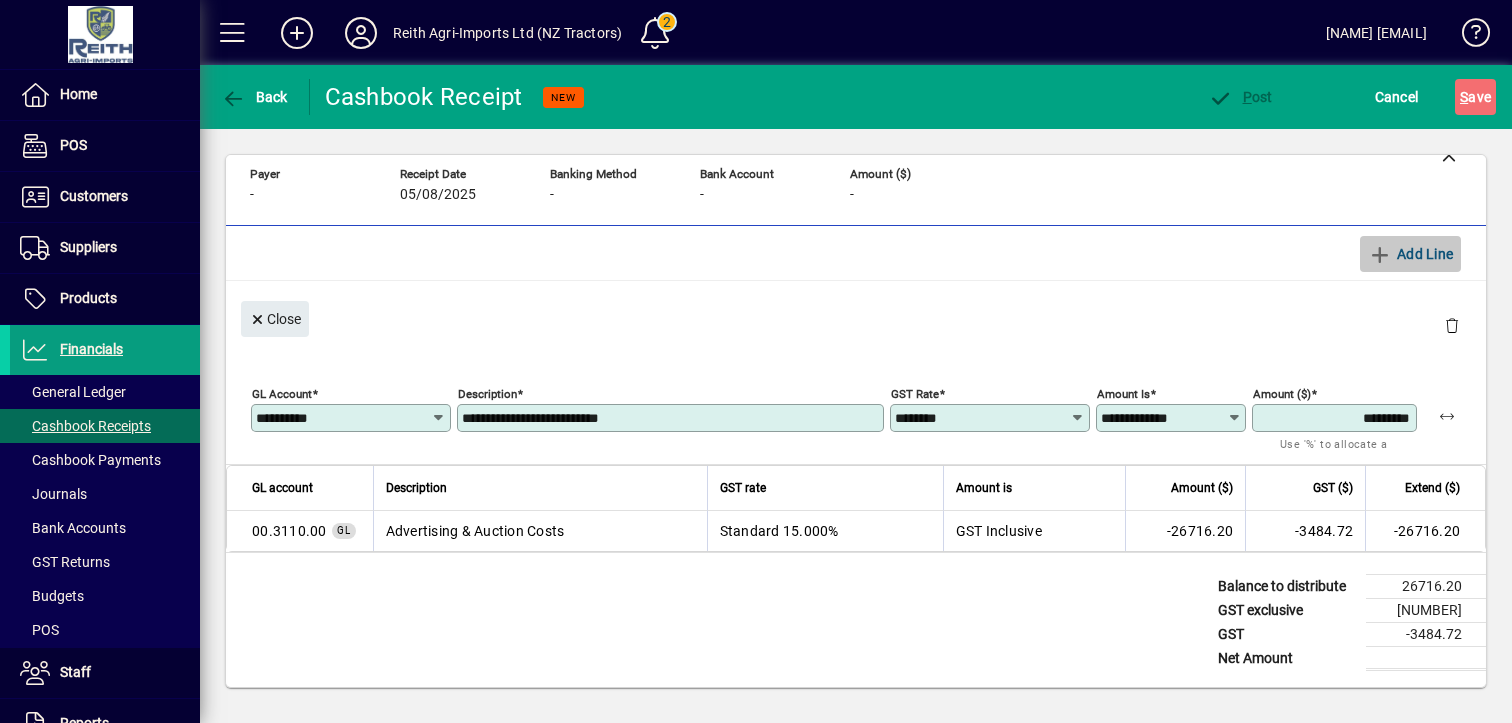 type 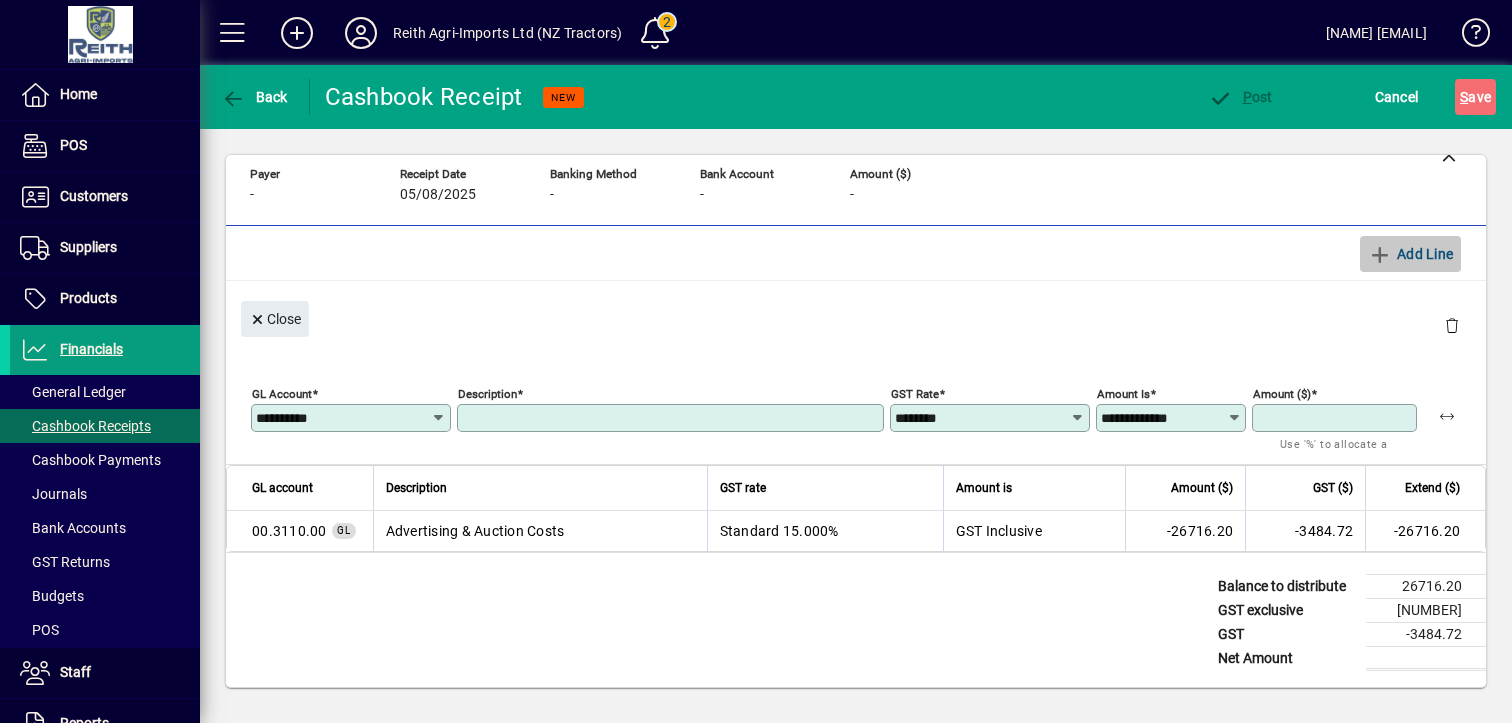 type 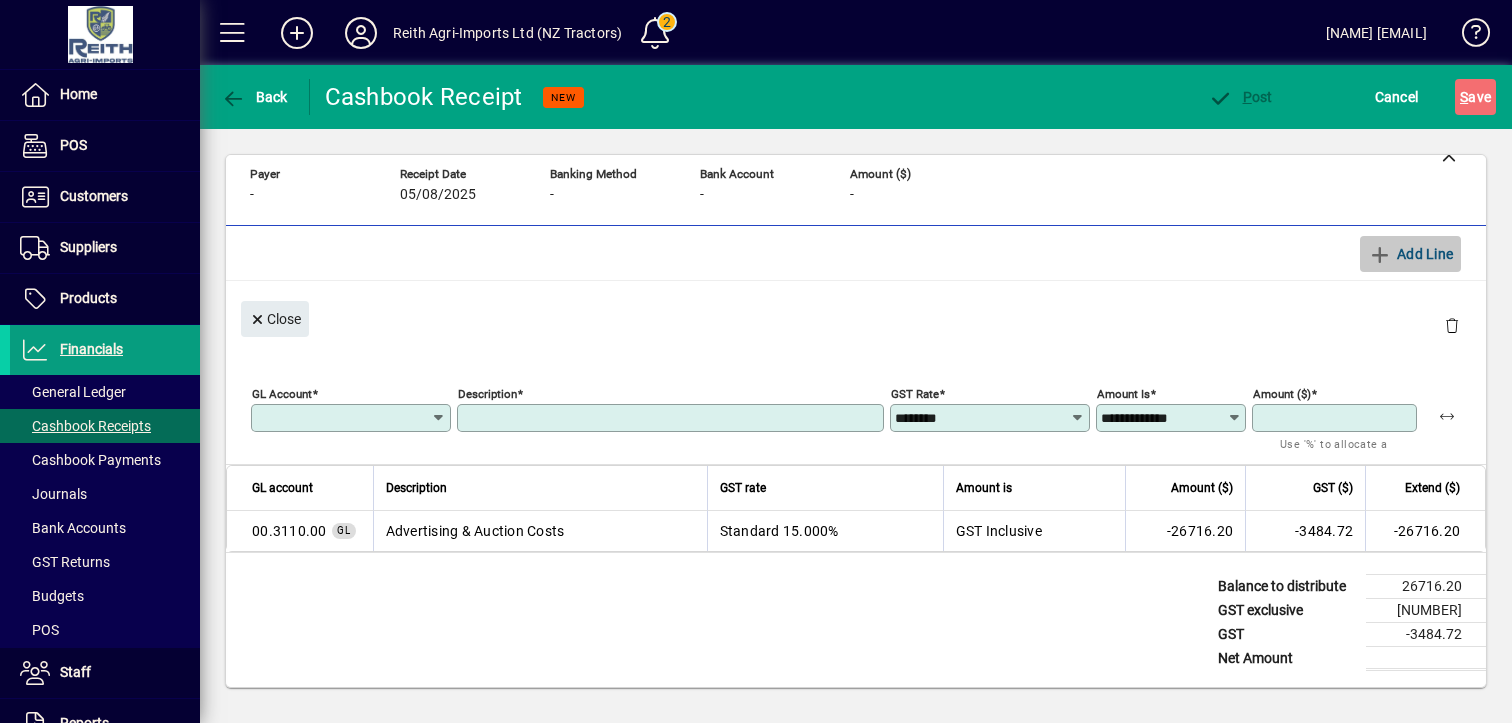 type 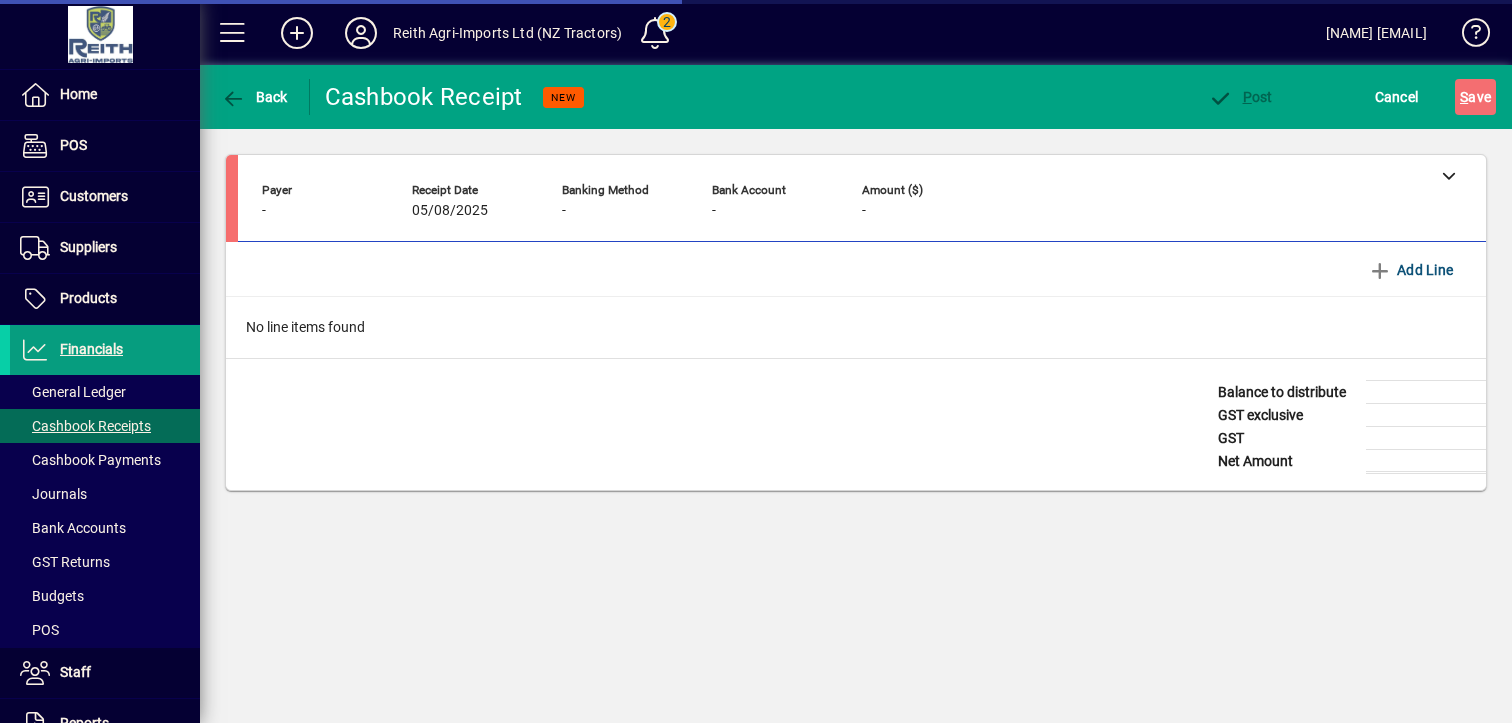 scroll, scrollTop: 0, scrollLeft: 0, axis: both 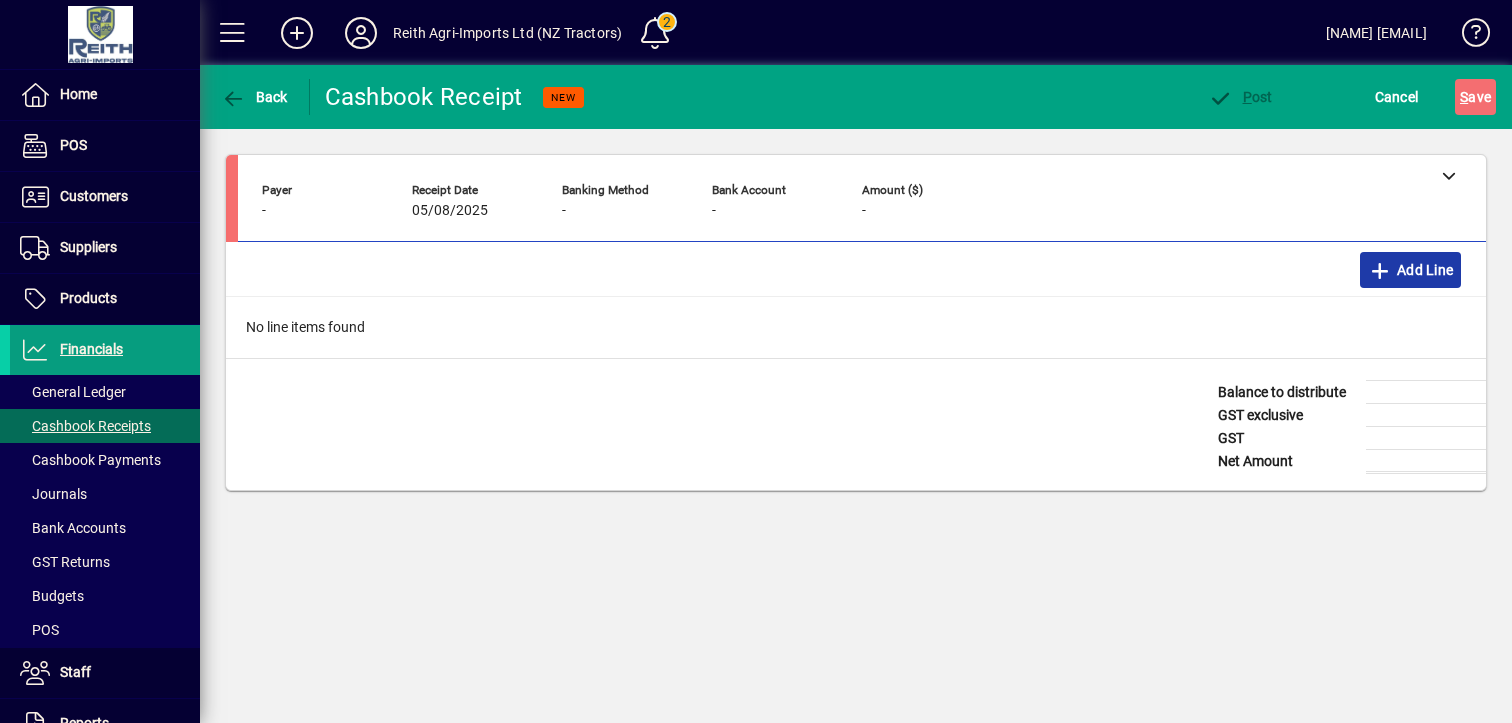 click 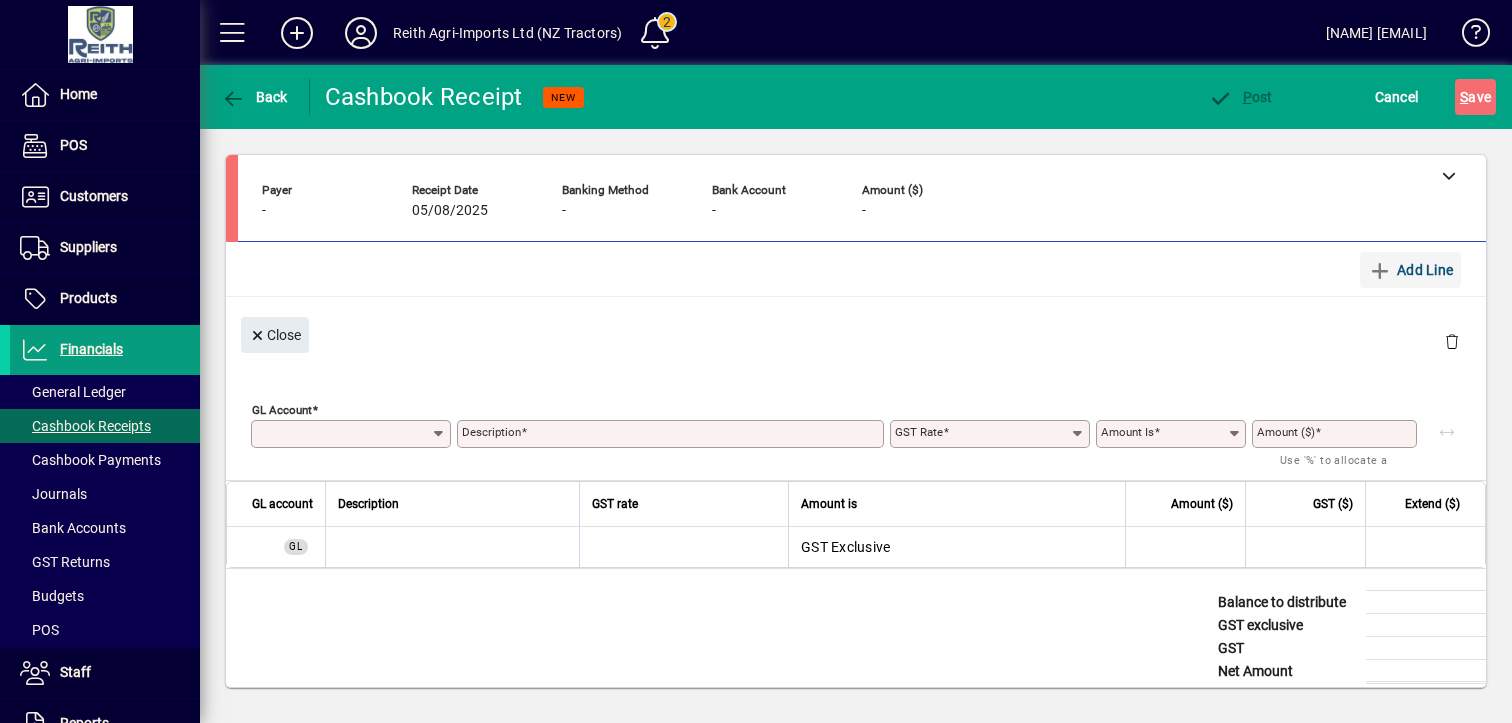 type on "**********" 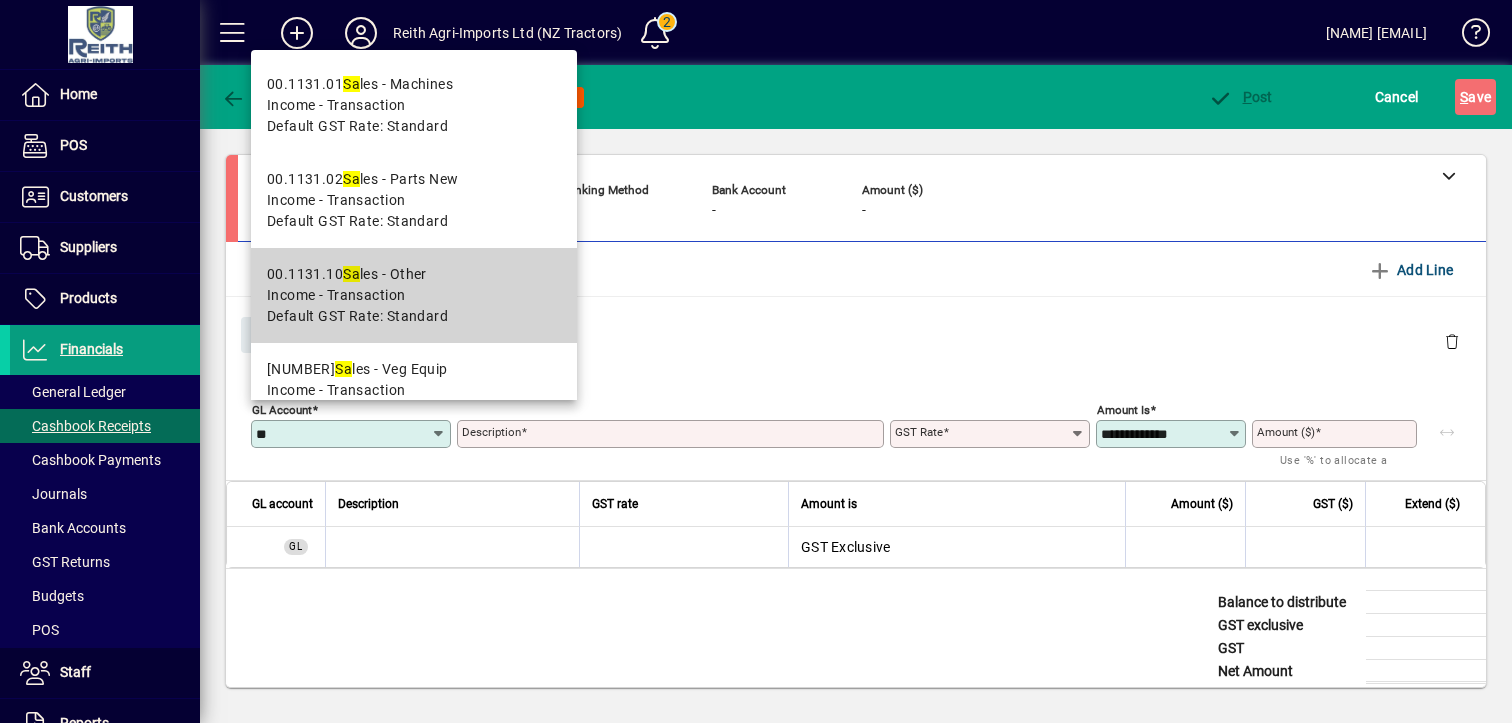 click on "Income - Transaction" at bounding box center (336, 295) 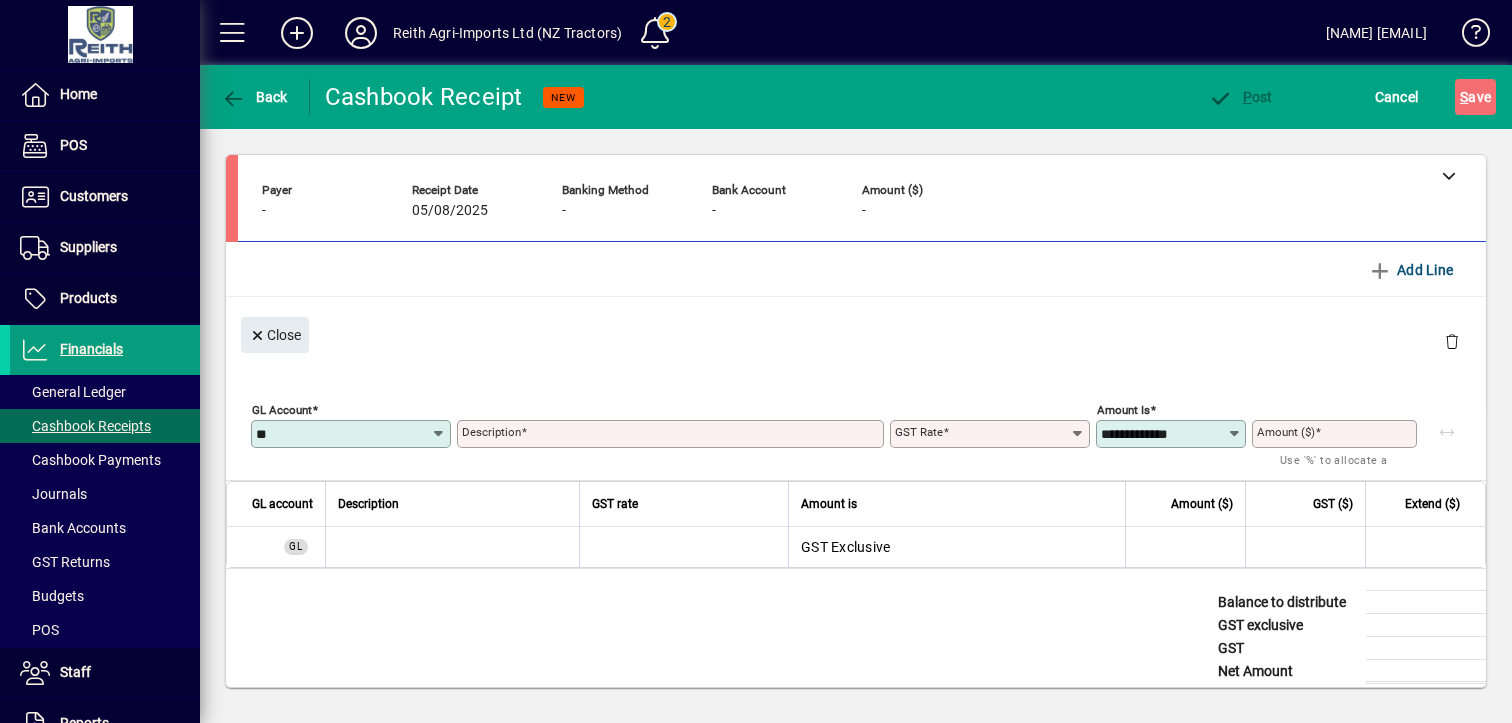 type on "**********" 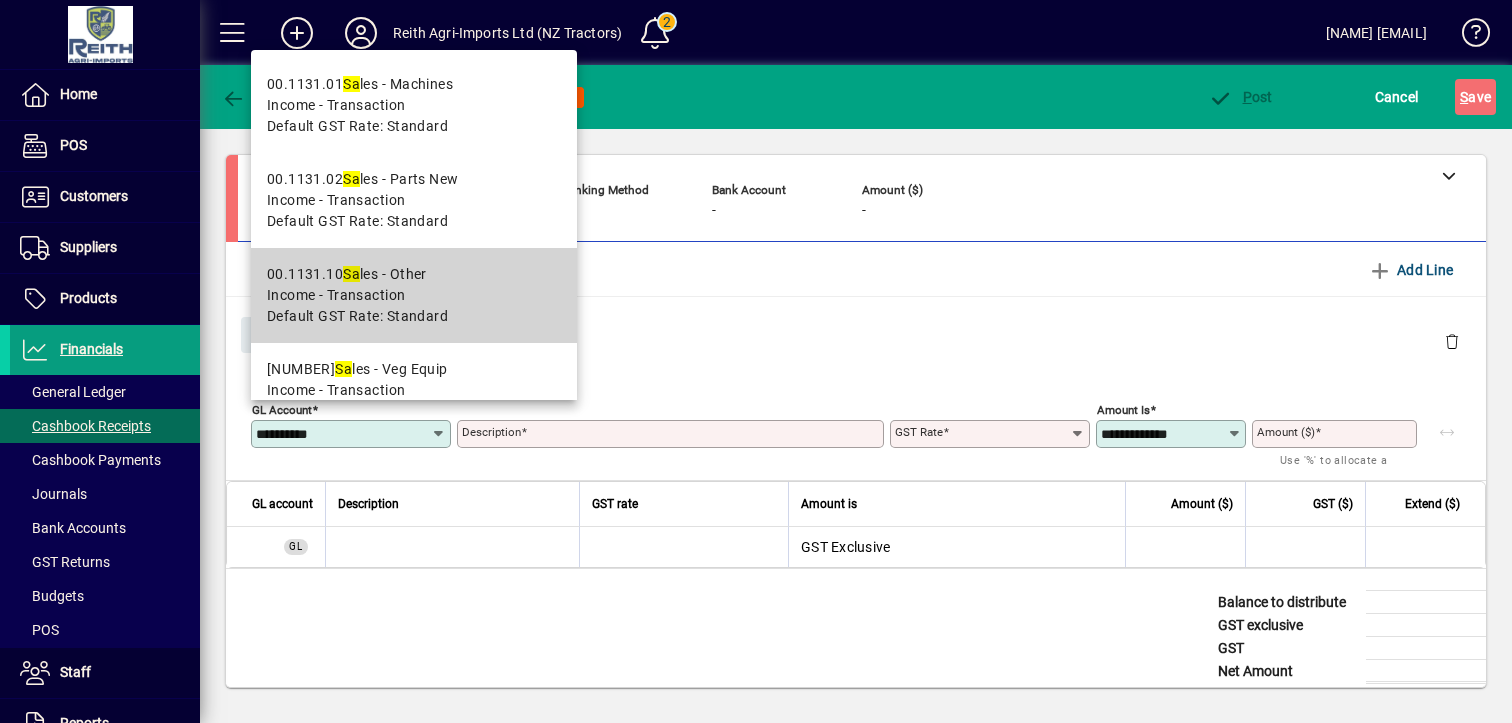 type on "**********" 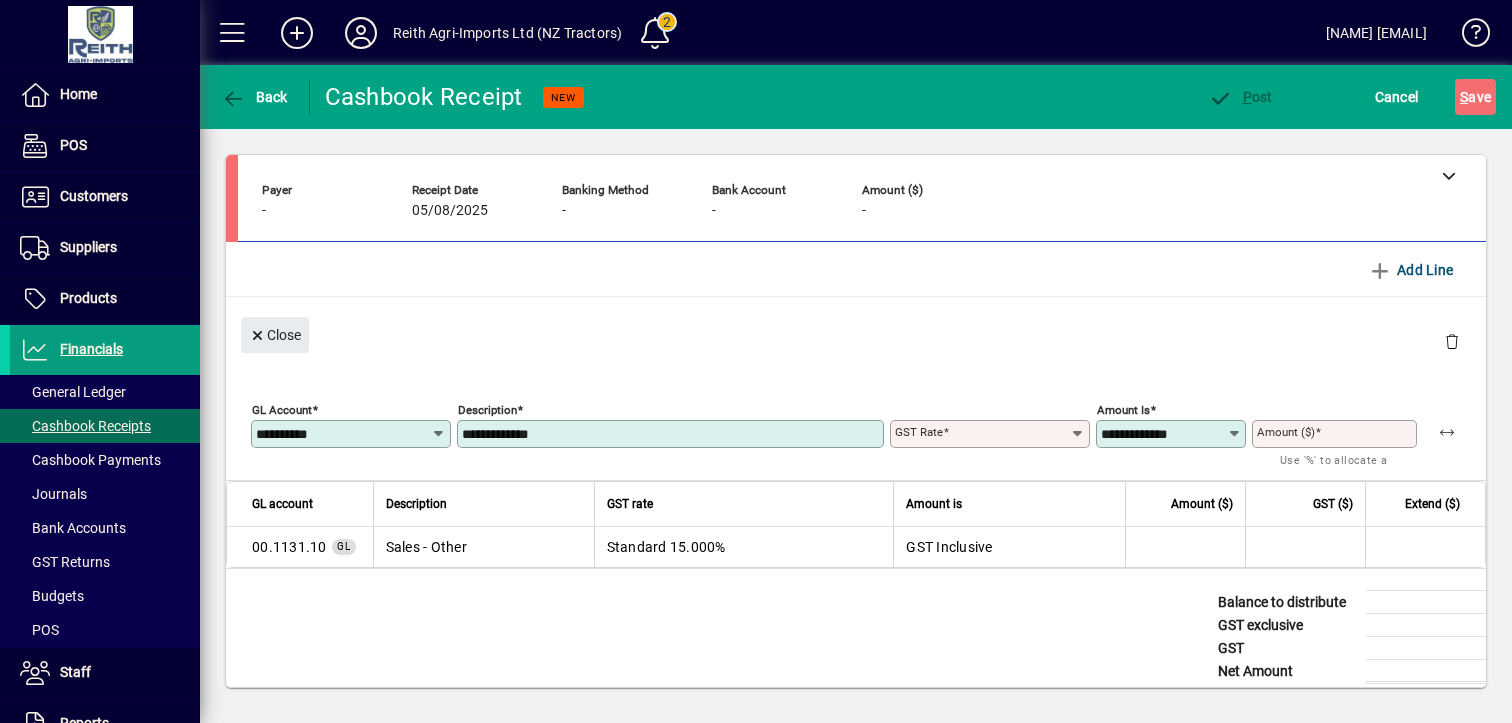 type on "********" 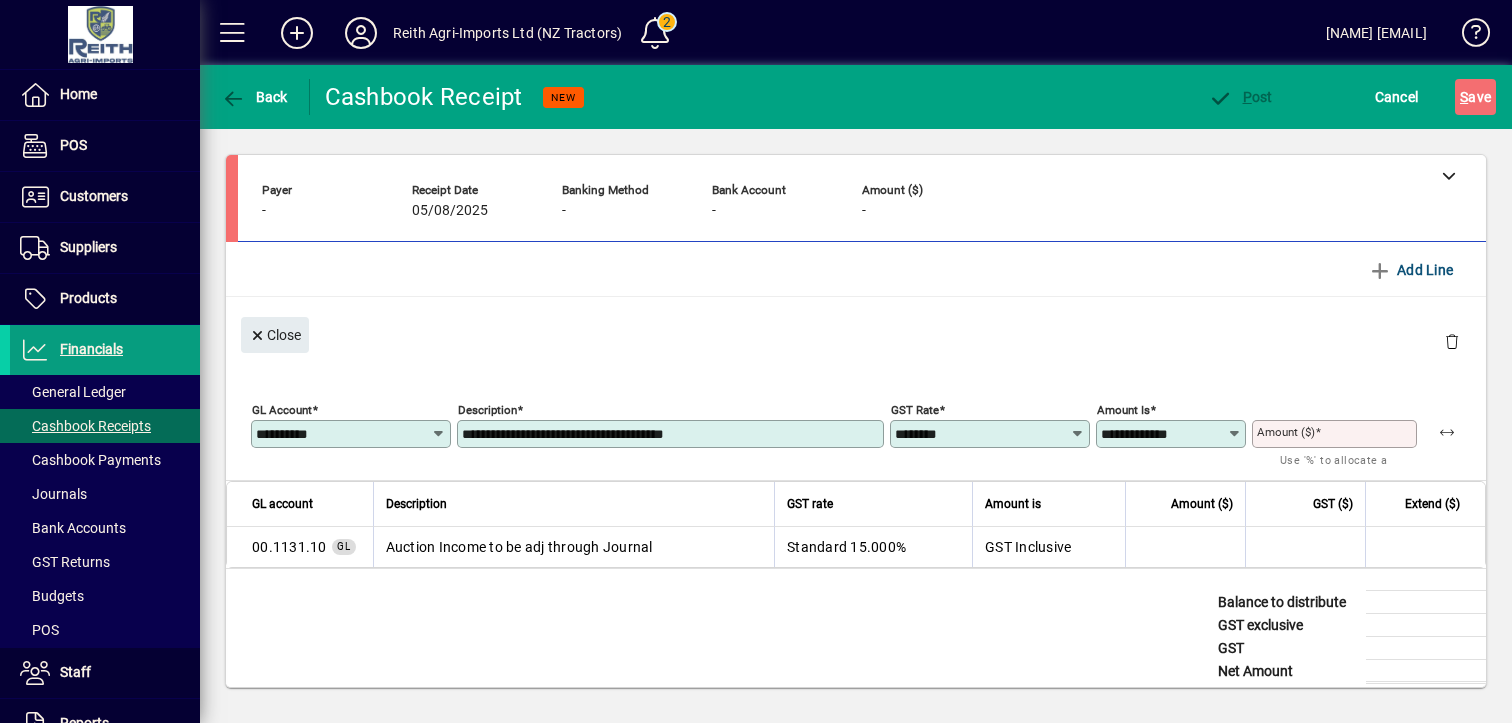 type on "**********" 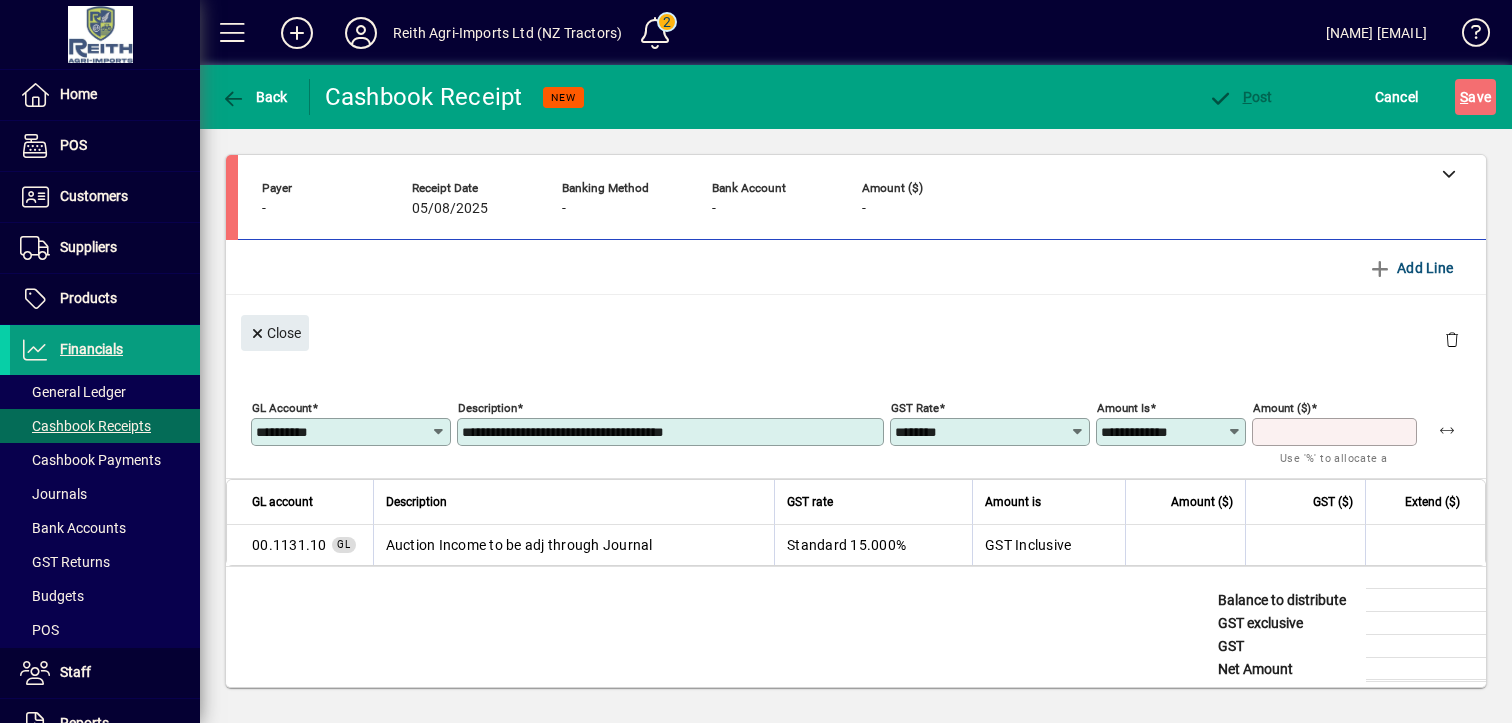 scroll, scrollTop: 0, scrollLeft: 0, axis: both 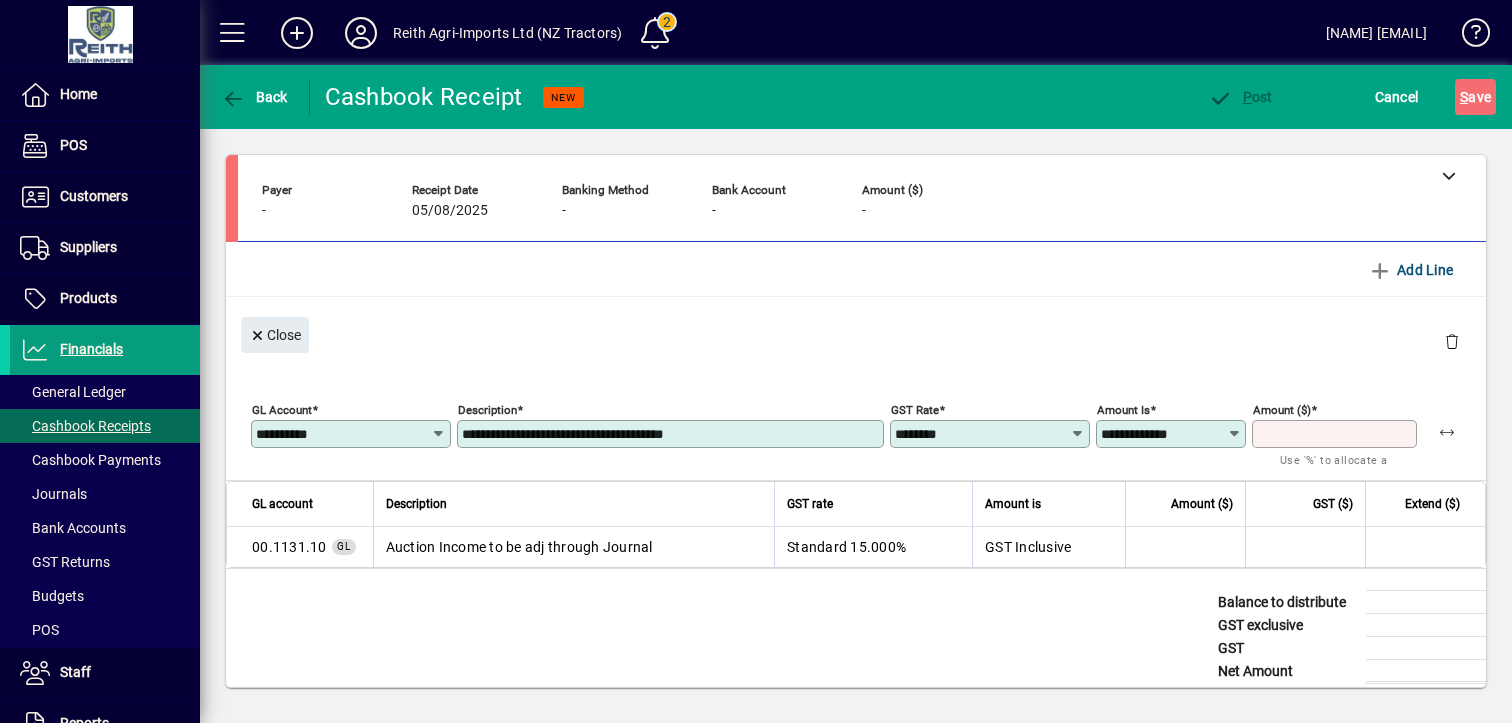 click on "Amount ($)" at bounding box center [1336, 434] 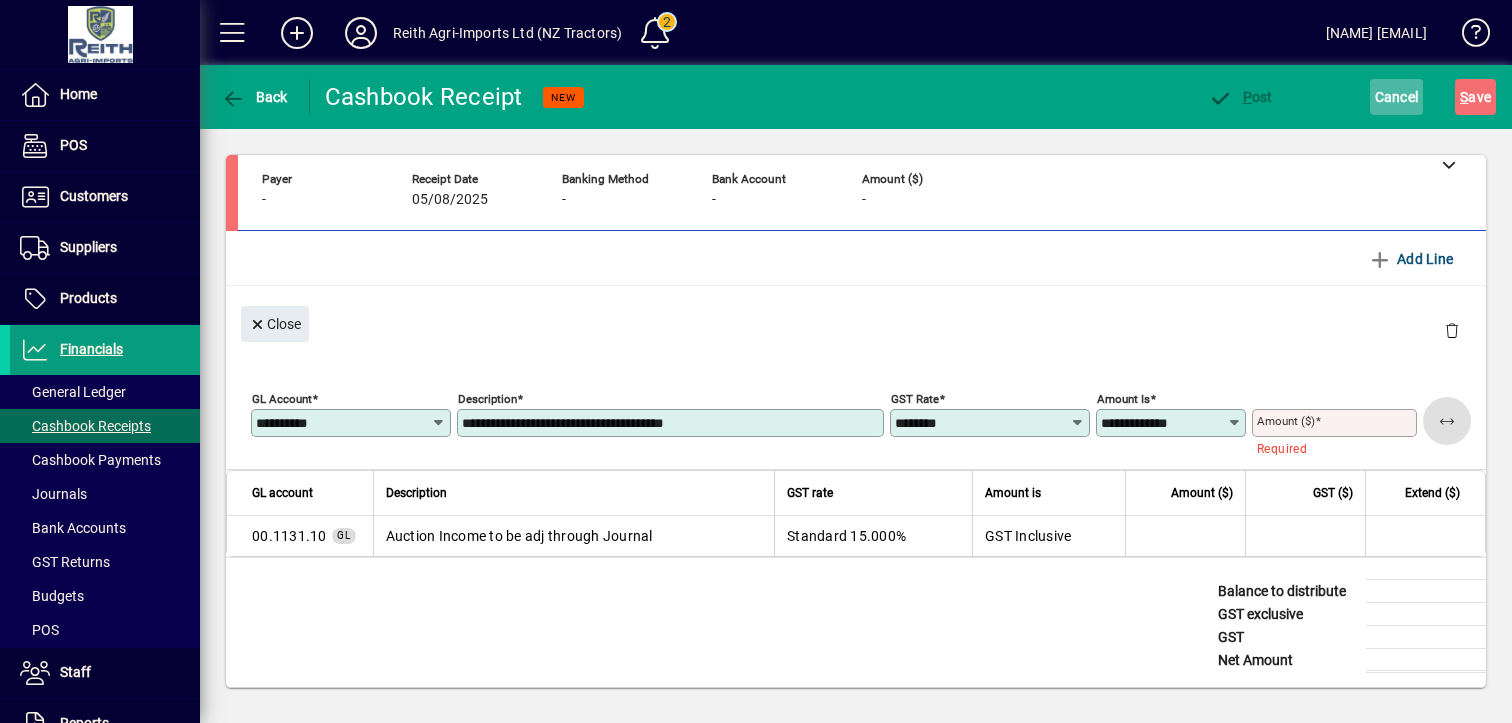 scroll, scrollTop: 0, scrollLeft: 0, axis: both 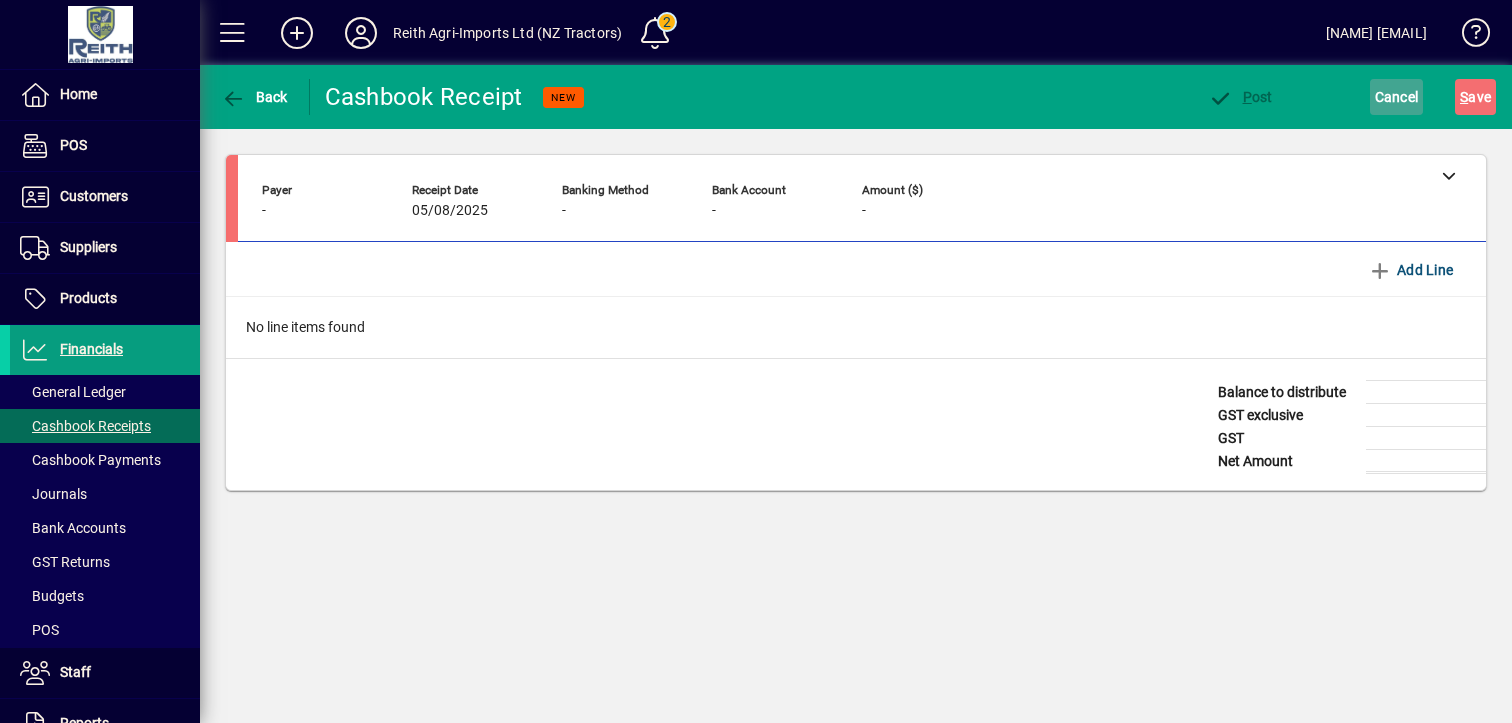 click on "Cancel" 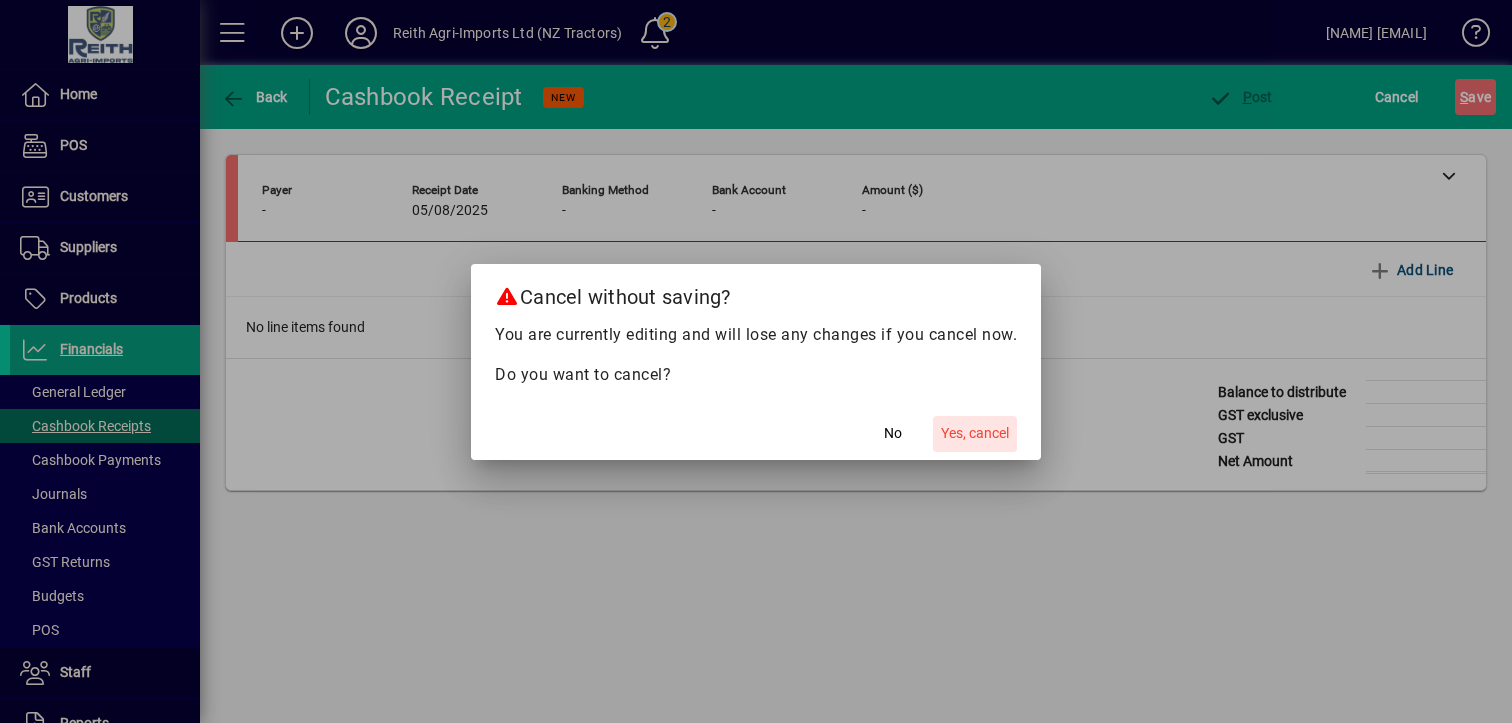 click on "Yes, cancel" 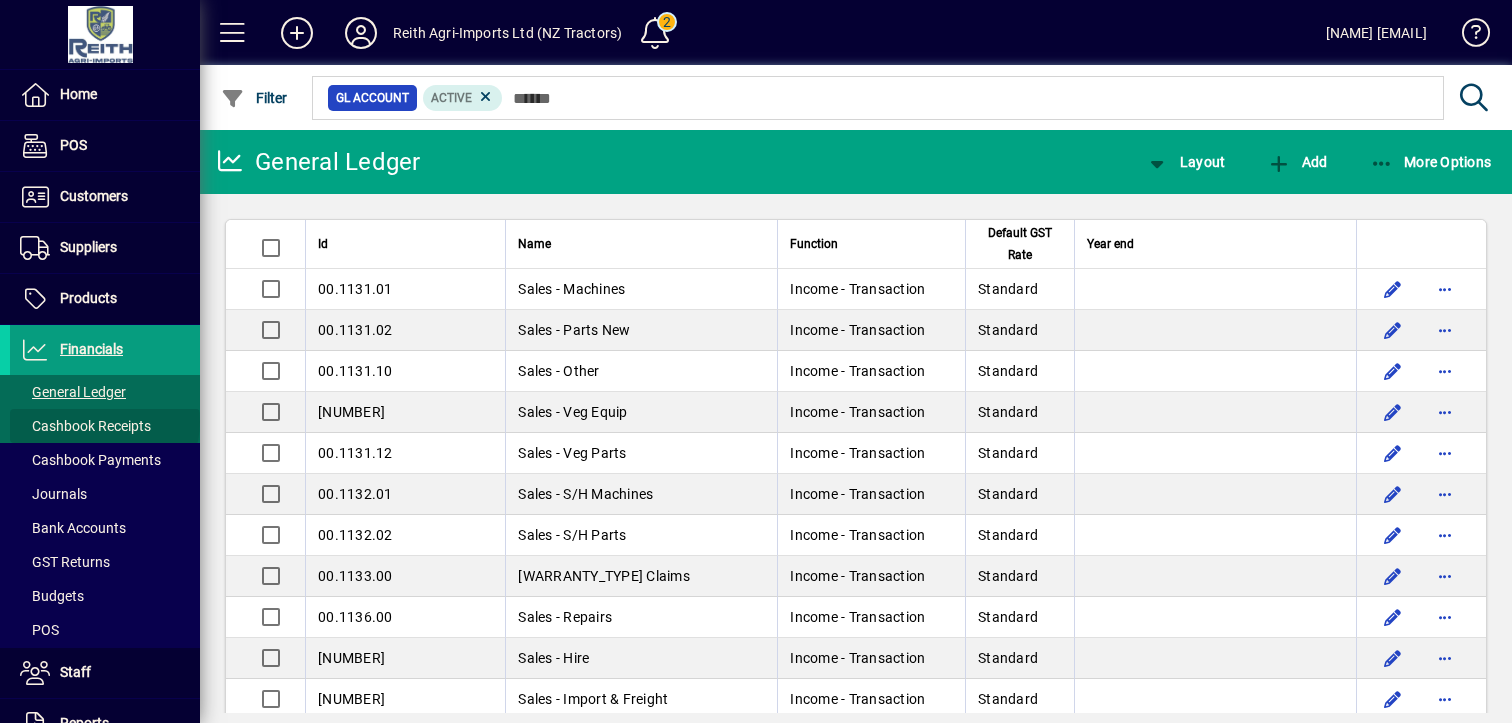 click on "Cashbook Receipts" at bounding box center [85, 426] 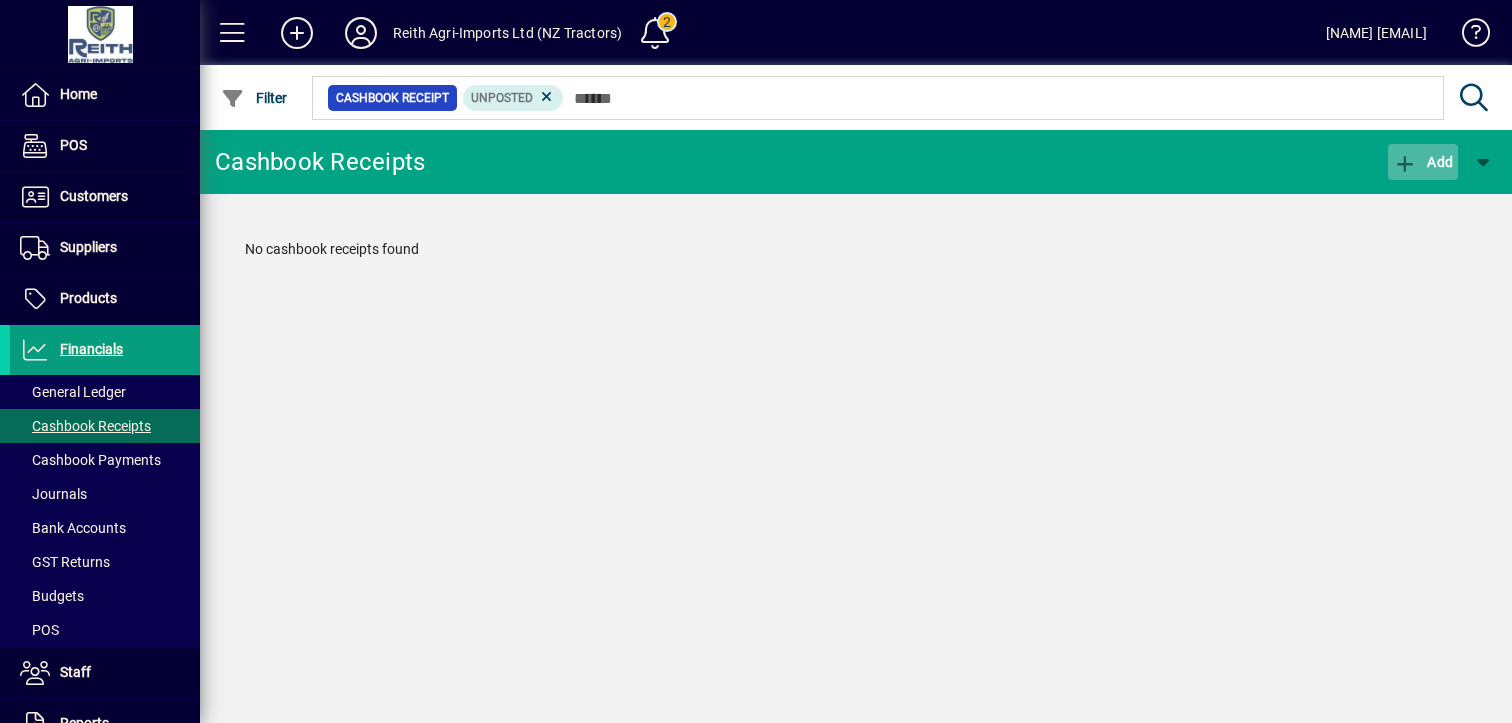 click 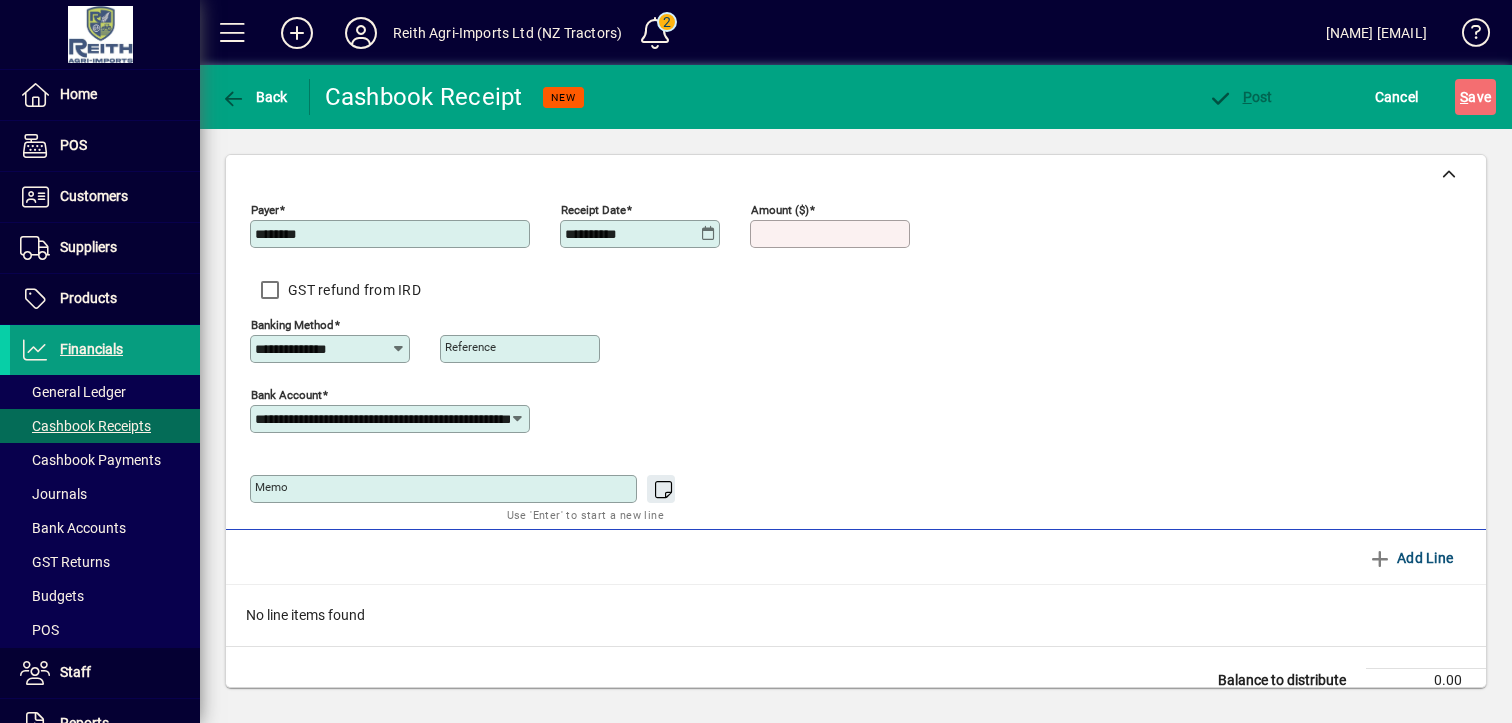 type on "**********" 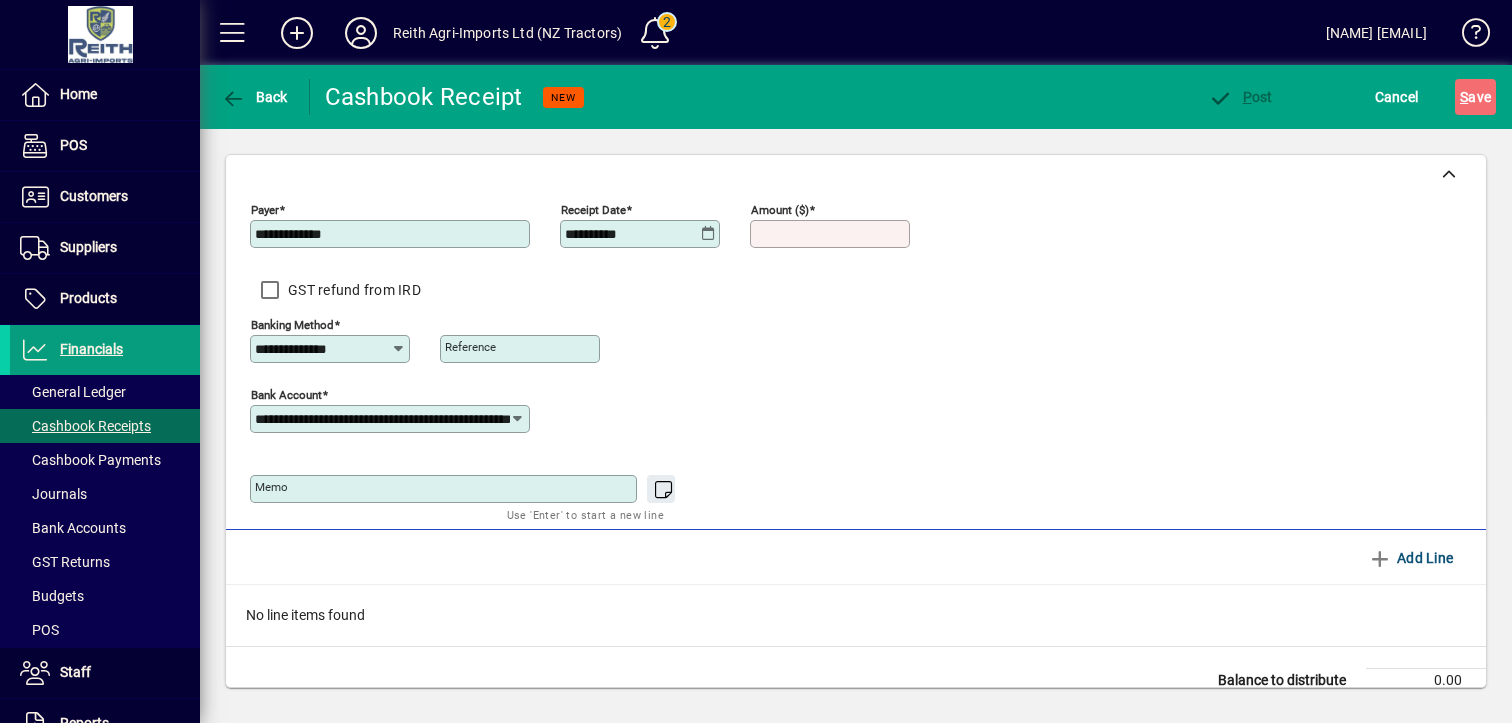 type on "*********" 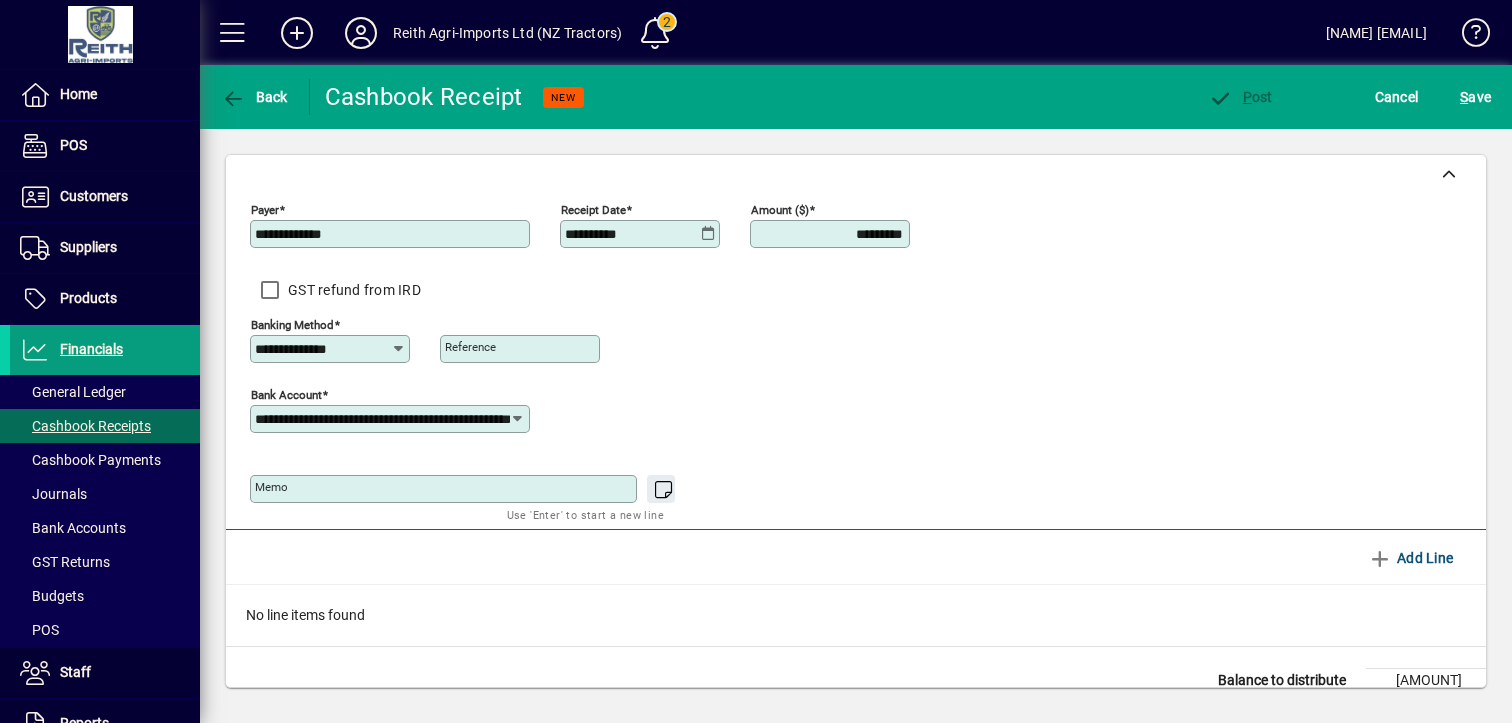 click 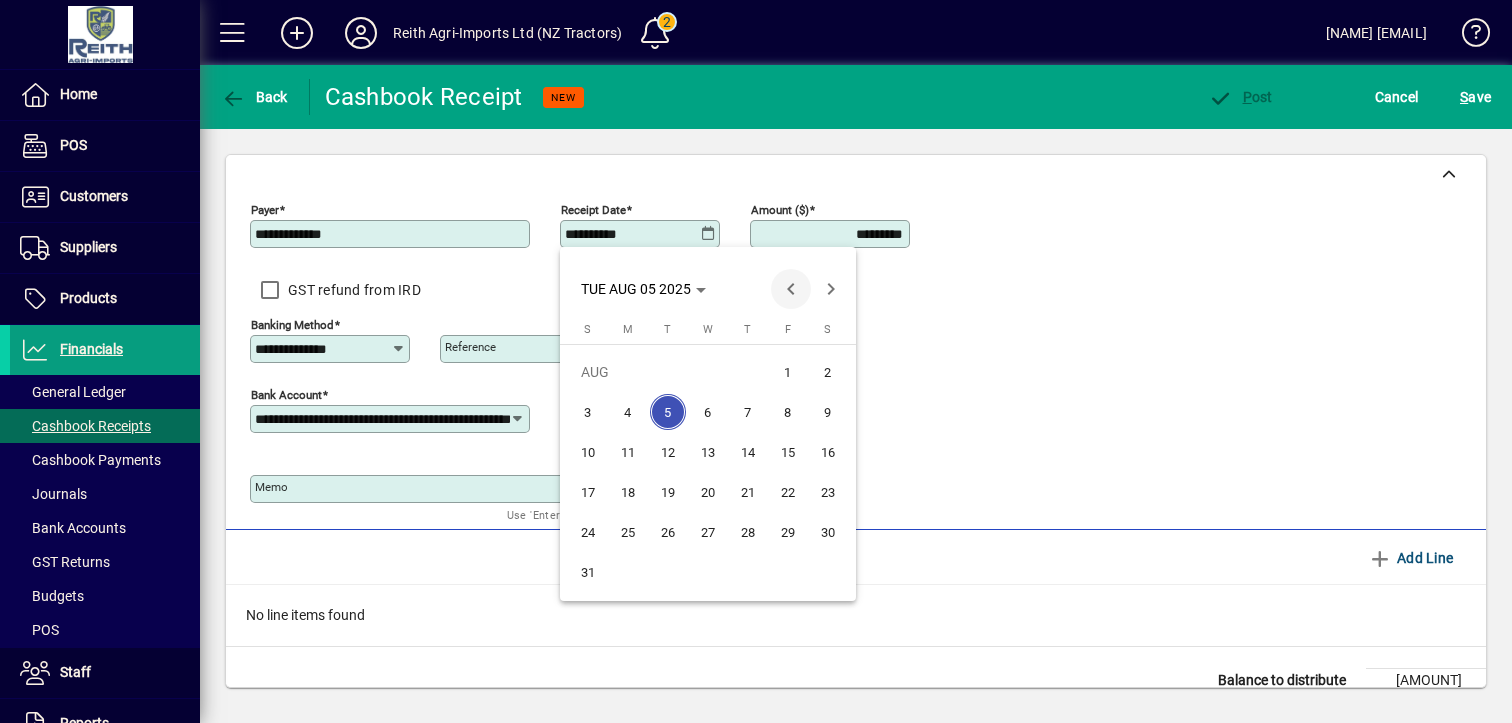 click at bounding box center [791, 289] 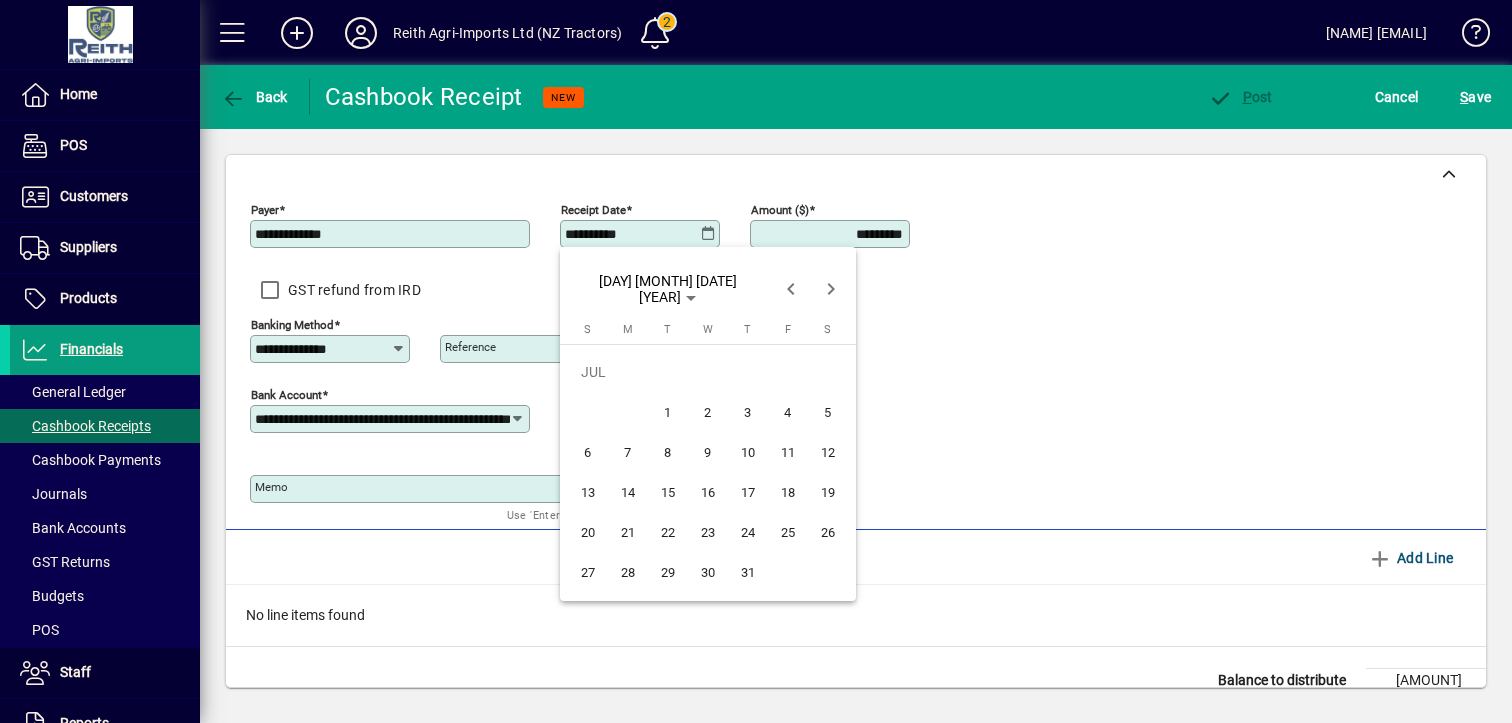 click on "21" at bounding box center [628, 532] 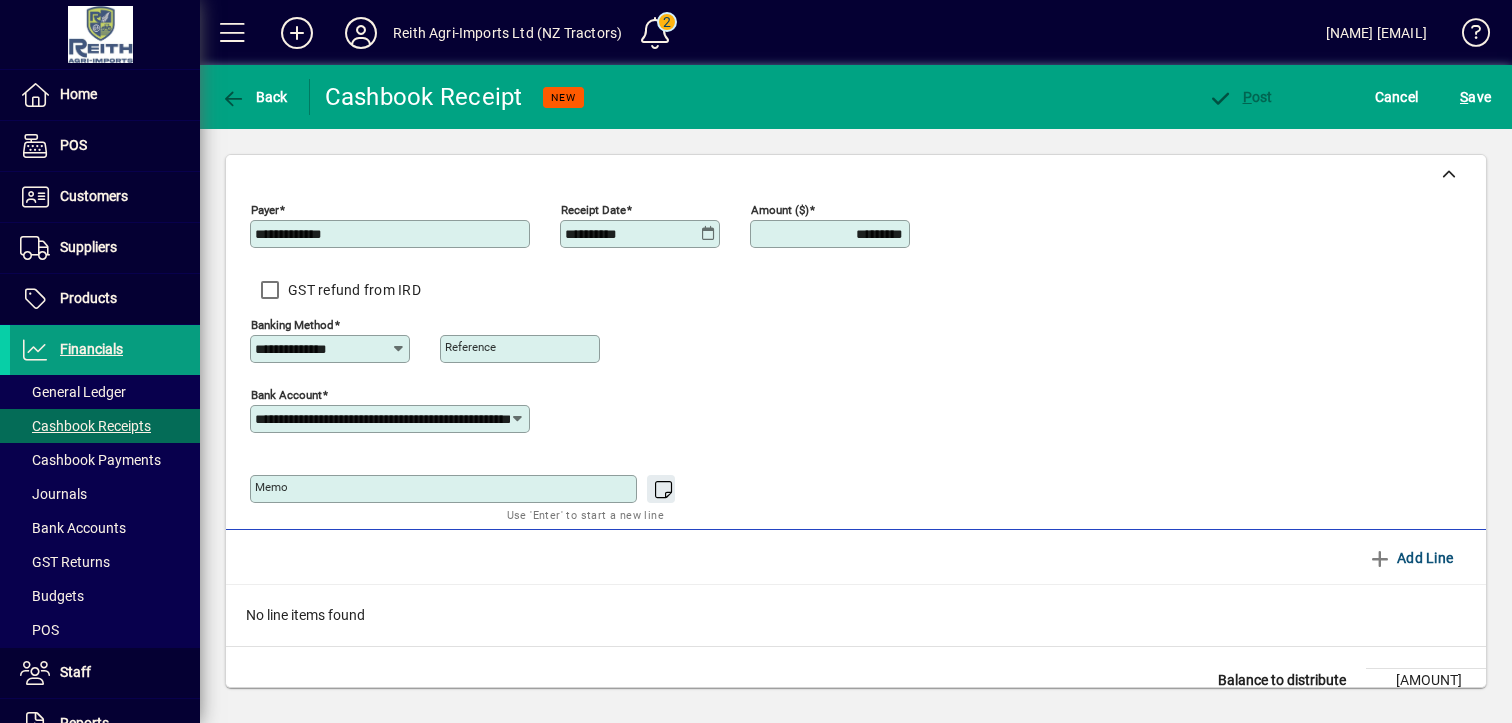 click on "Memo" at bounding box center (445, 489) 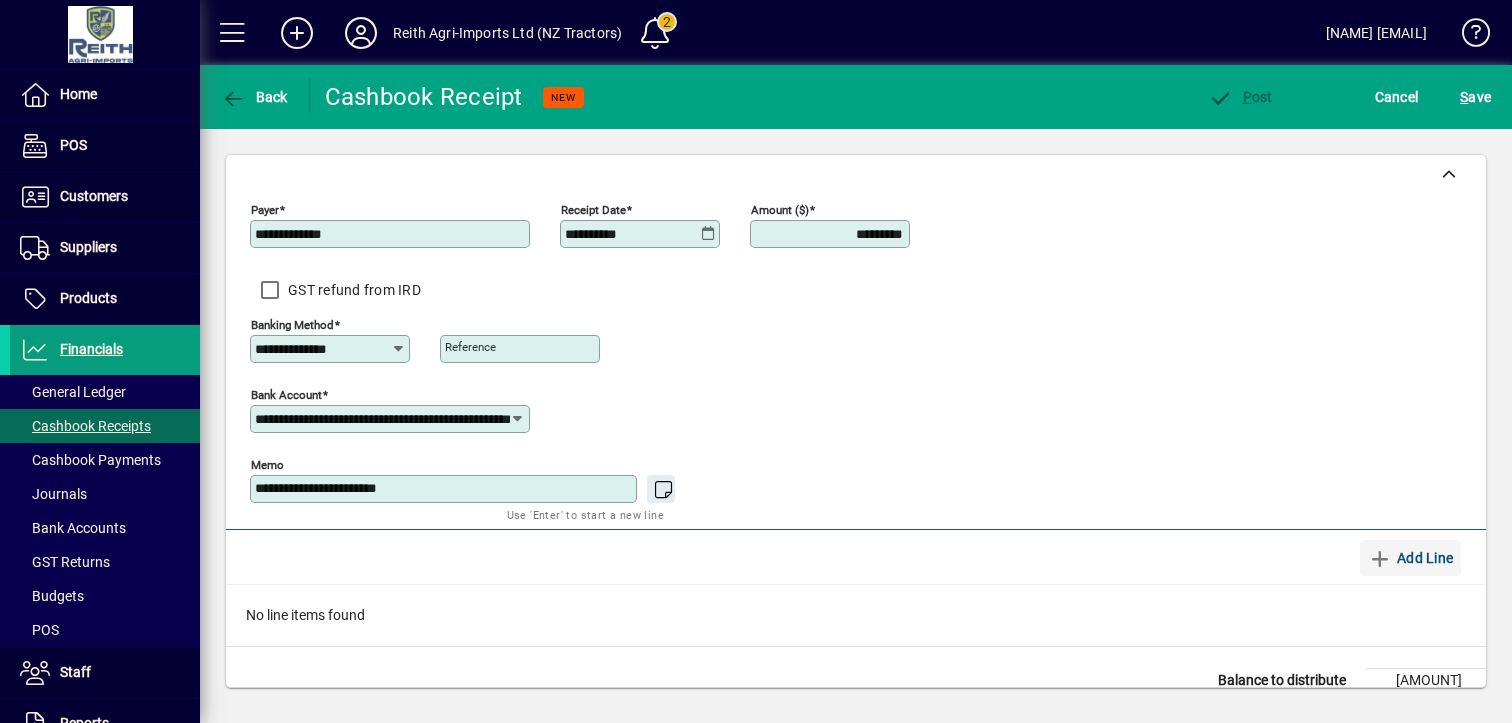 type on "**********" 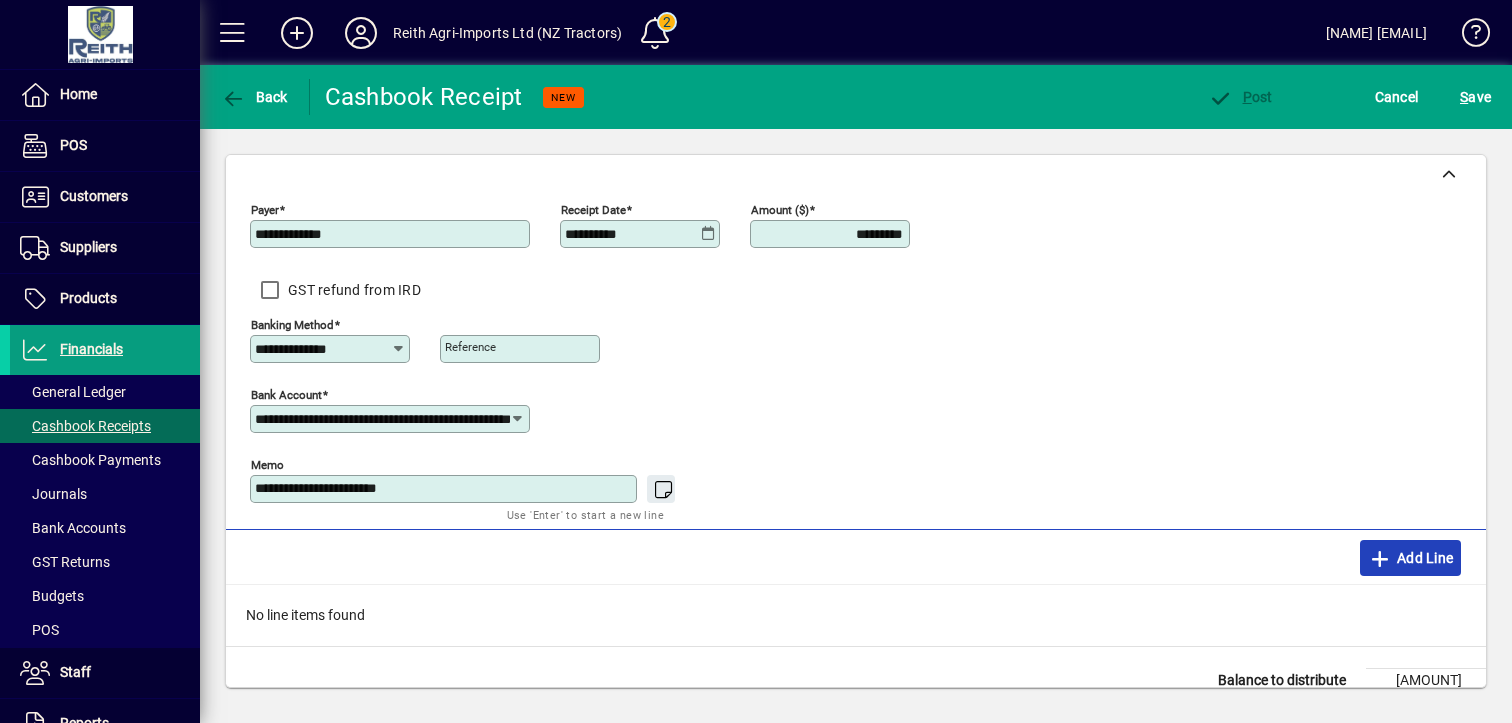 click 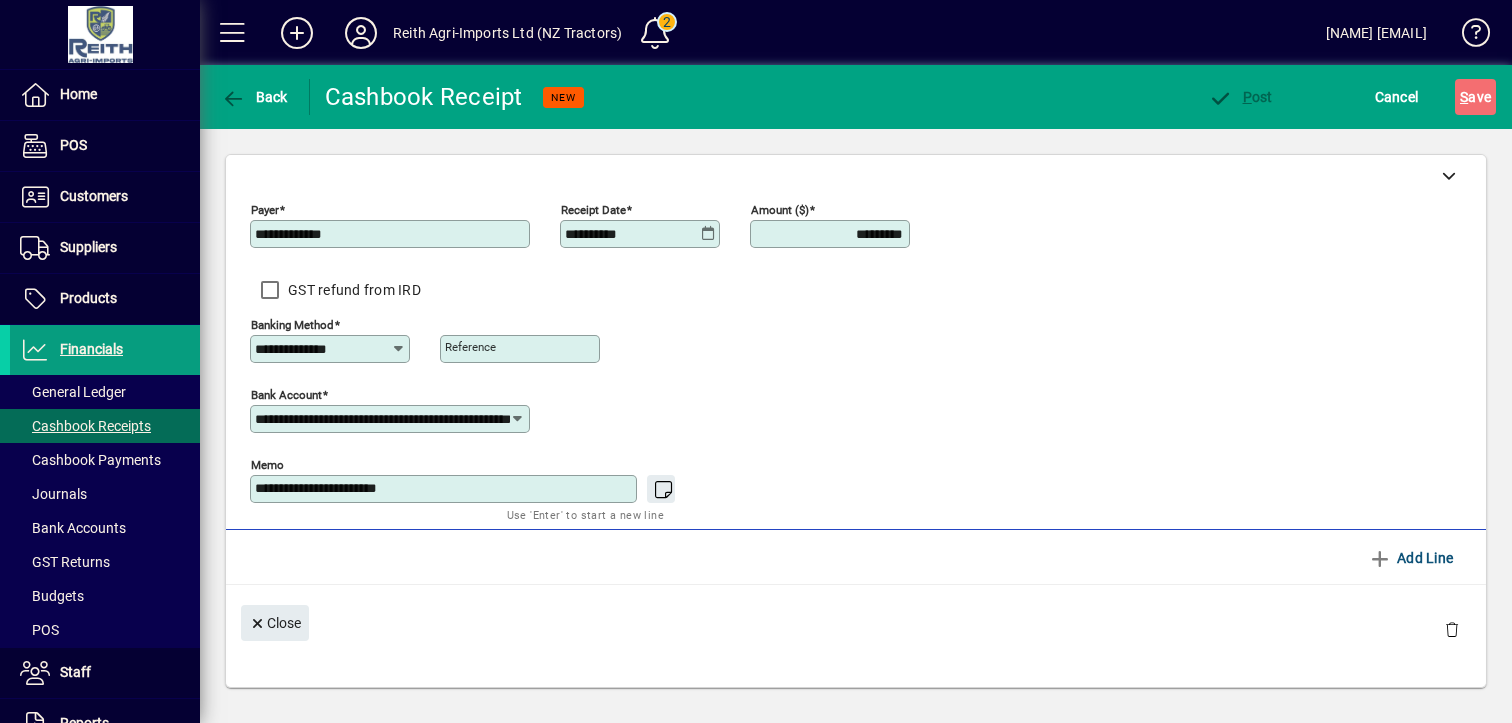 type on "**********" 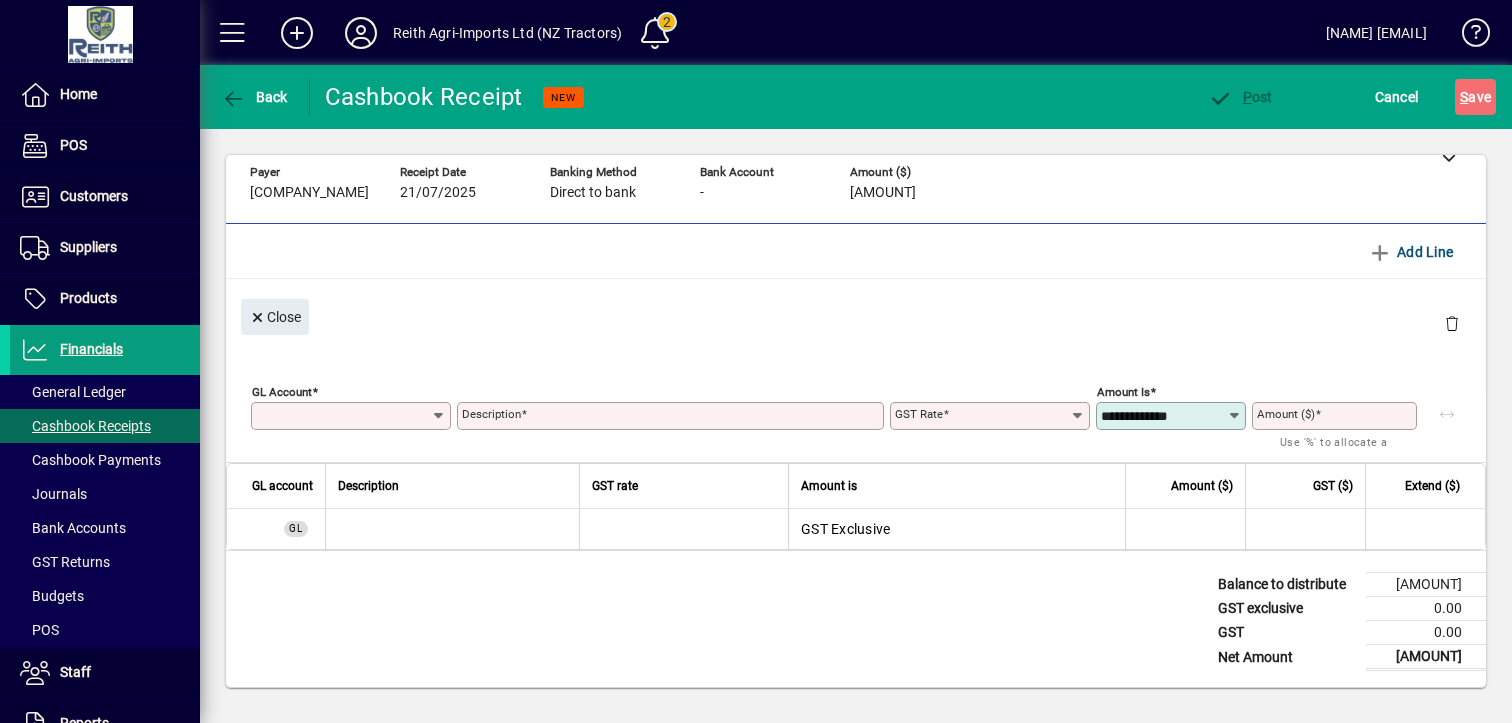 scroll, scrollTop: 15, scrollLeft: 0, axis: vertical 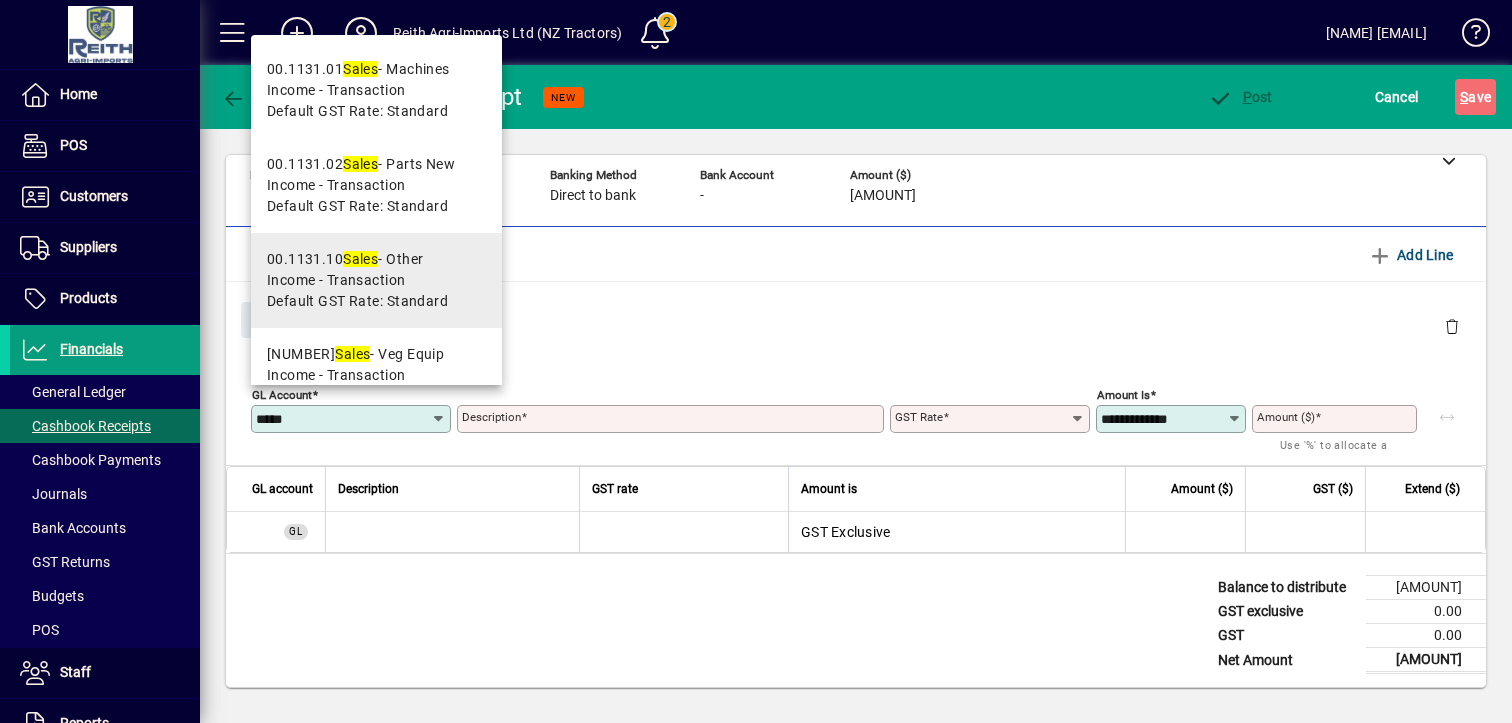 click on "Default GST Rate: Standard" at bounding box center [357, 301] 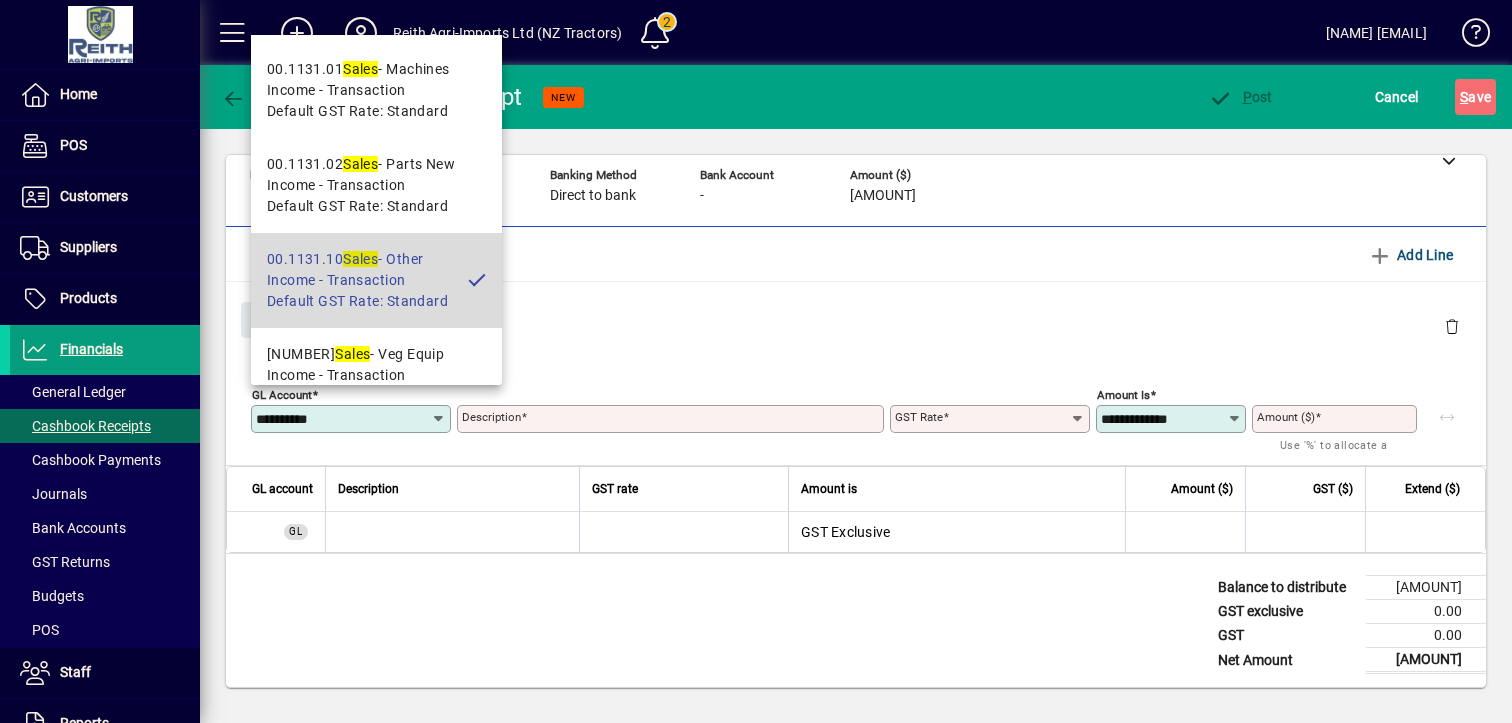 type on "**********" 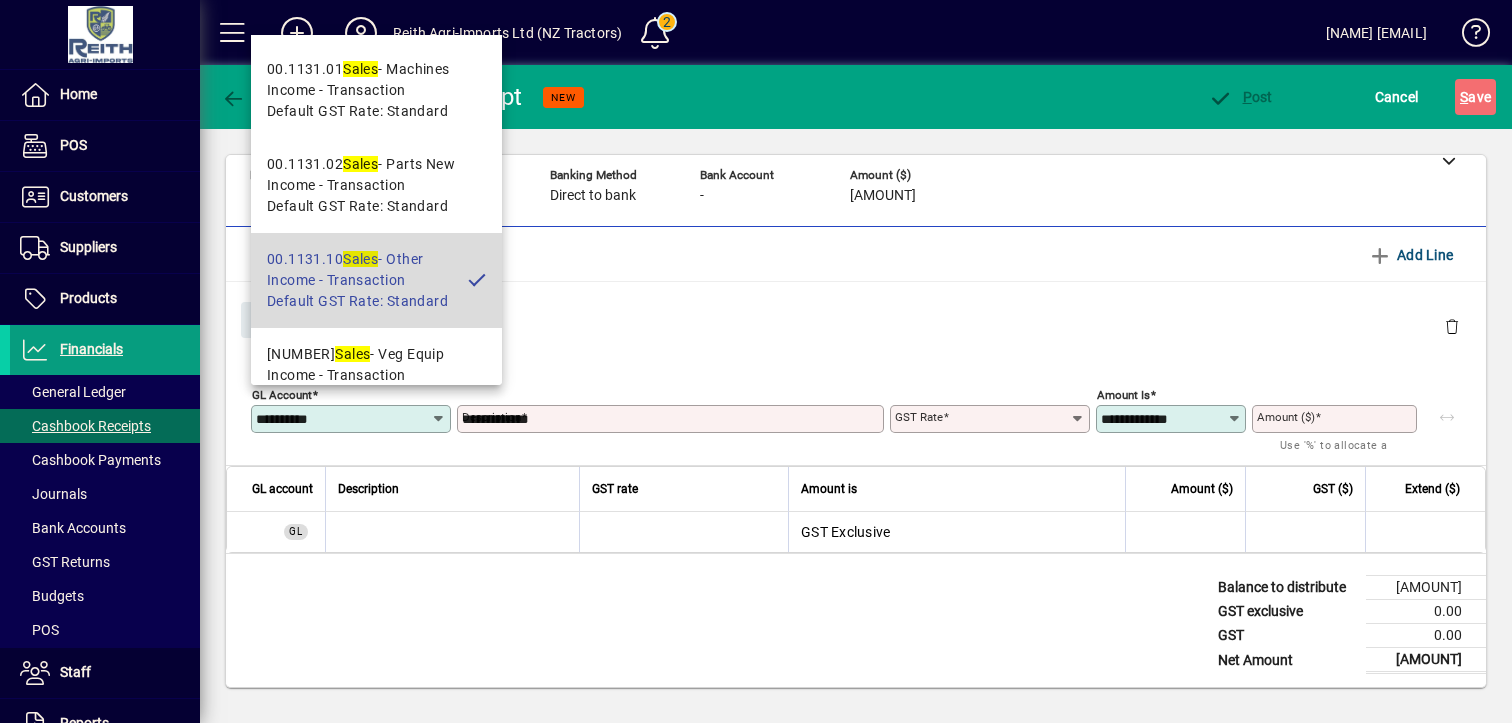 type on "********" 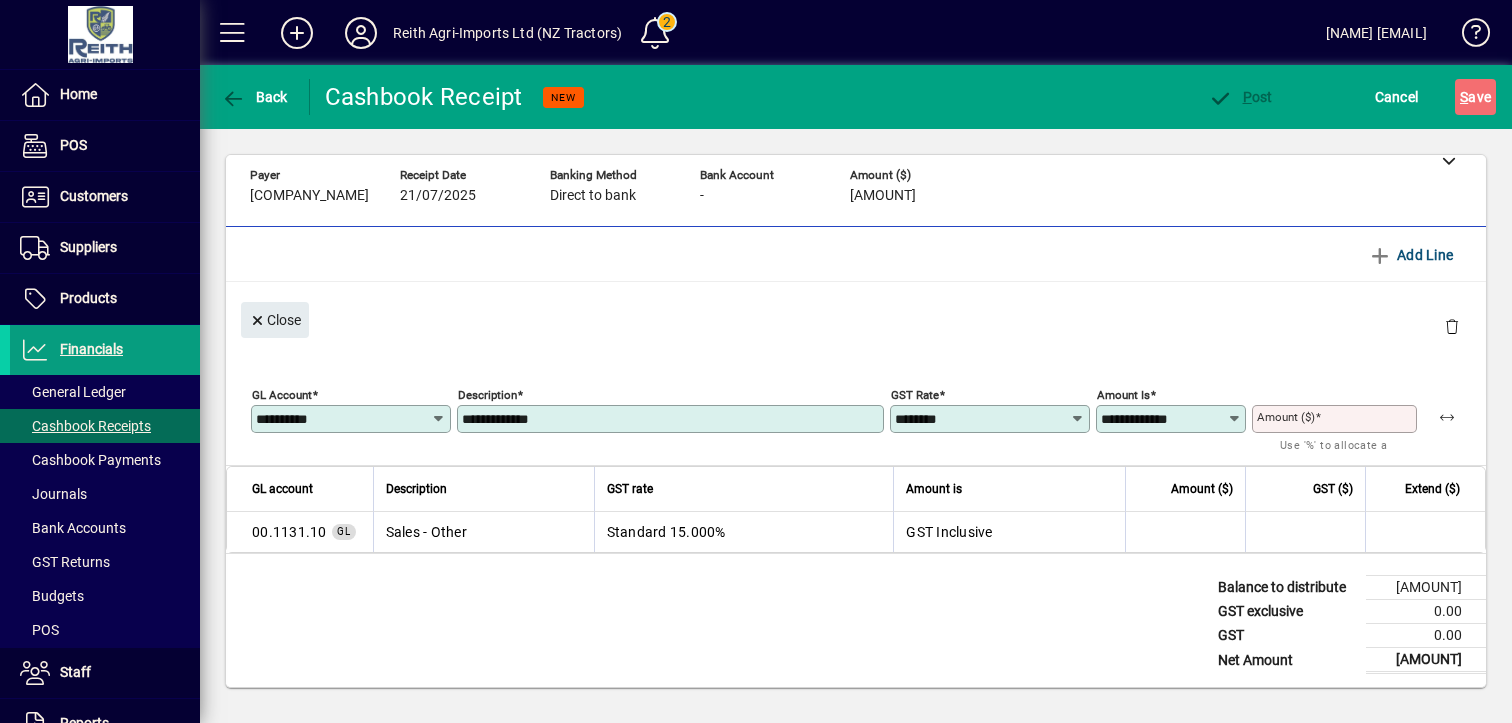 drag, startPoint x: 552, startPoint y: 415, endPoint x: 436, endPoint y: 395, distance: 117.71151 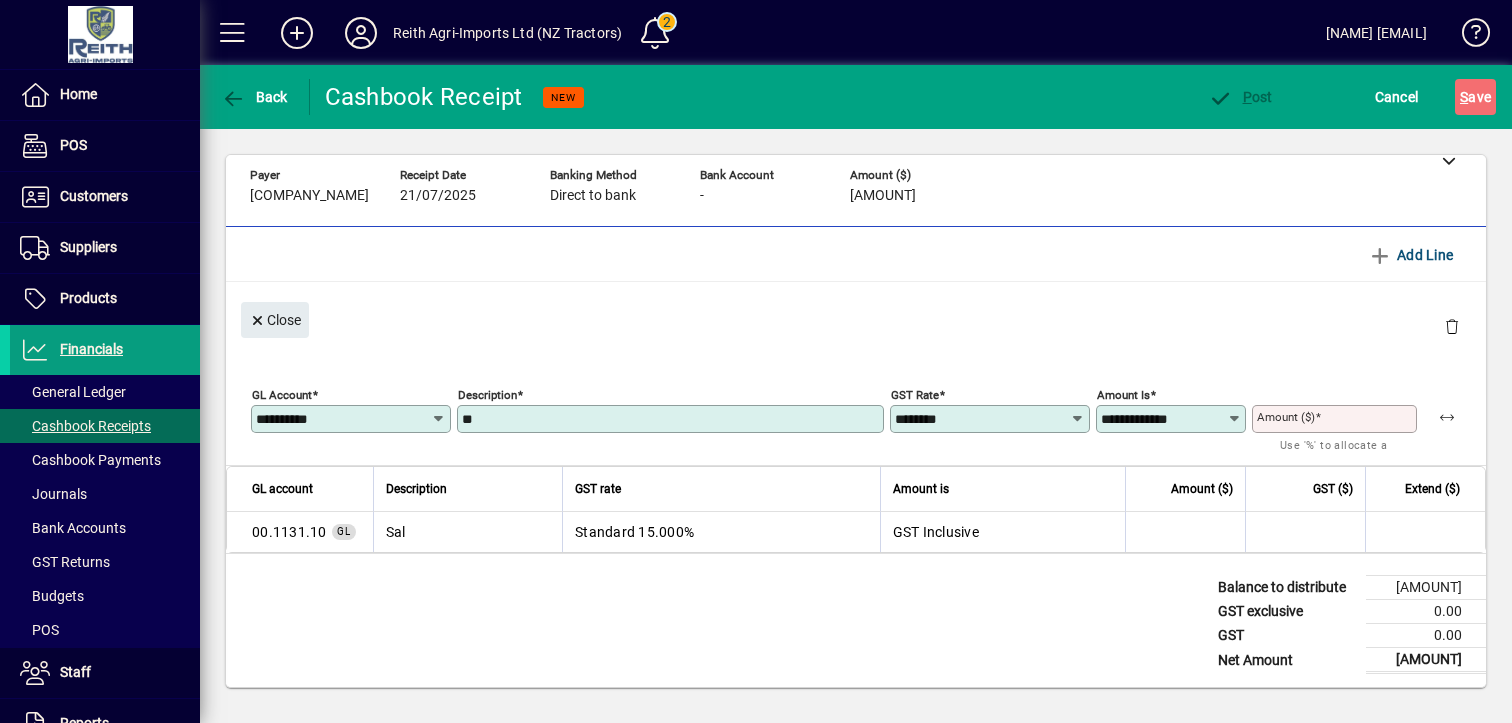 type on "*" 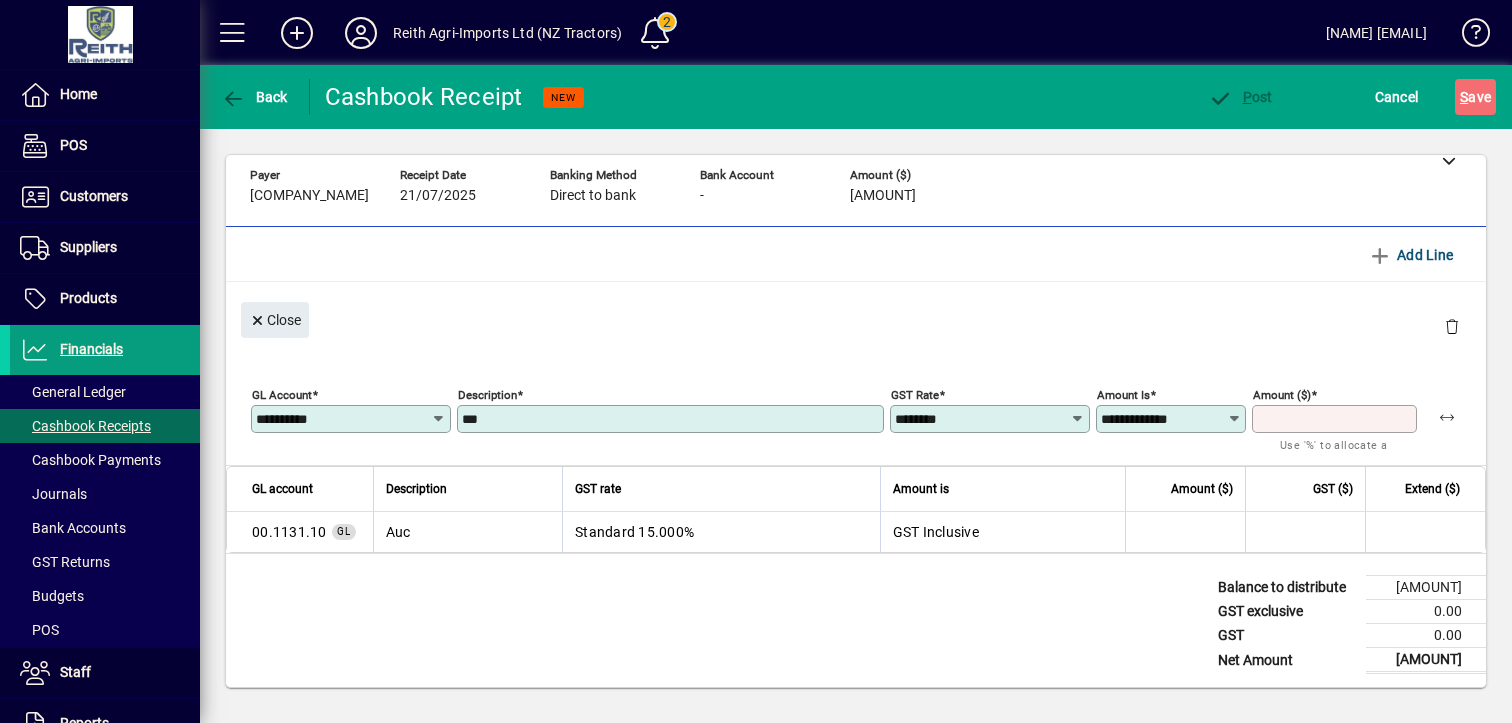 type on "**********" 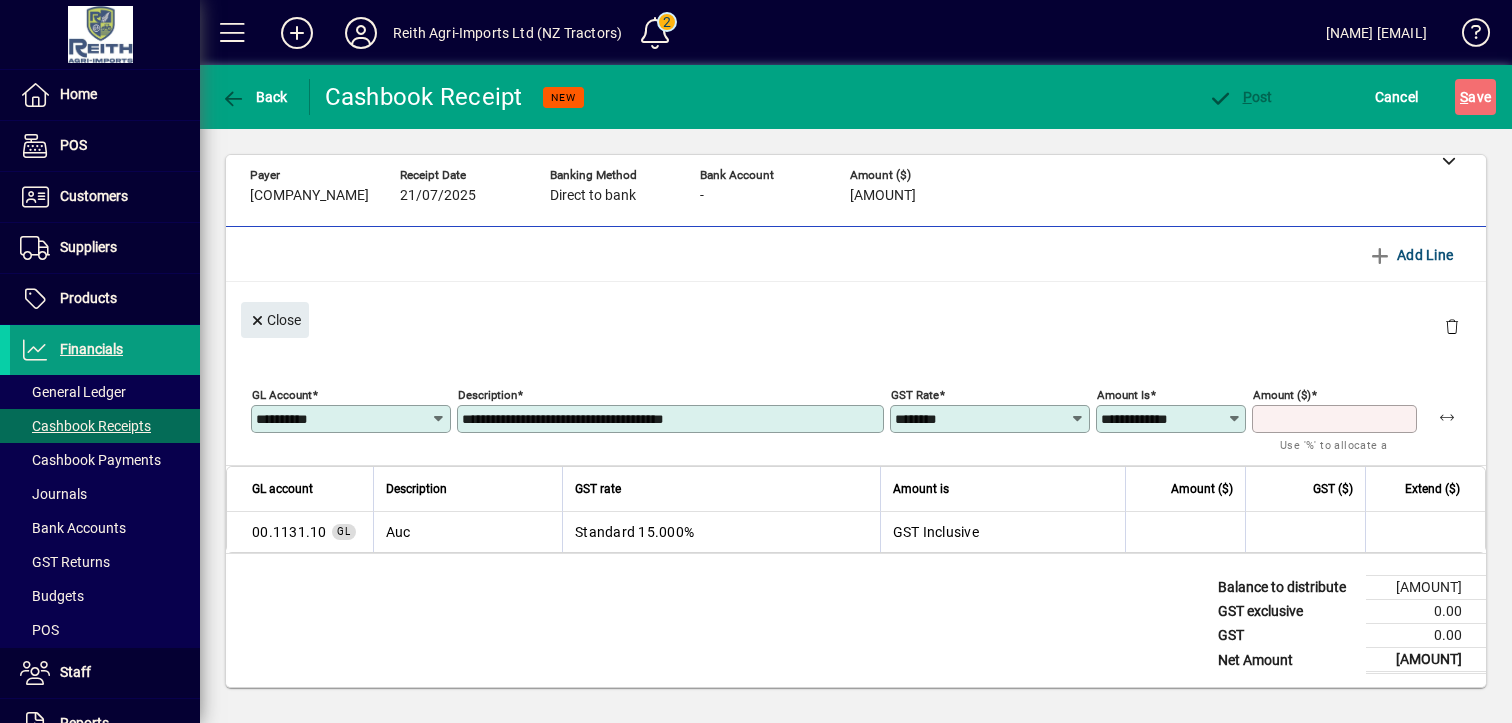 type on "*********" 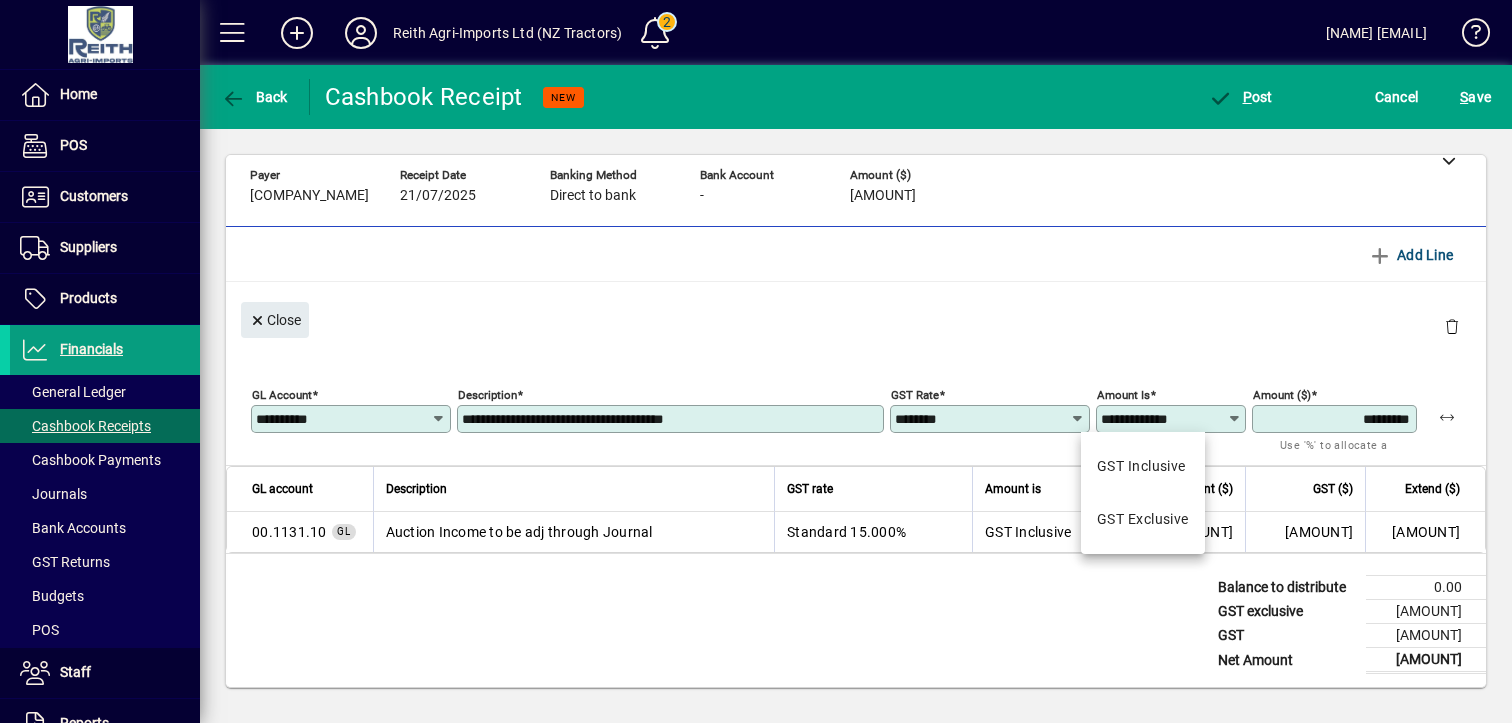 type on "*" 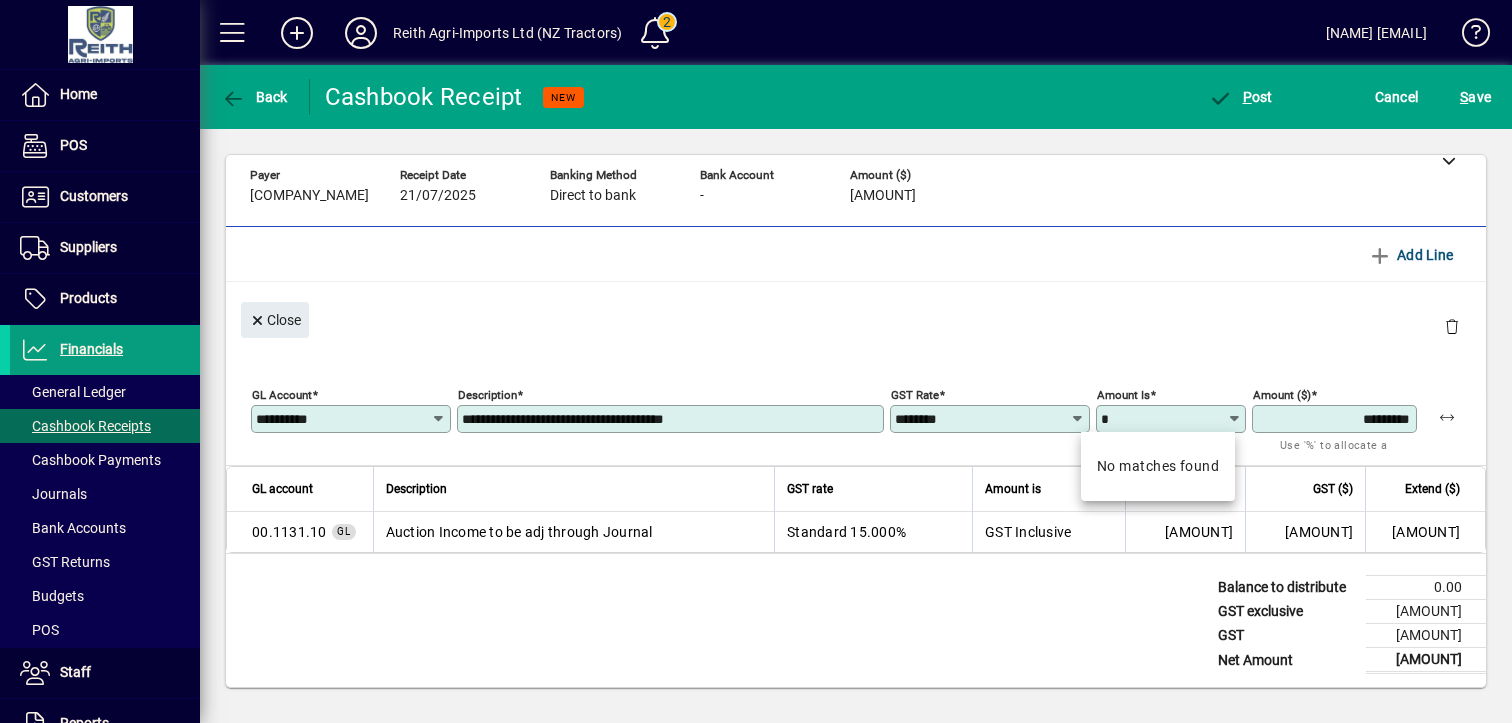 scroll, scrollTop: 0, scrollLeft: 0, axis: both 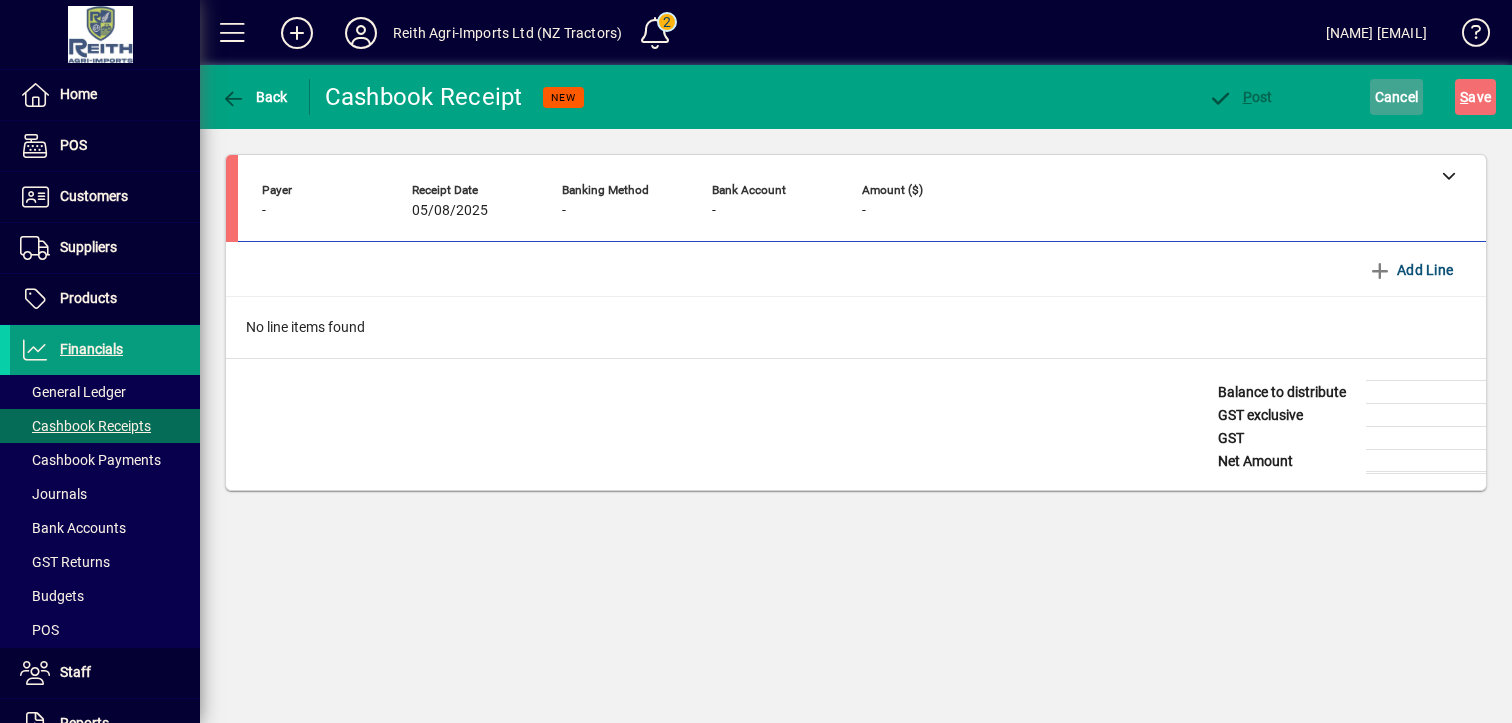 click on "Cancel" 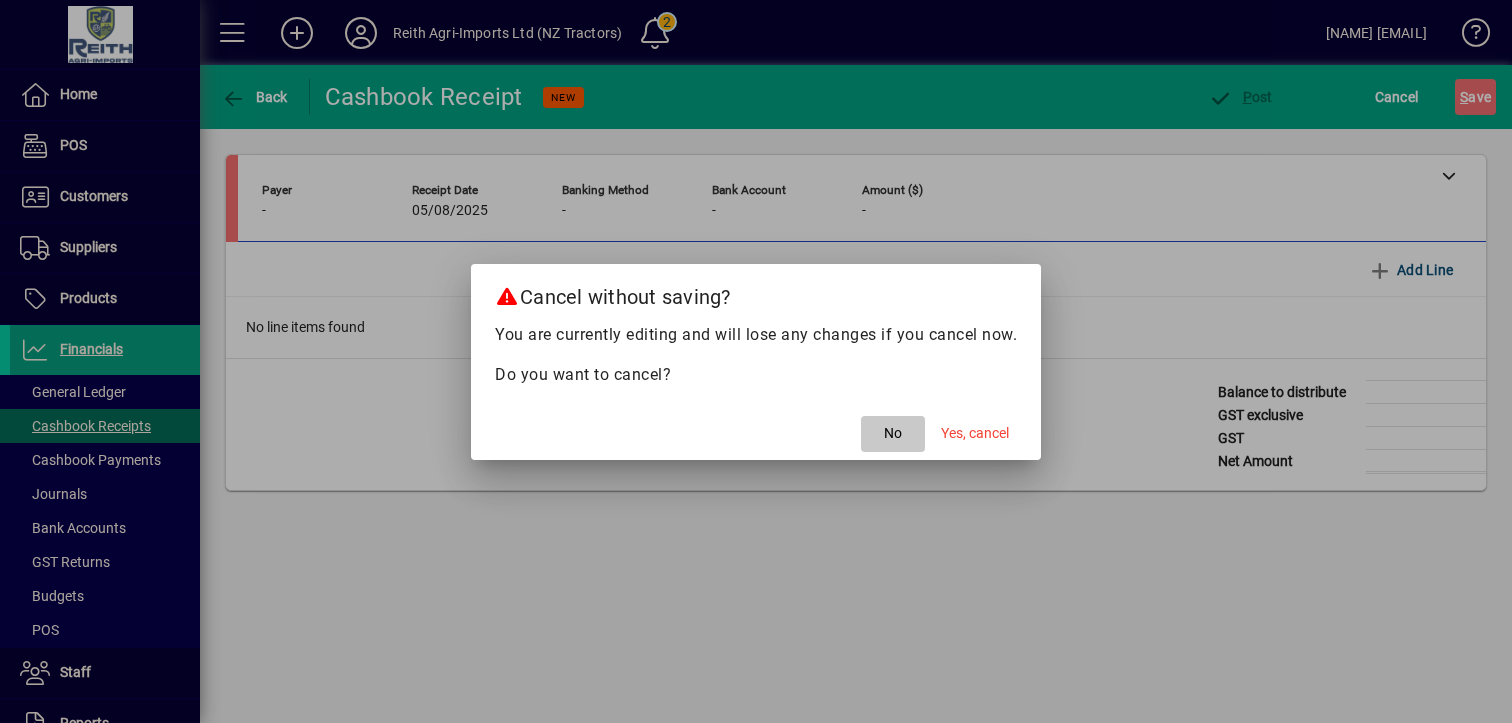click on "No" 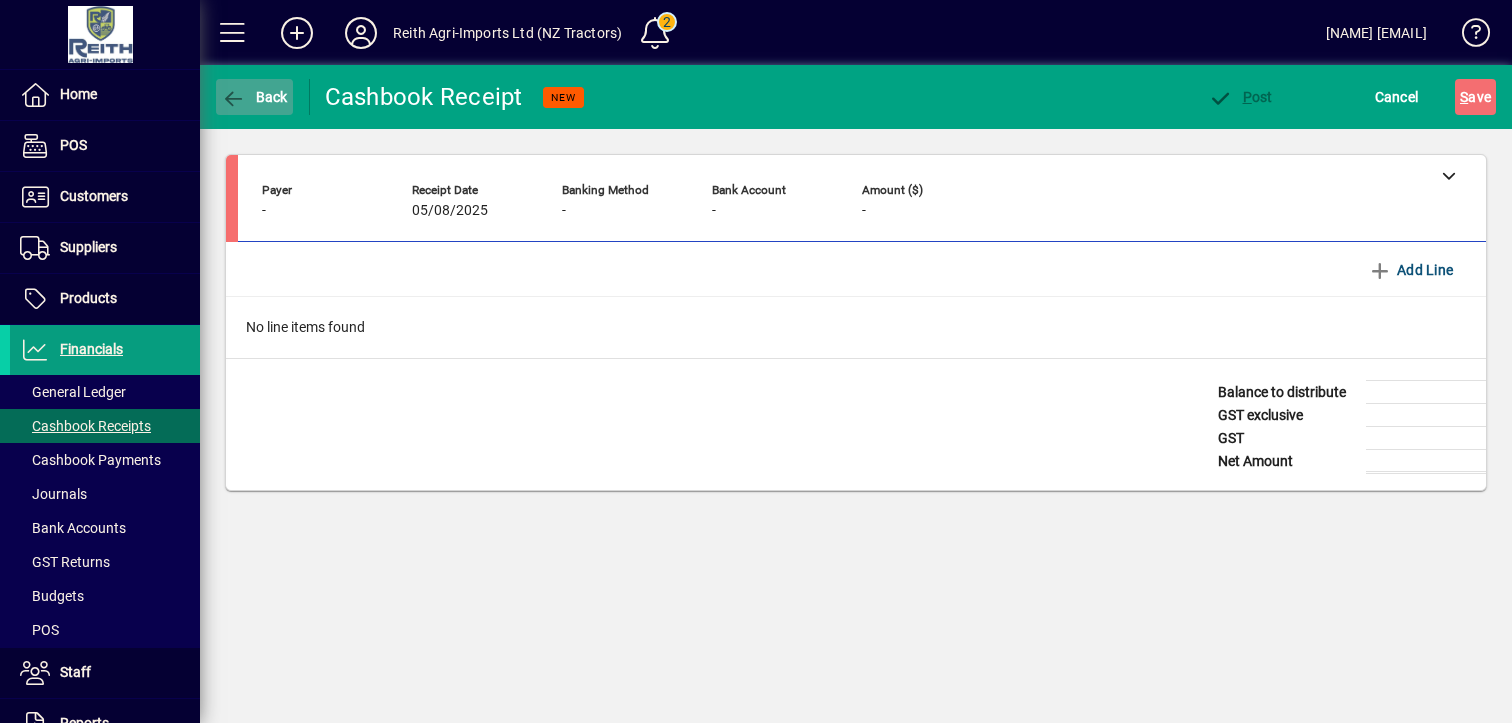 click 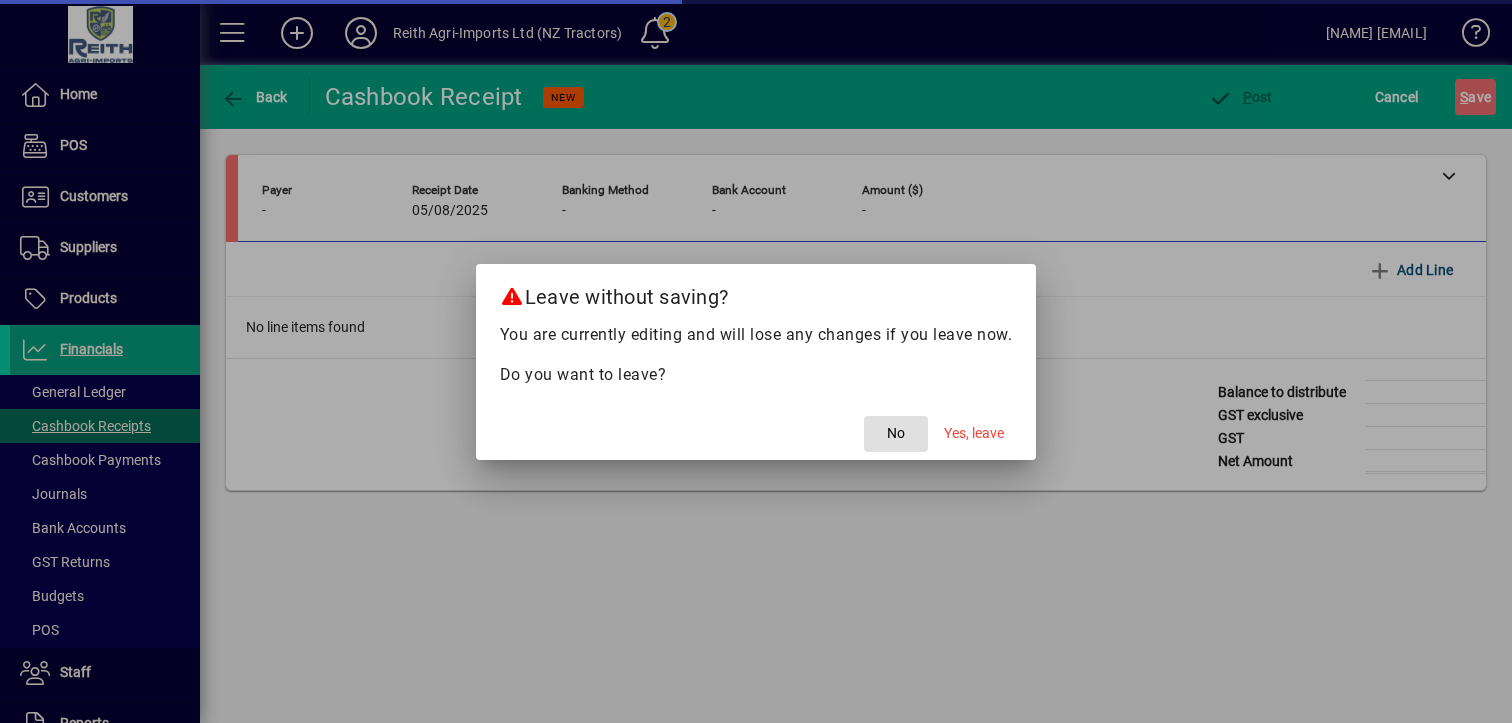 click on "No" 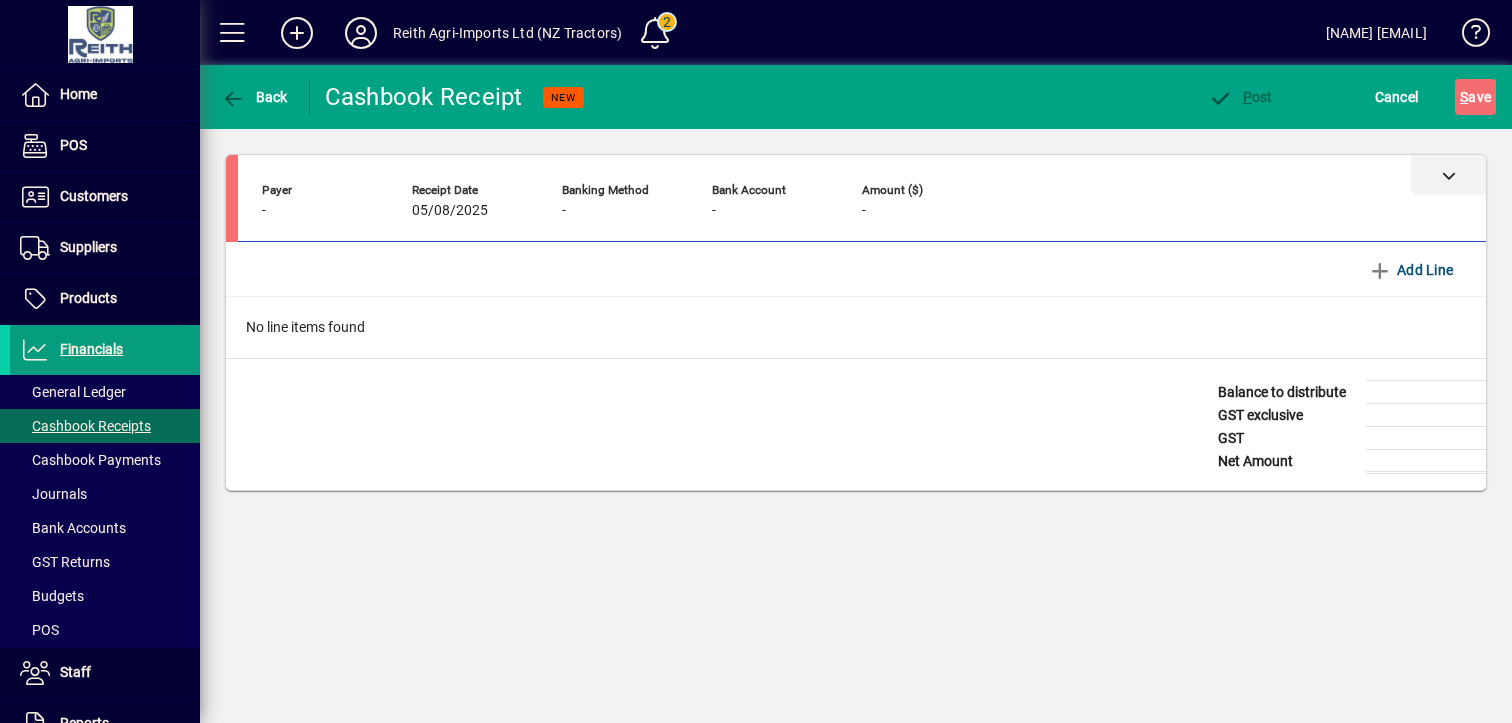 click 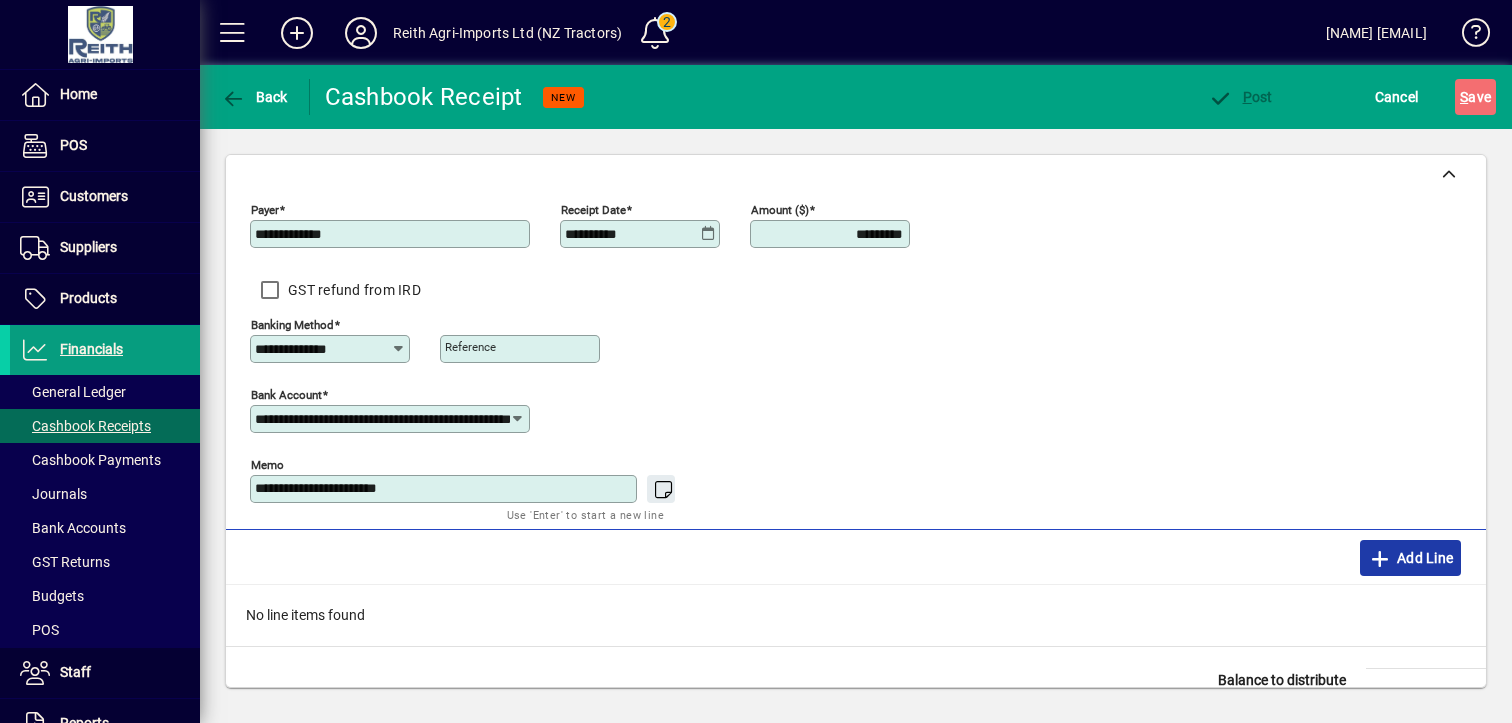click 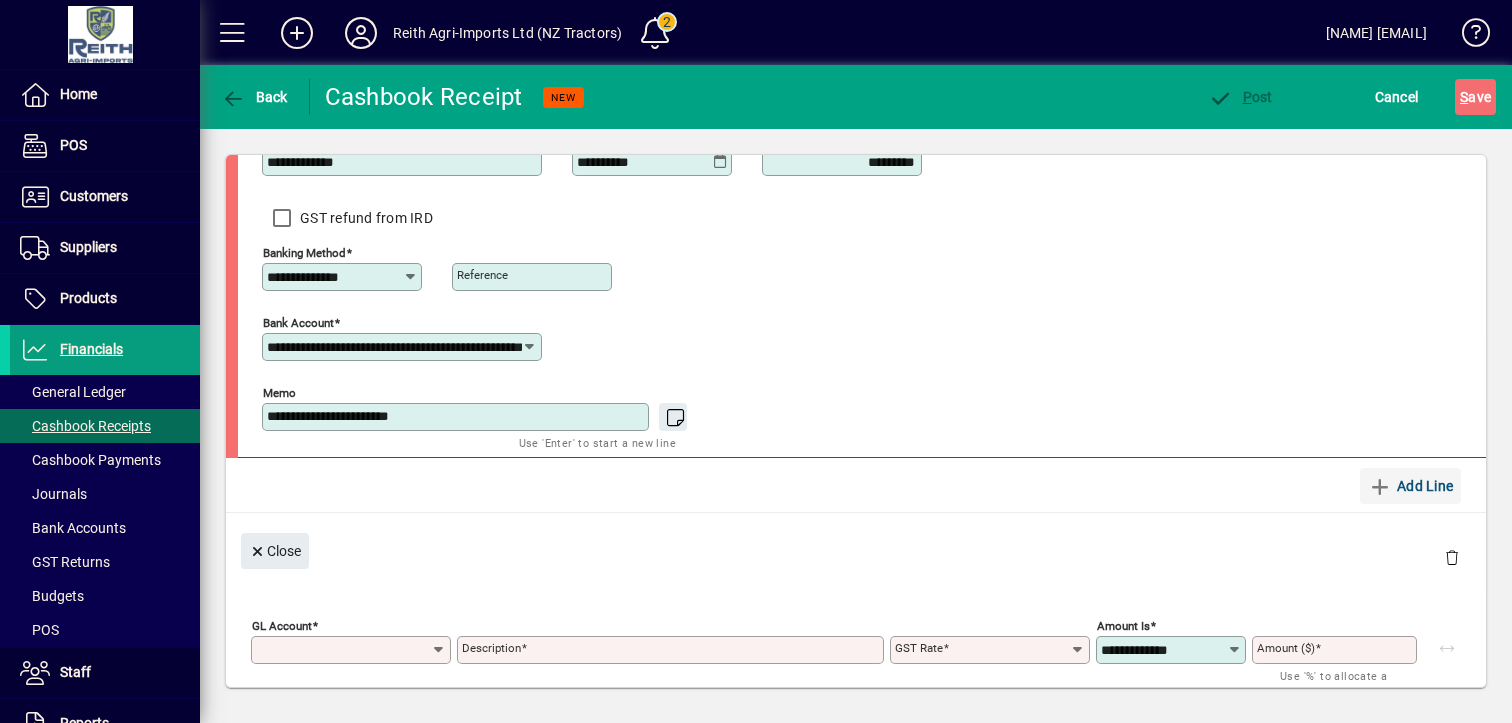 scroll, scrollTop: 11, scrollLeft: 0, axis: vertical 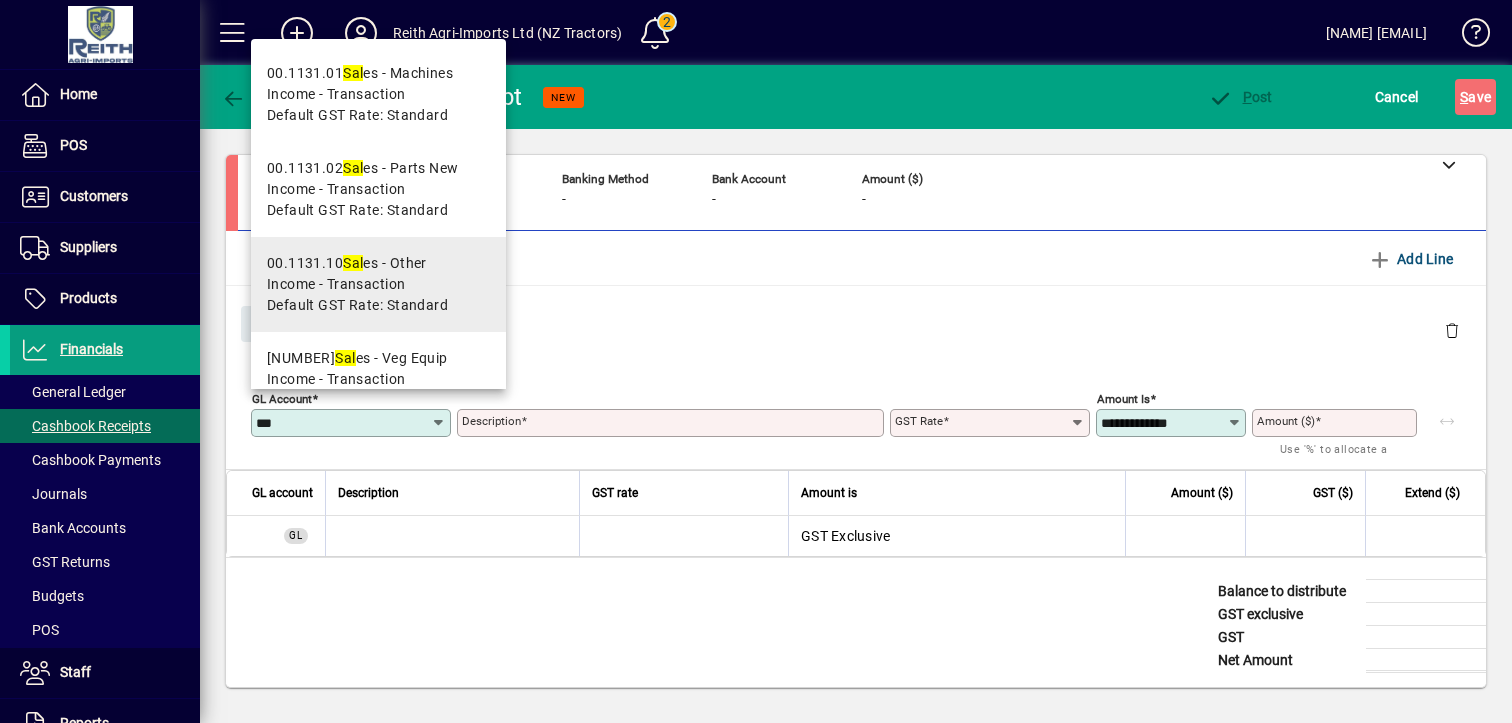 click on "Default GST Rate: Standard" at bounding box center [357, 305] 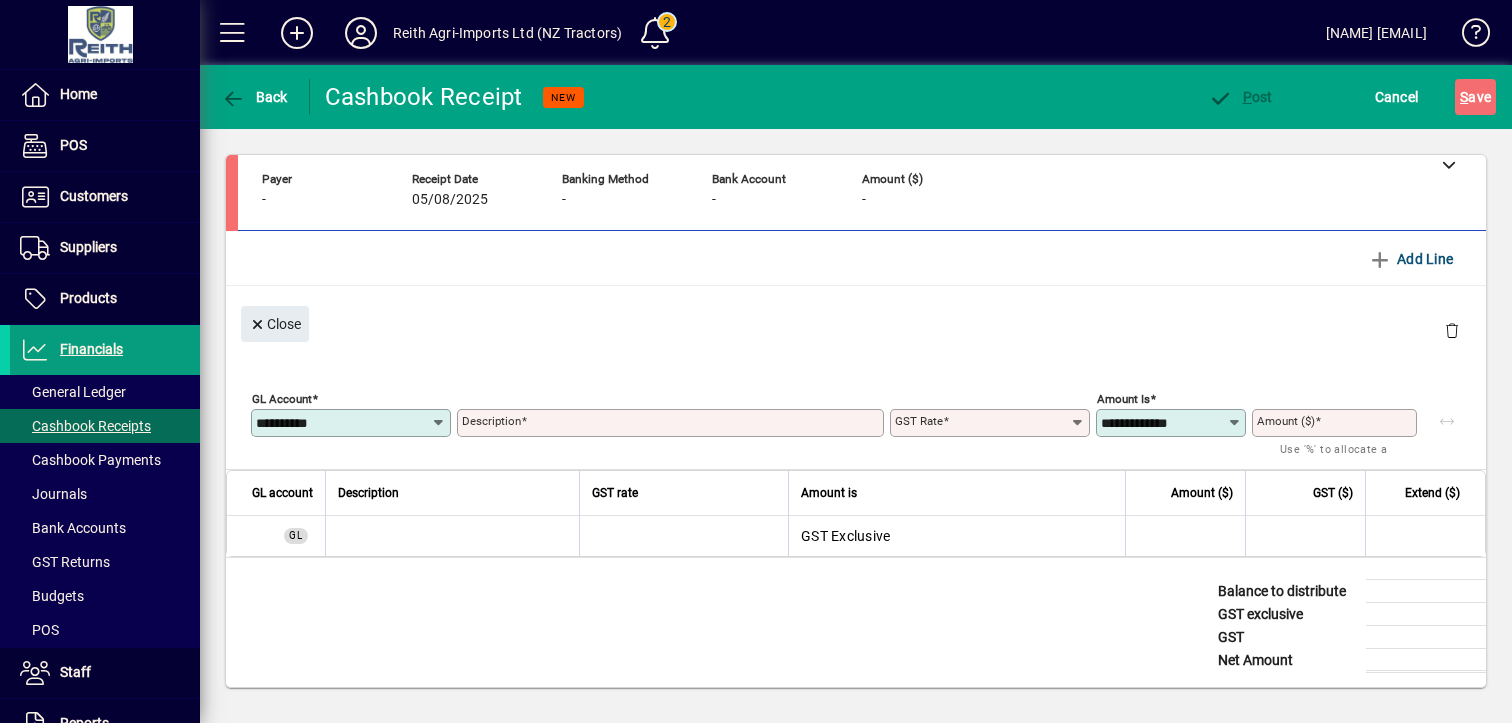 type on "**********" 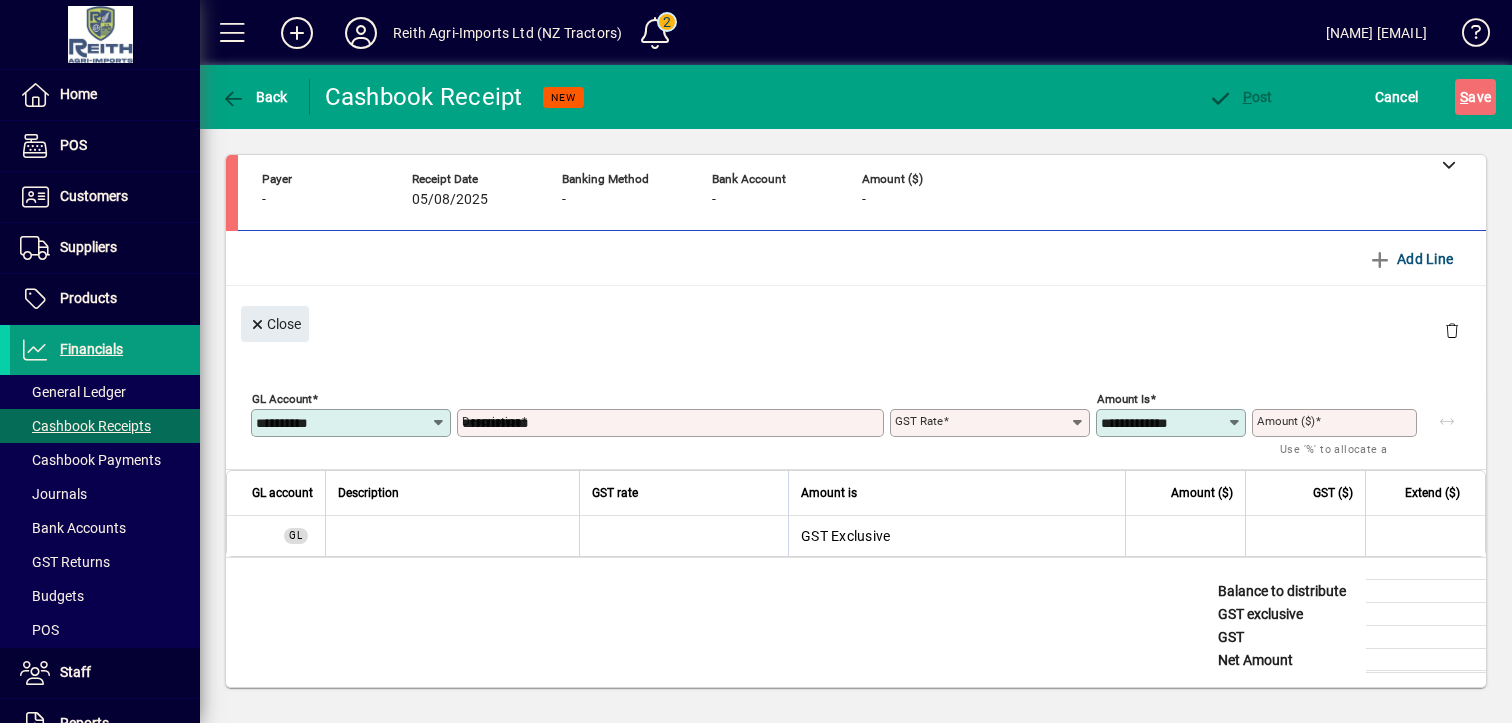 type on "********" 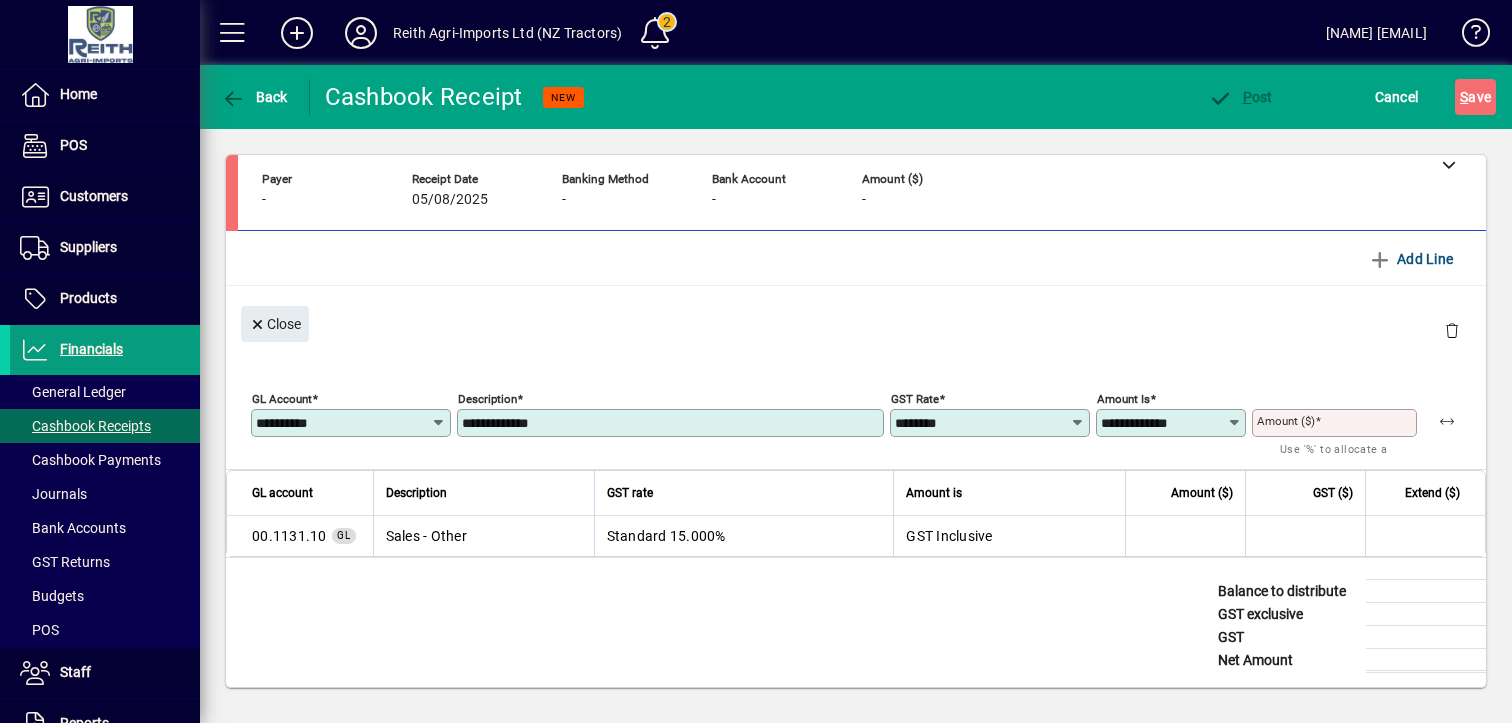 drag, startPoint x: 568, startPoint y: 415, endPoint x: 349, endPoint y: 418, distance: 219.02055 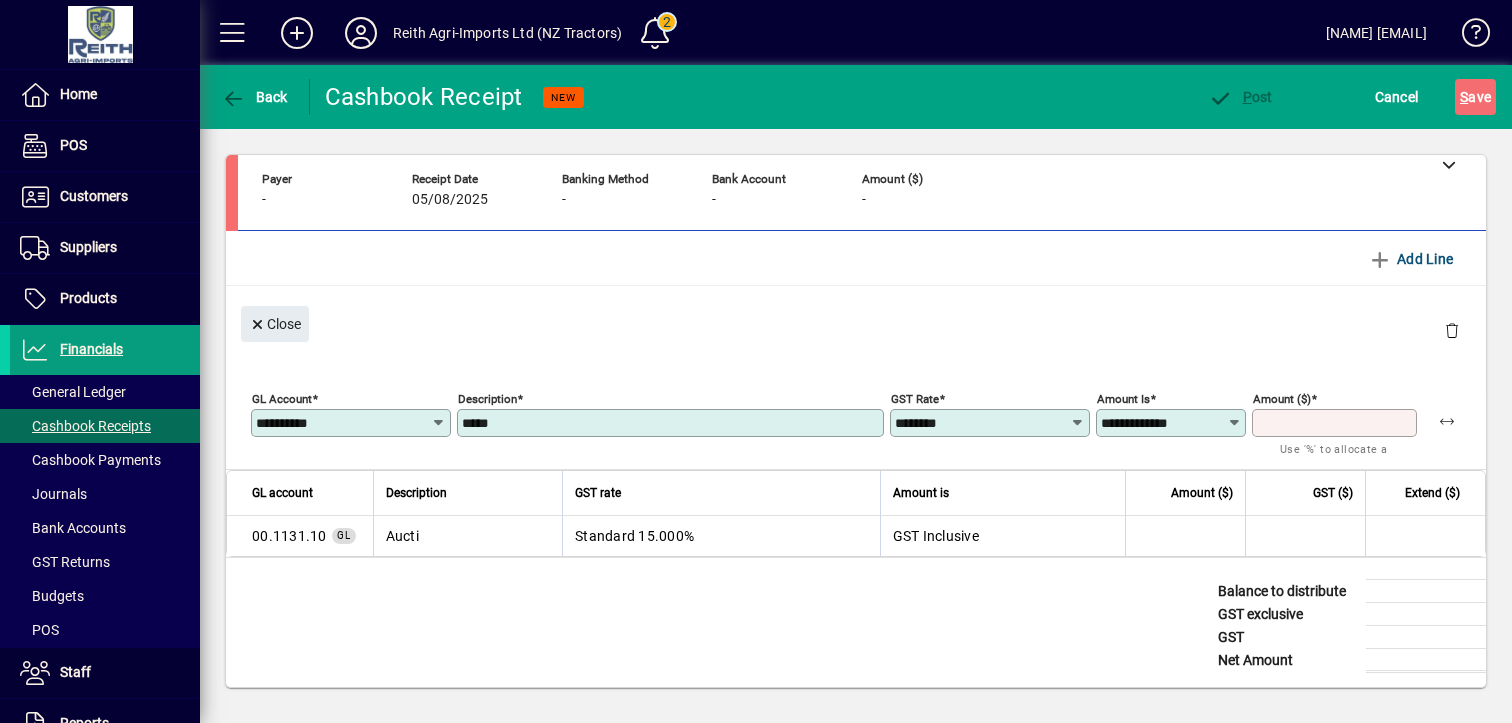 type on "**********" 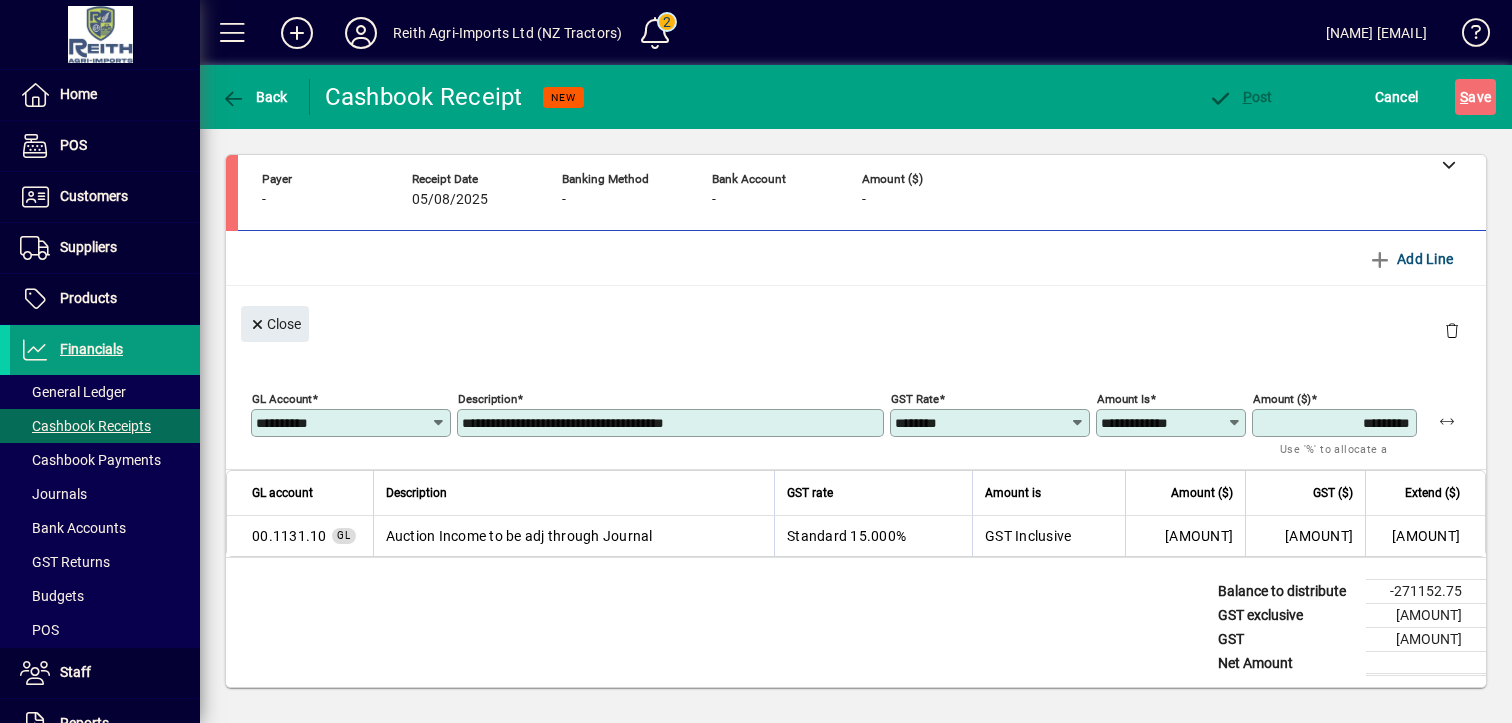drag, startPoint x: 1397, startPoint y: 421, endPoint x: 1260, endPoint y: 419, distance: 137.0146 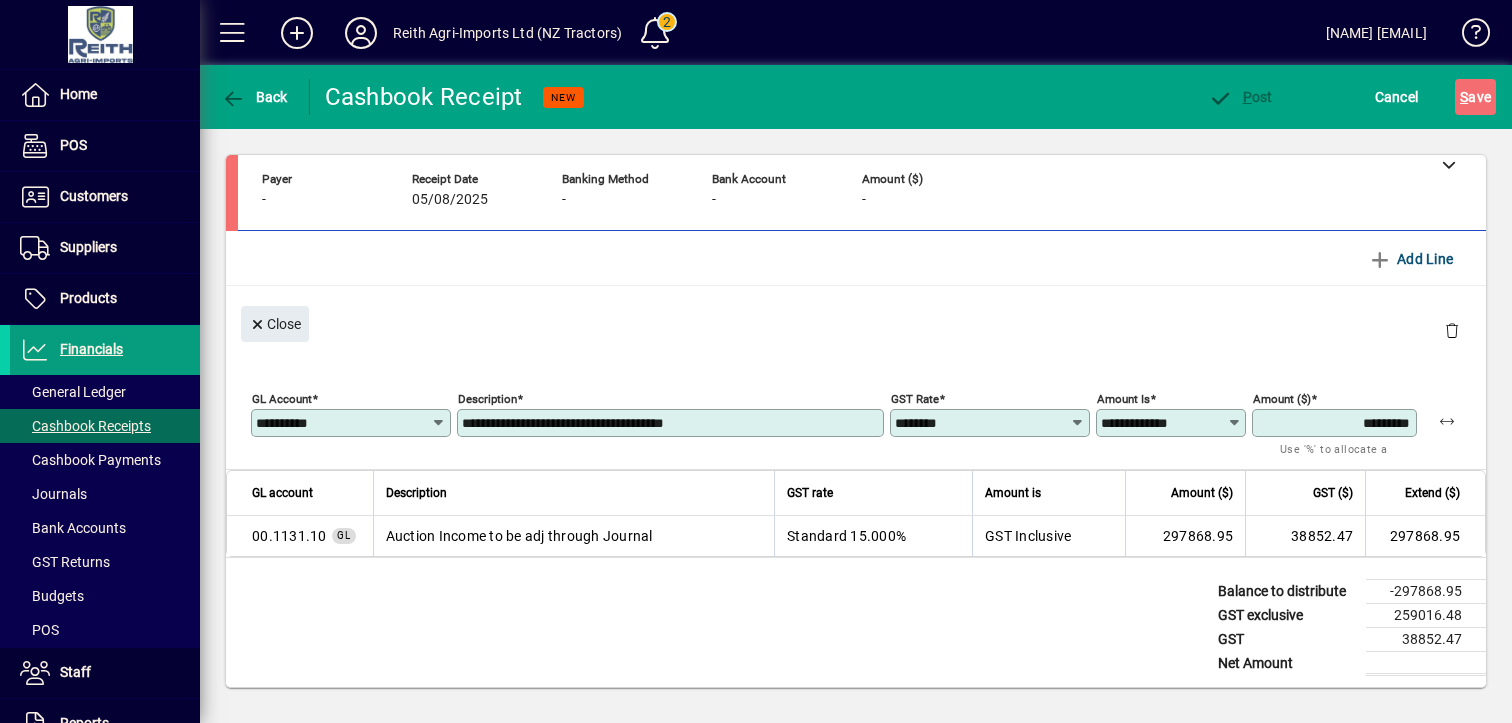 type on "*********" 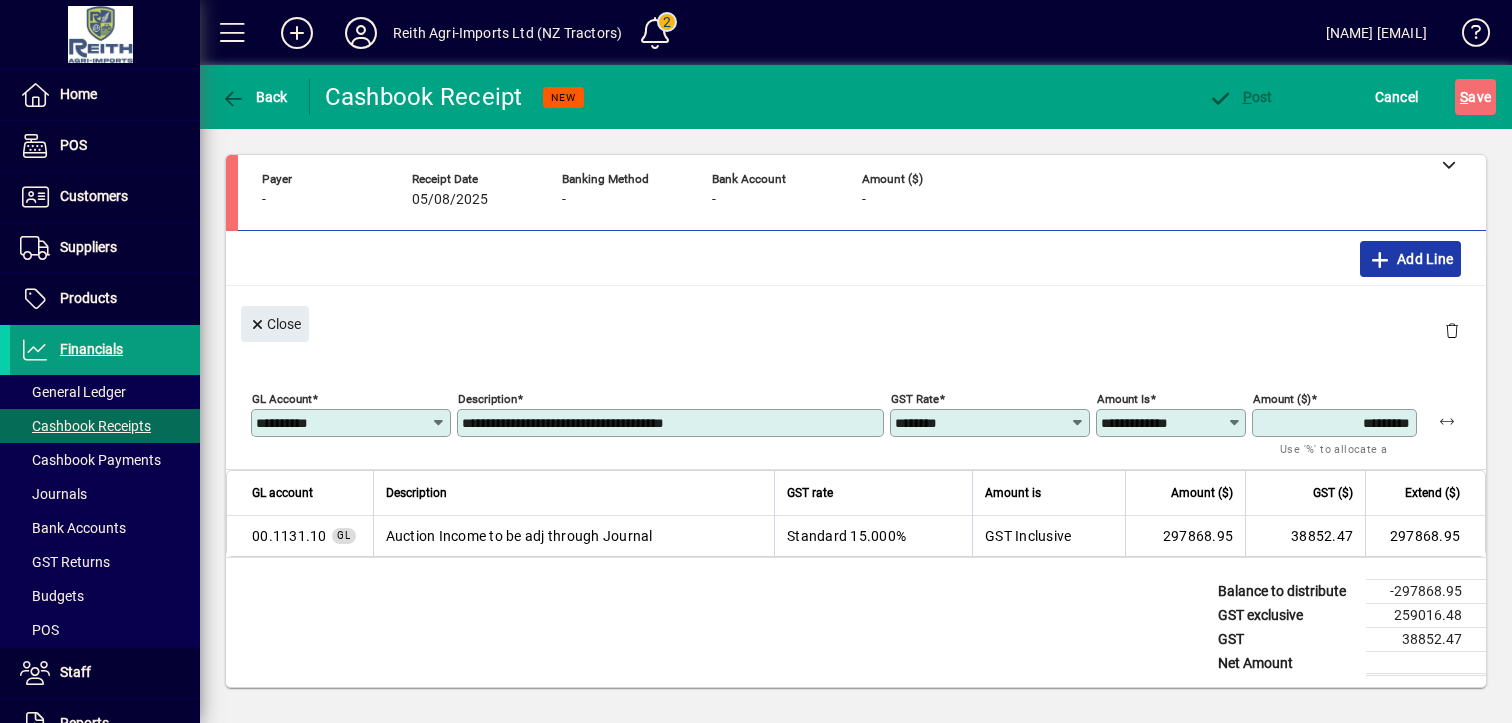 click 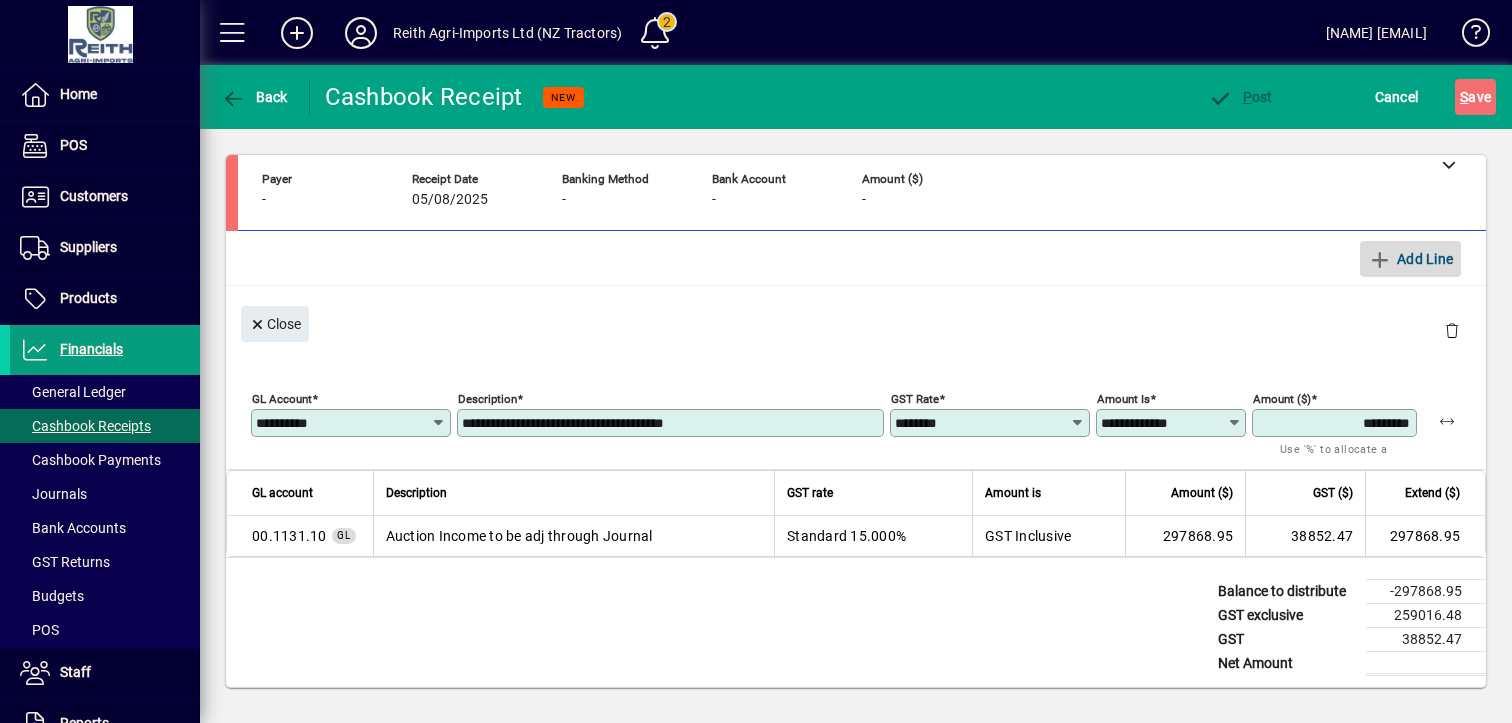 type 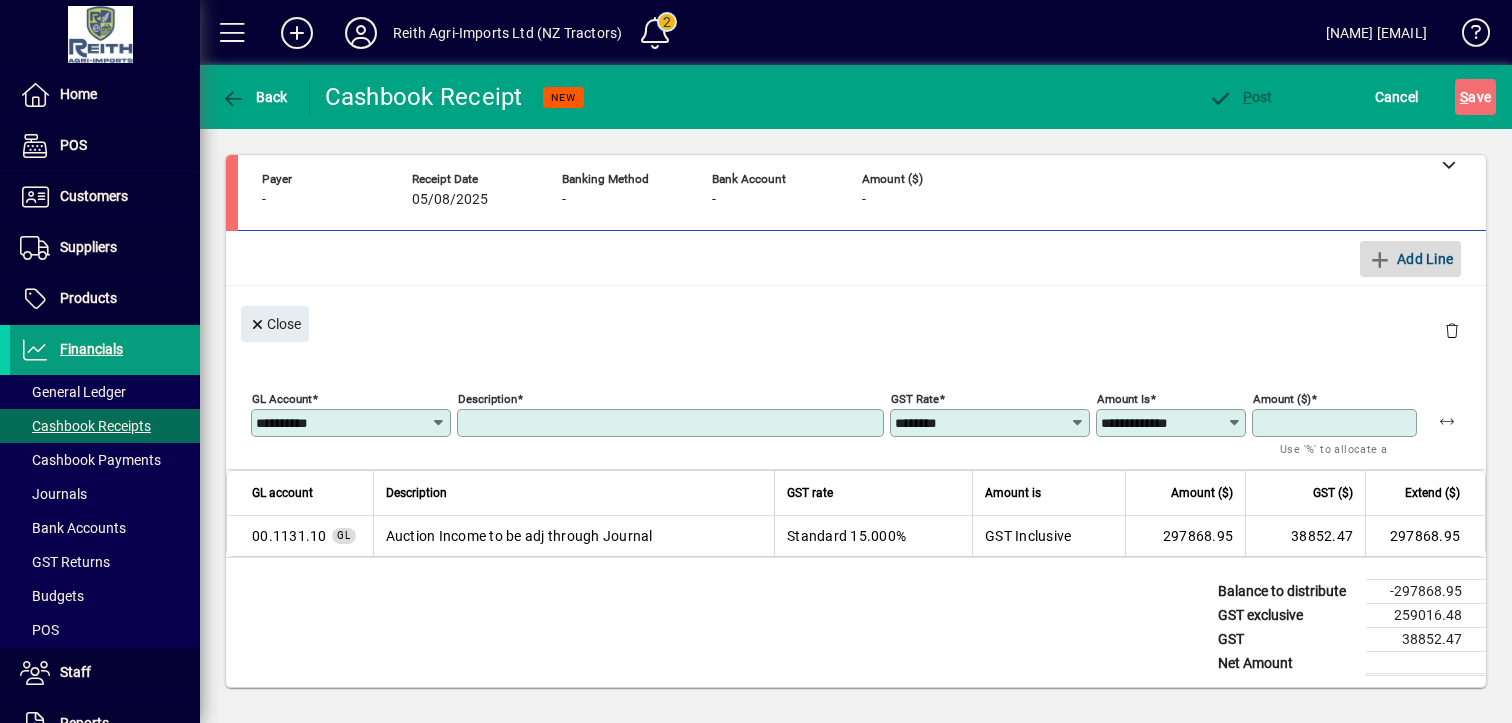 type 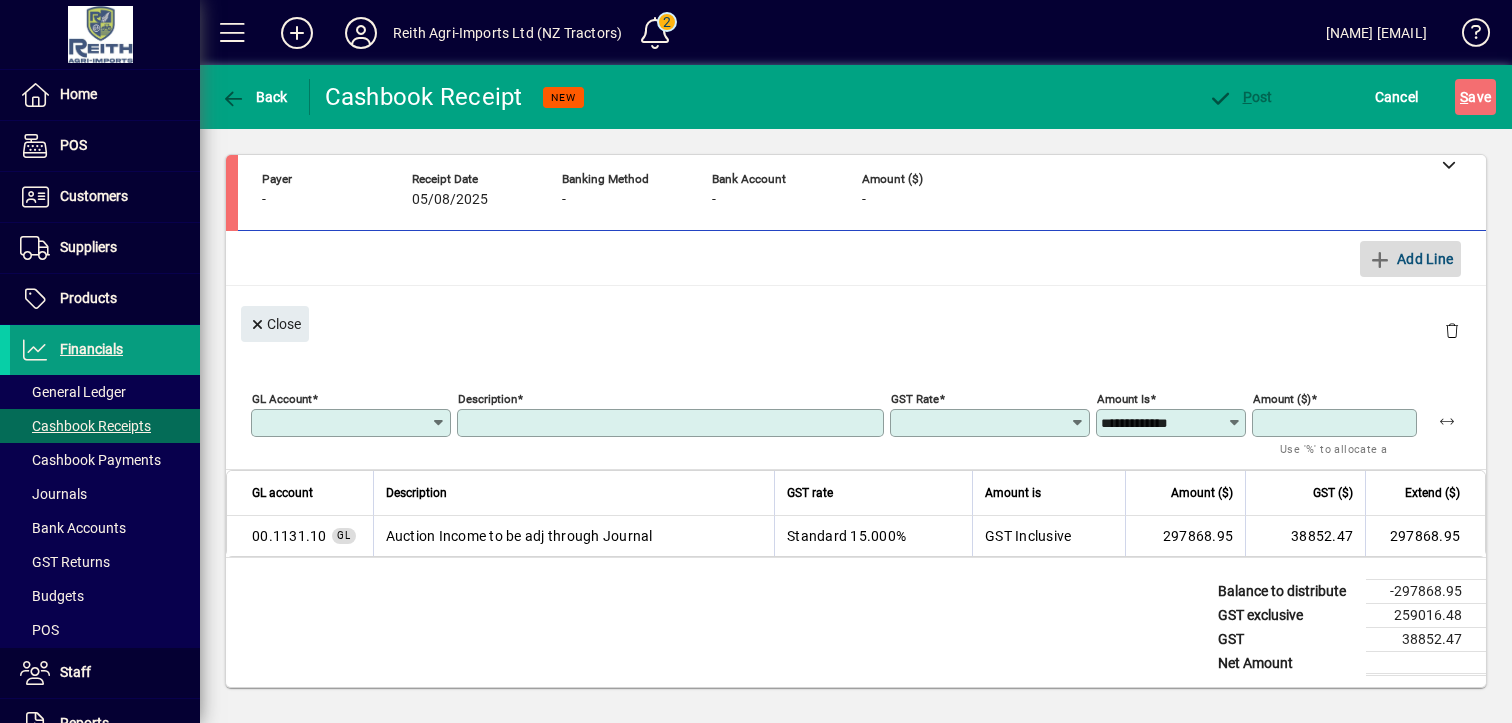 type on "**********" 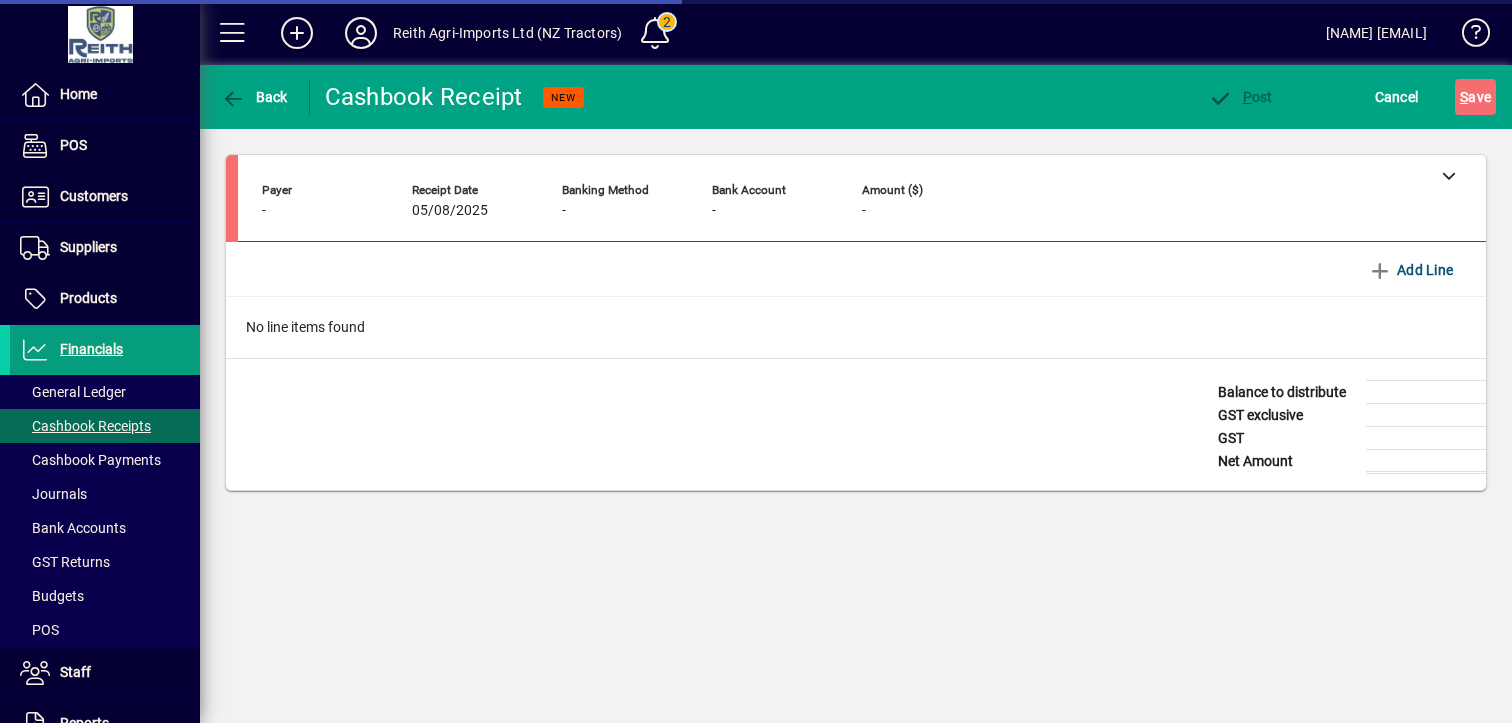 scroll, scrollTop: 0, scrollLeft: 0, axis: both 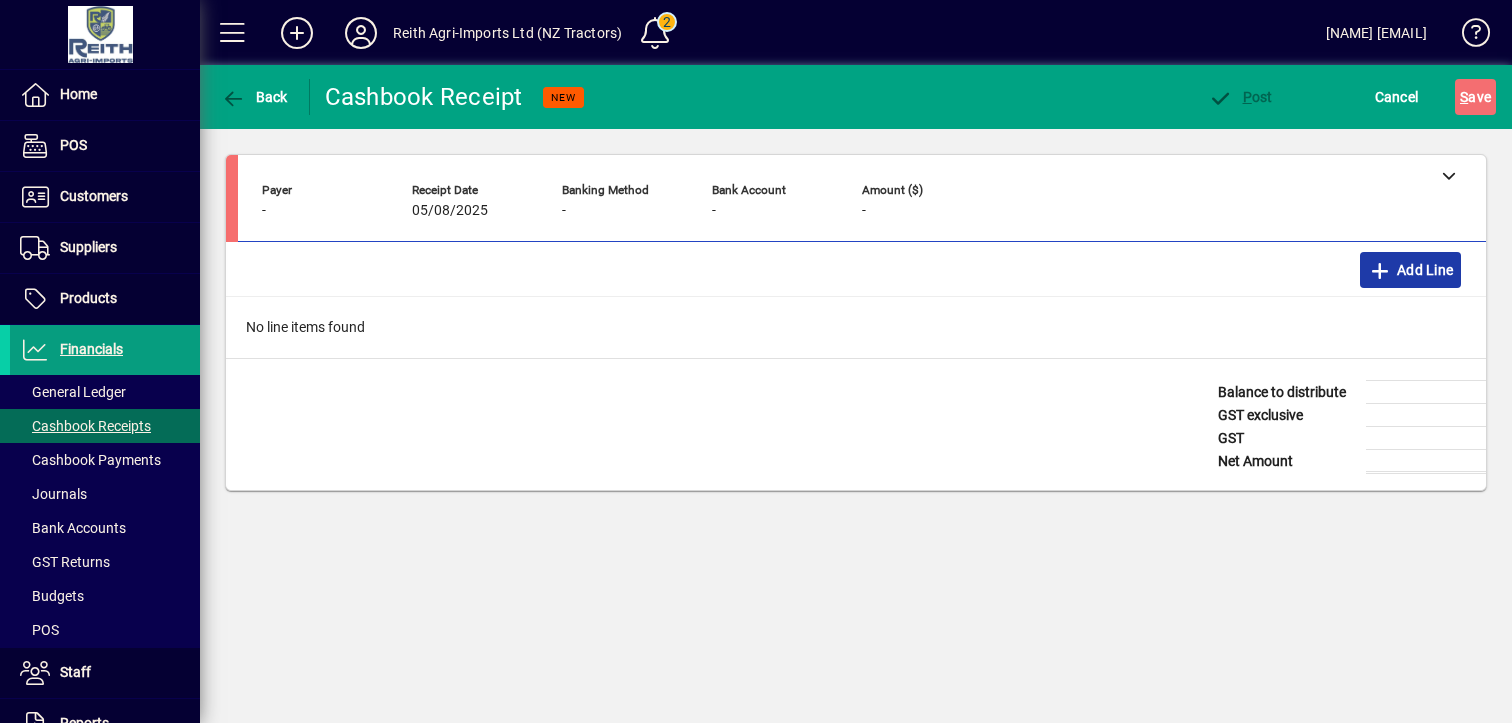 click 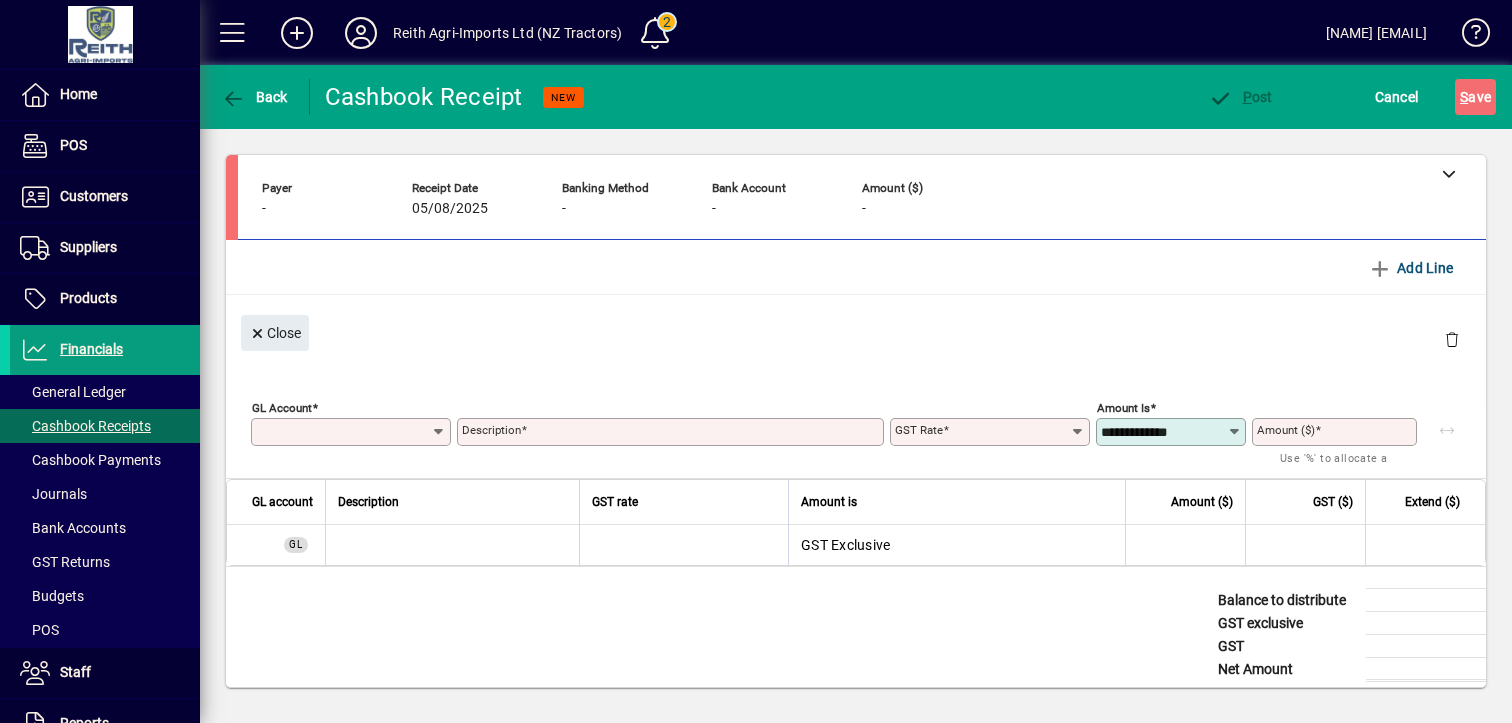 scroll, scrollTop: 0, scrollLeft: 0, axis: both 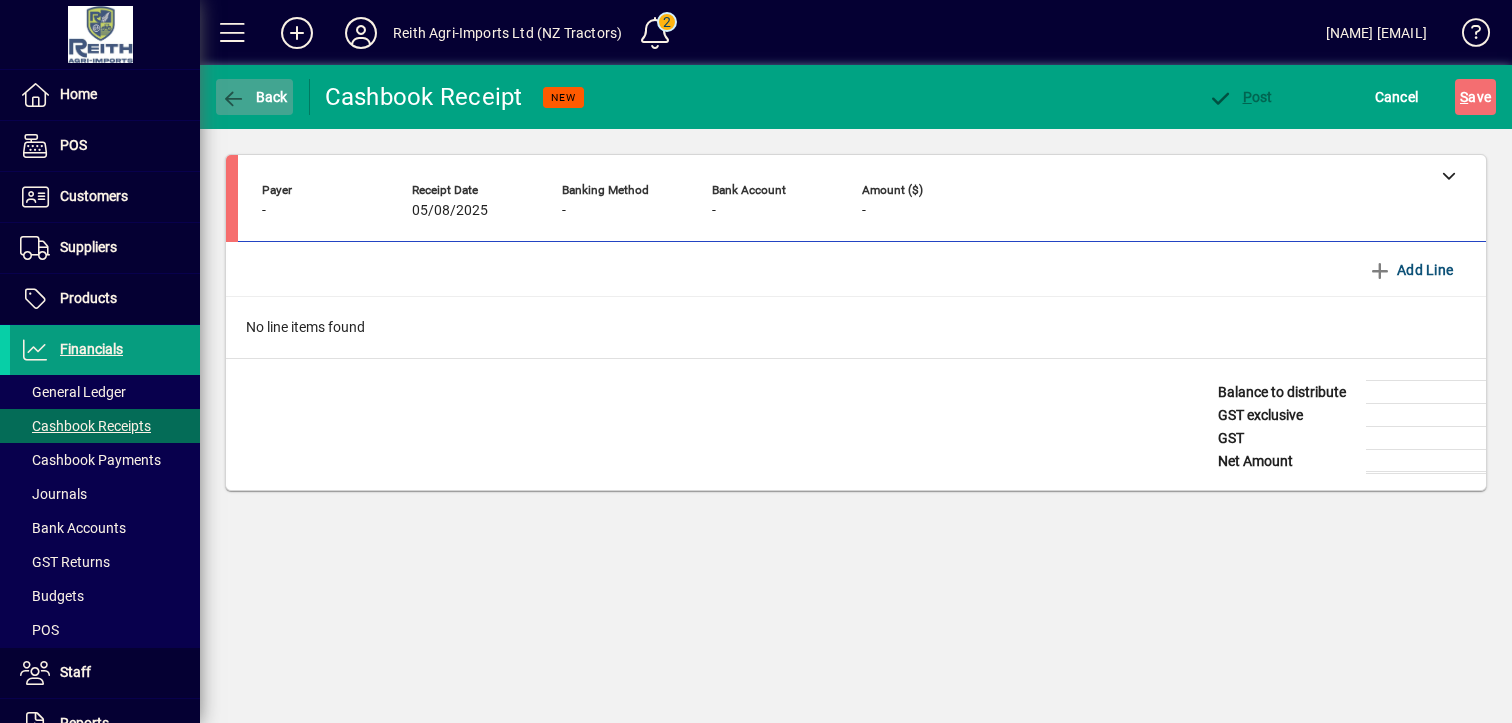 click 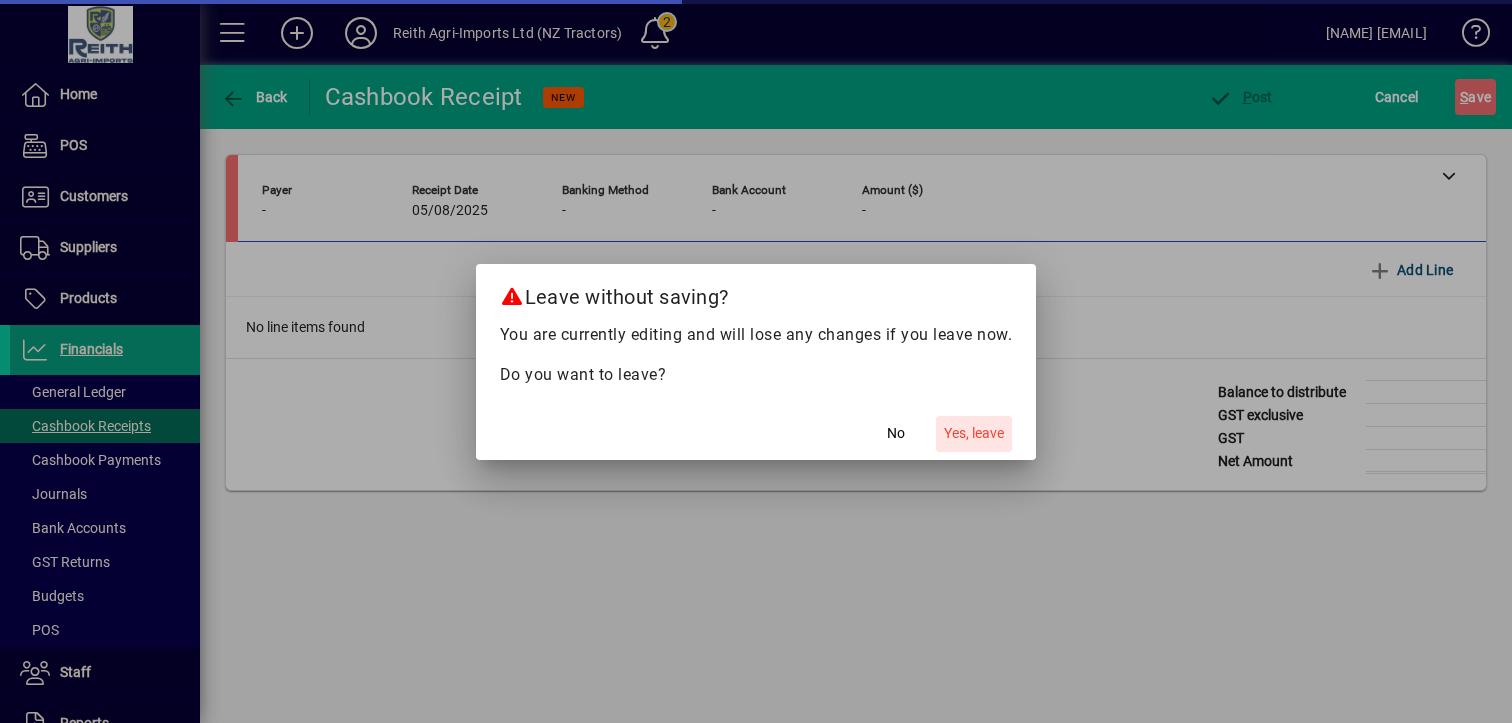 click on "Yes, leave" 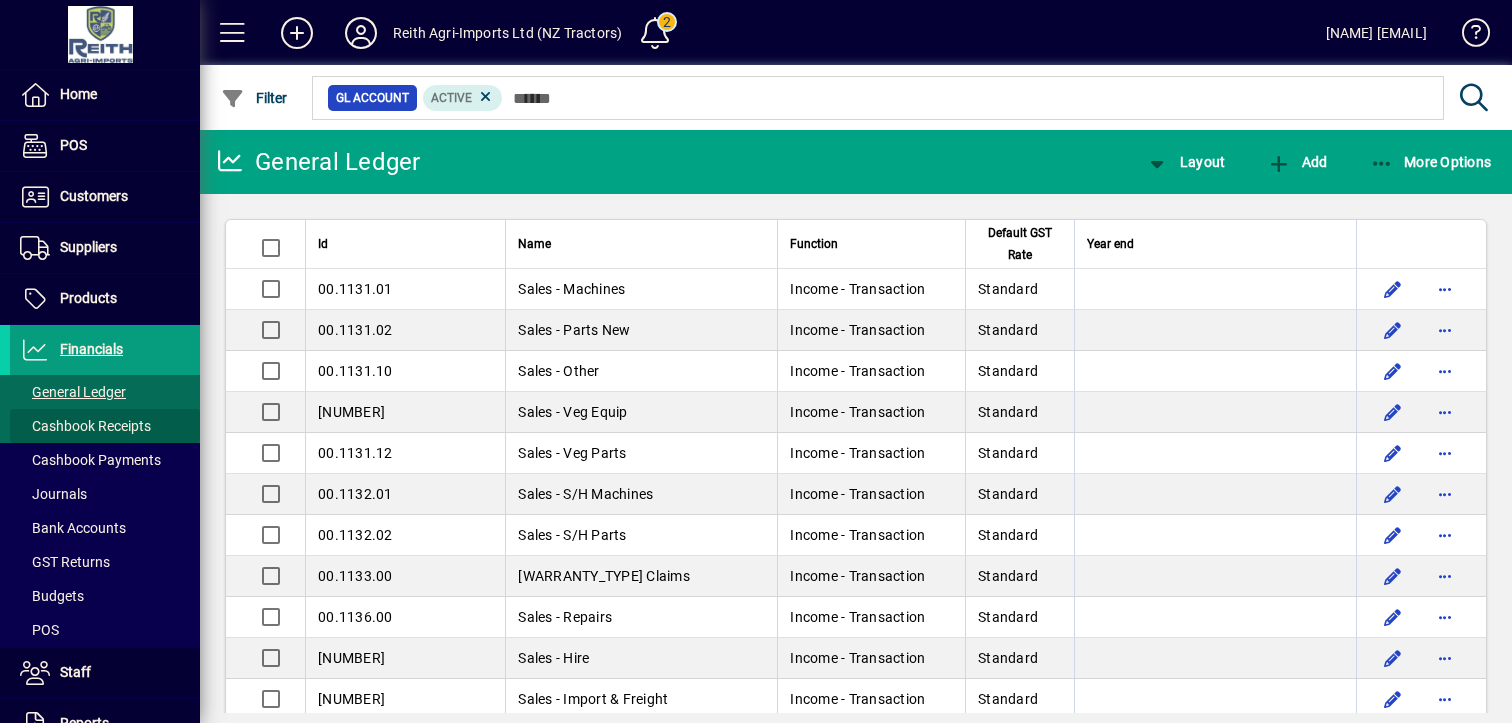 click on "Cashbook Receipts" at bounding box center (85, 426) 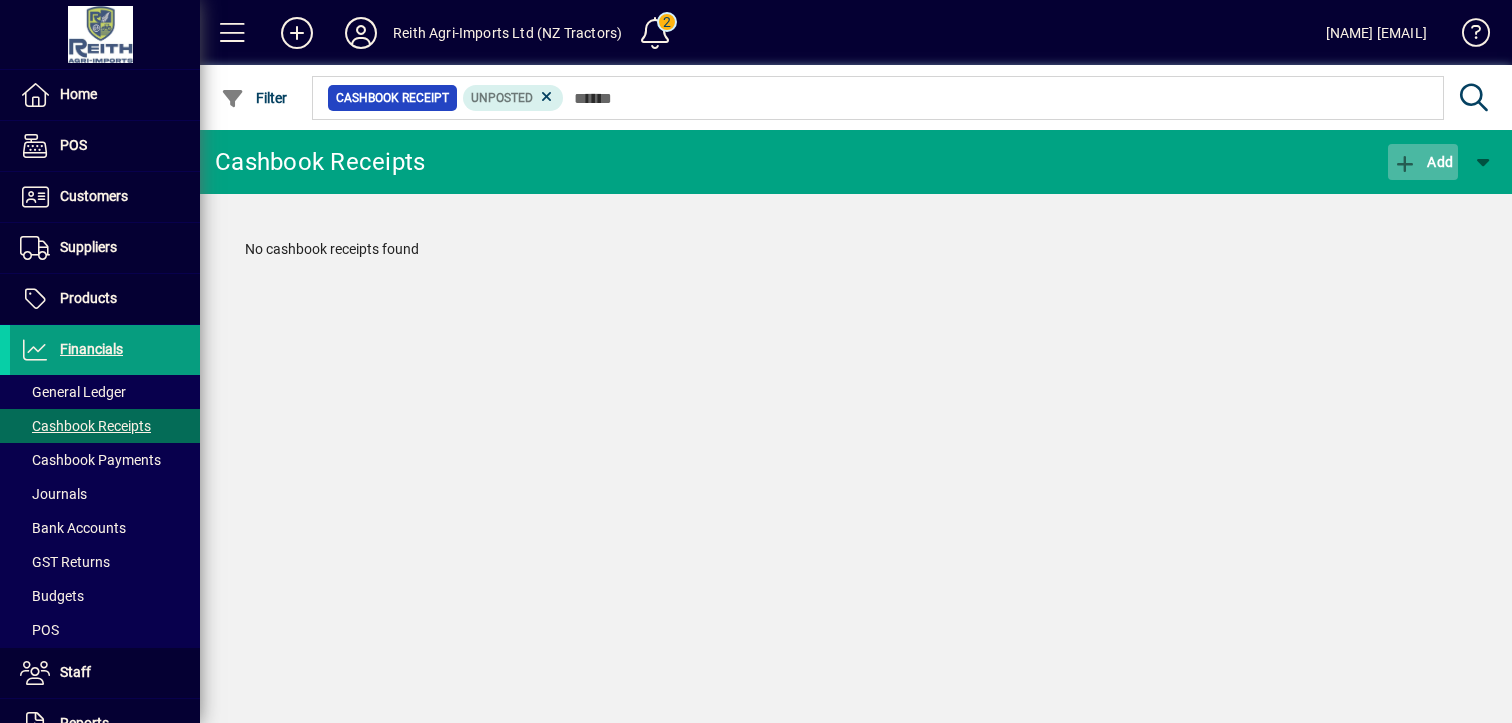 click 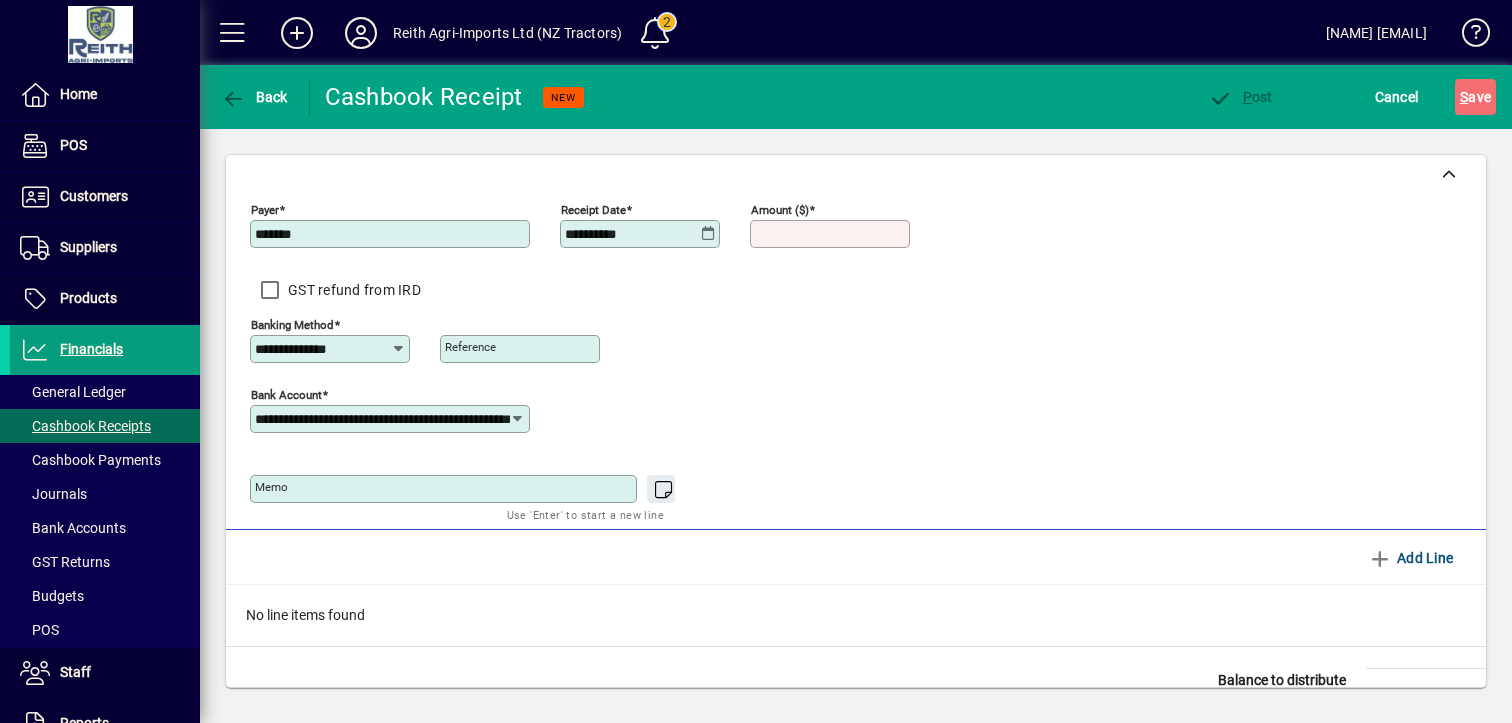 type on "**********" 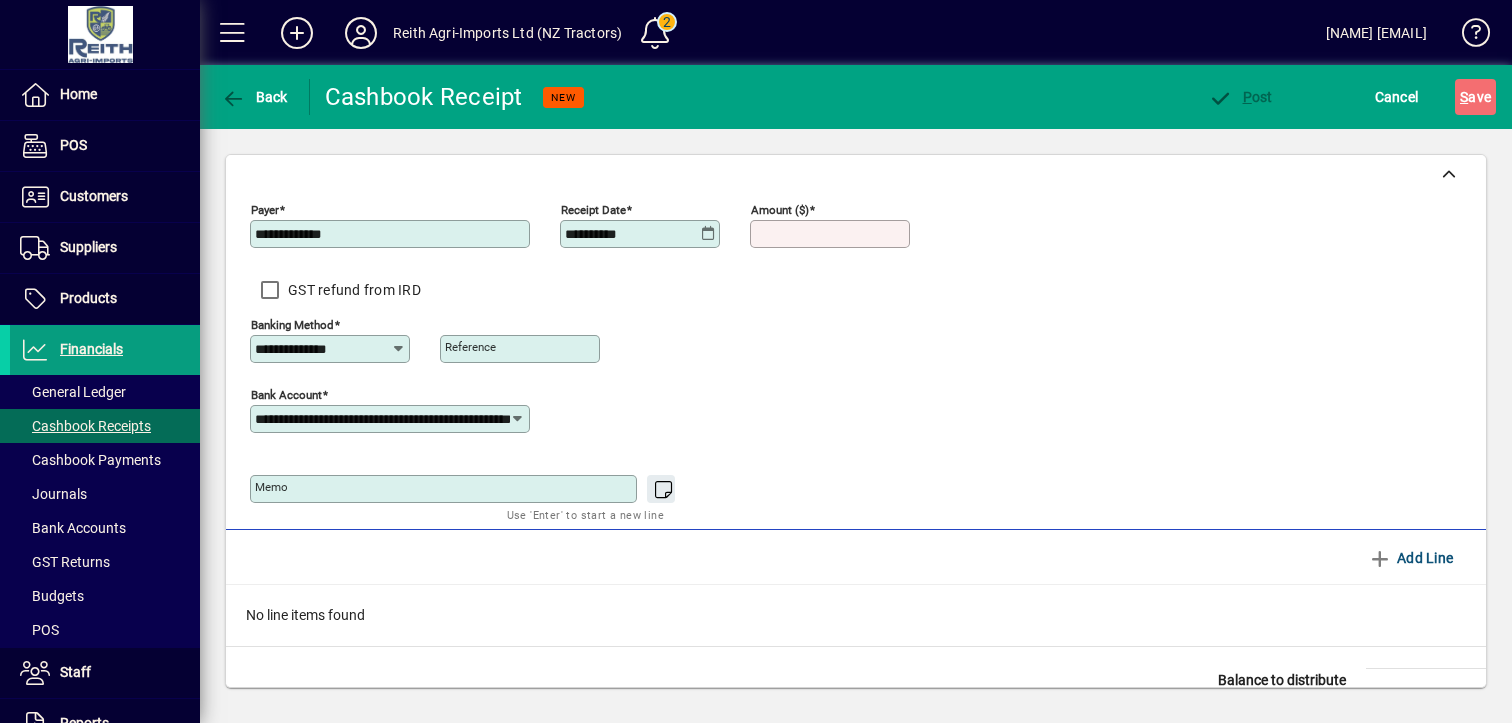 type on "*********" 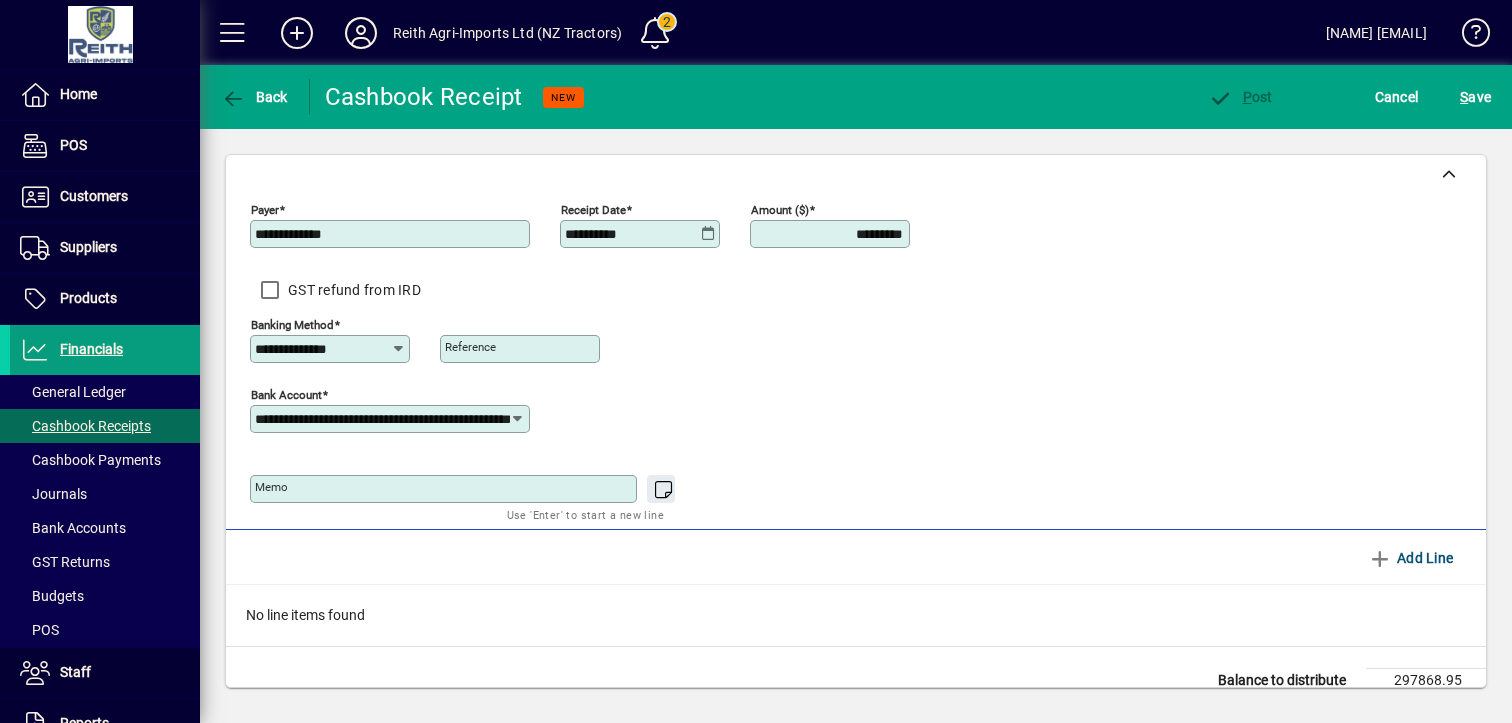 click 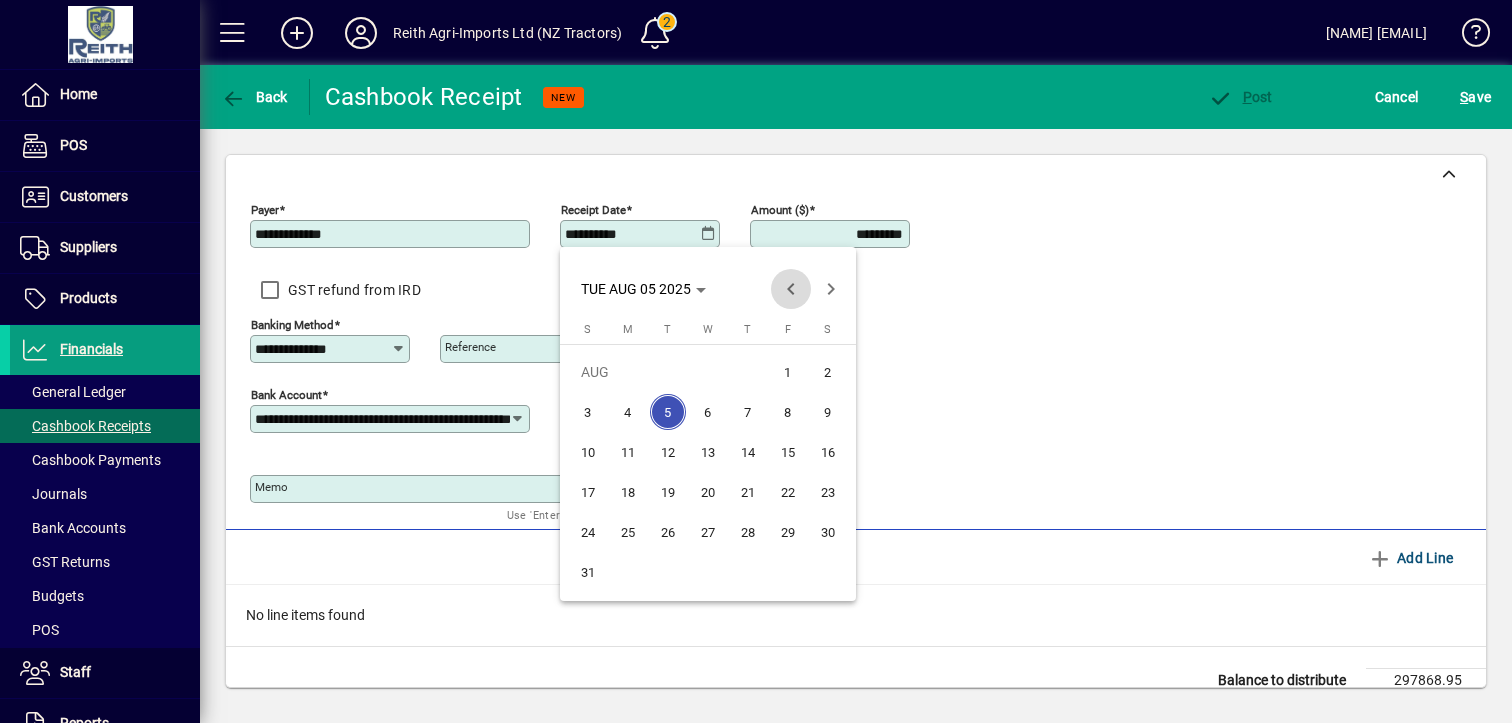 click at bounding box center [791, 289] 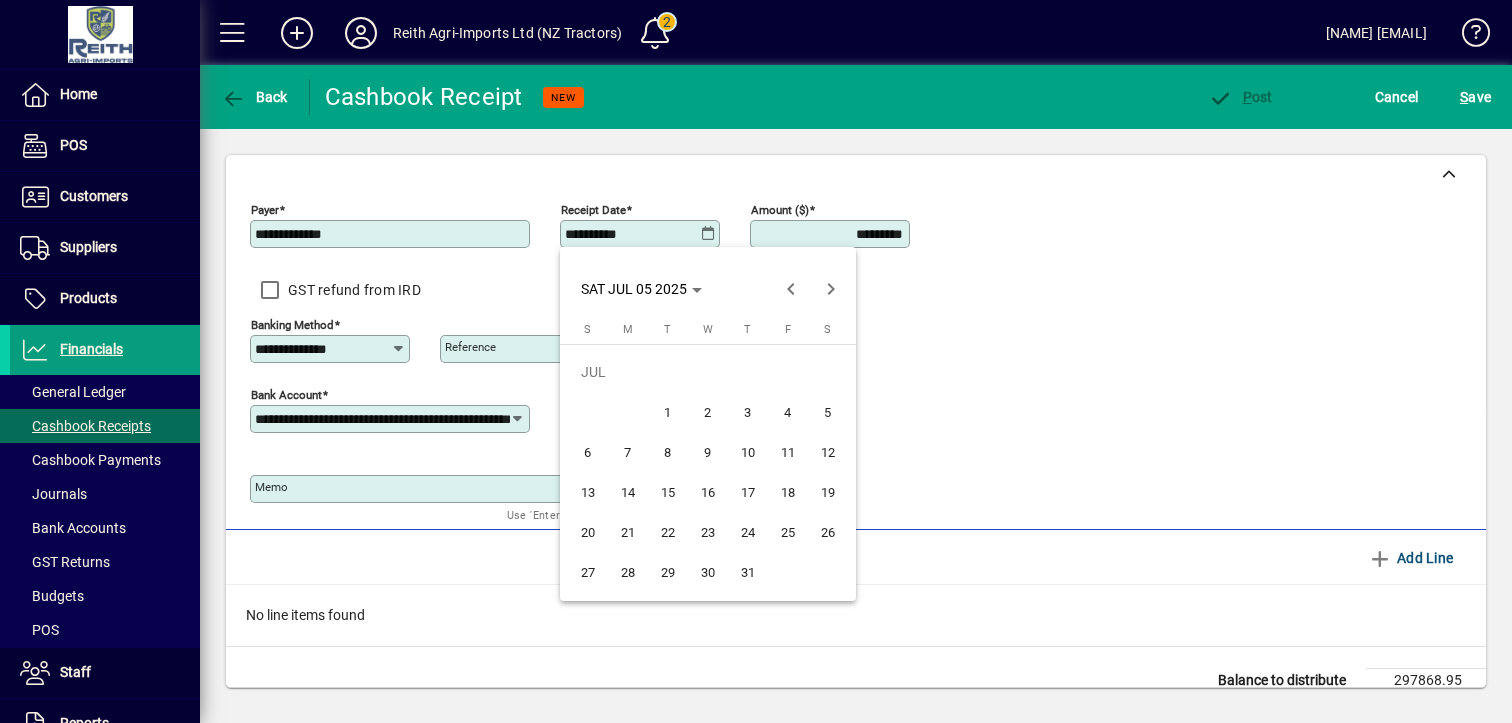 click on "21" at bounding box center [628, 532] 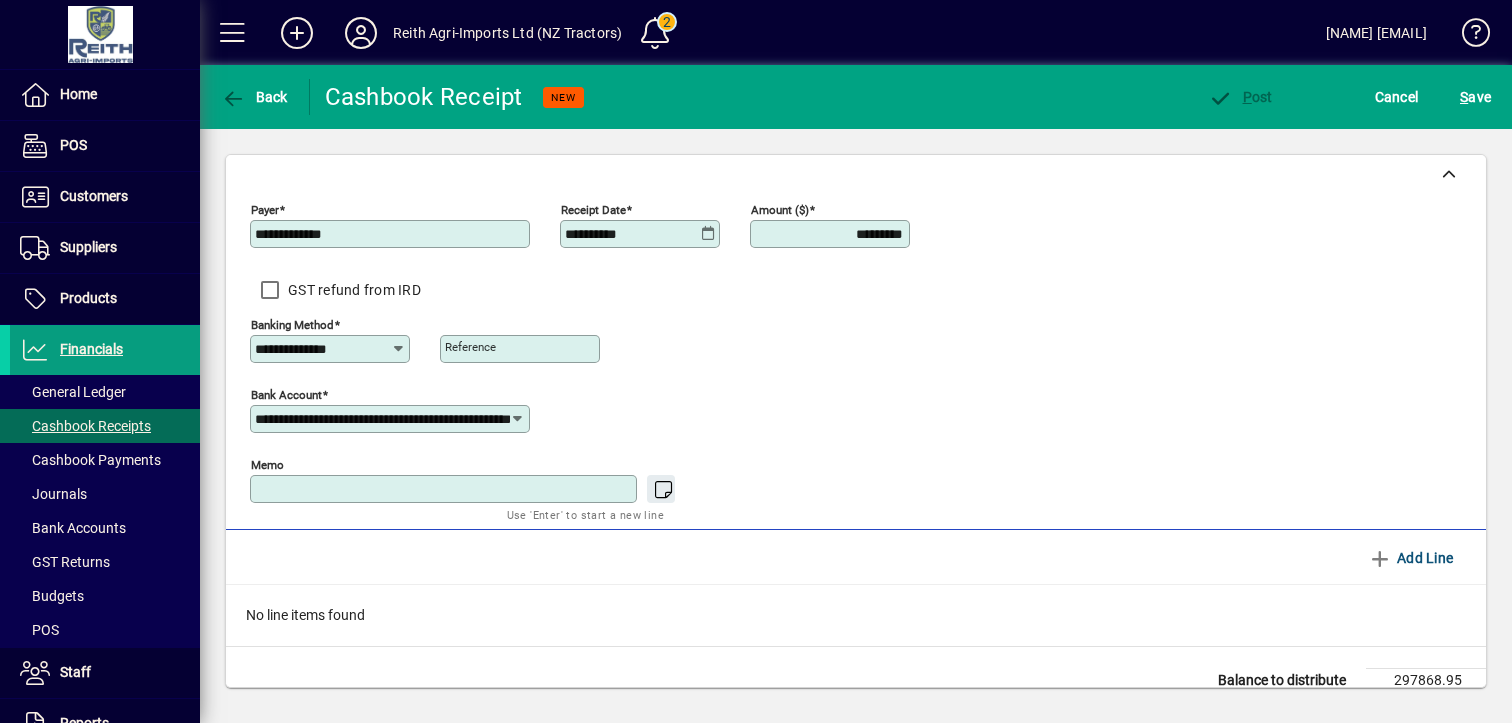 click on "Memo" at bounding box center (445, 489) 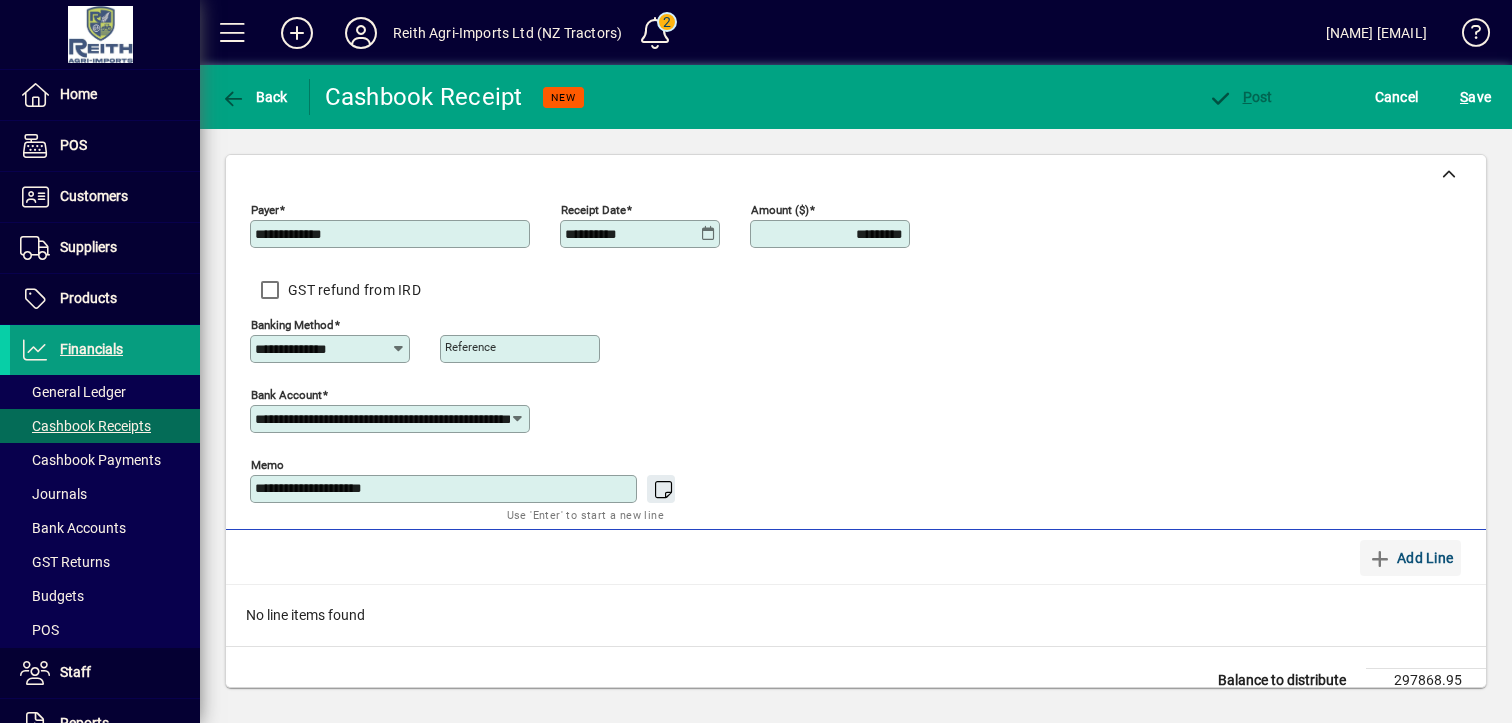 type on "**********" 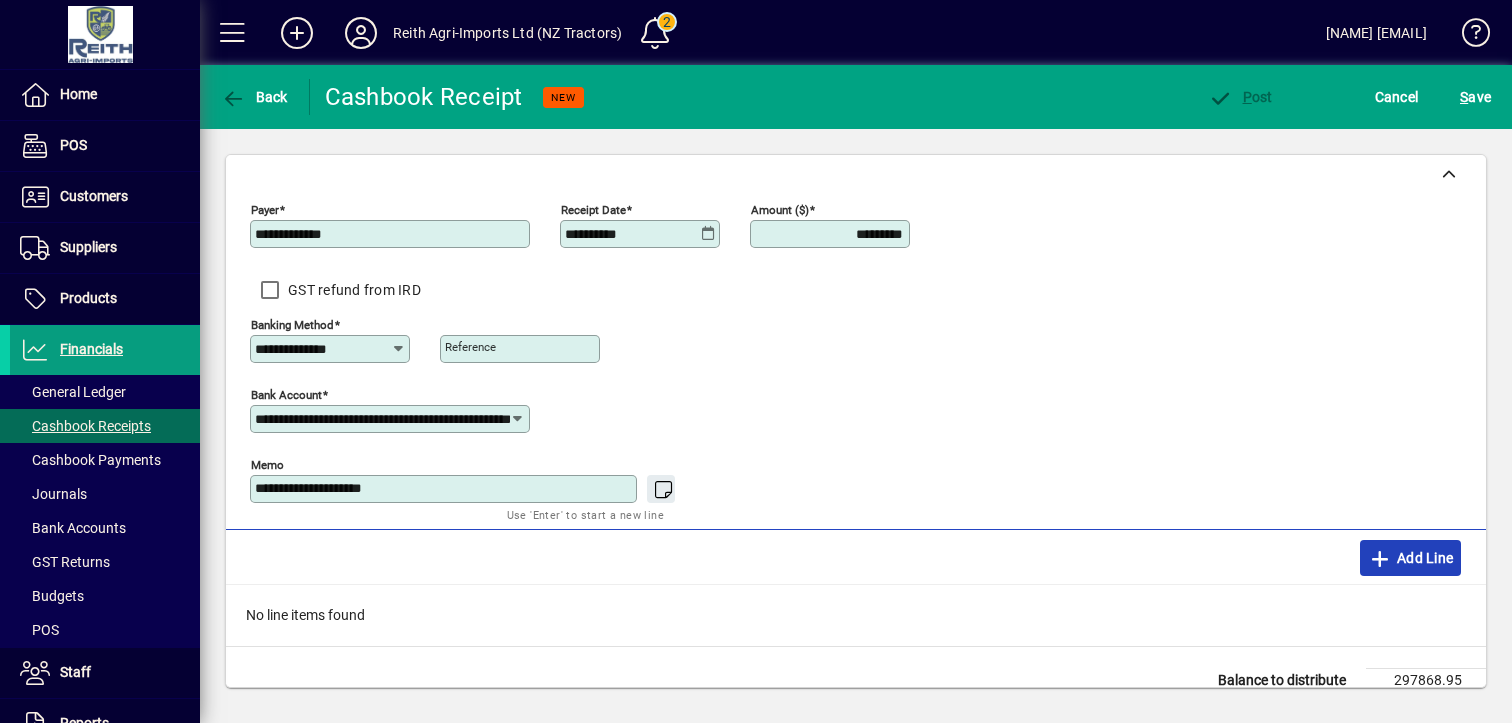 click 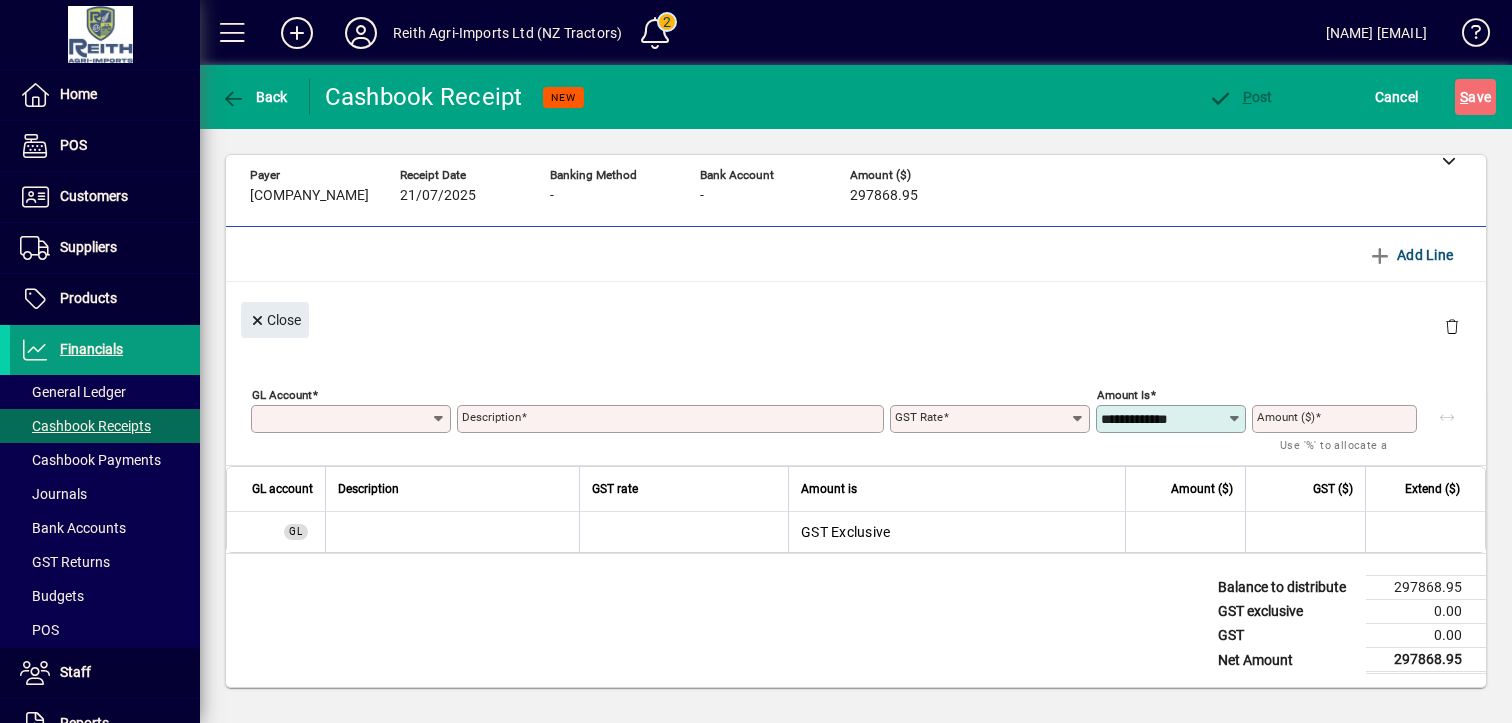 scroll, scrollTop: 15, scrollLeft: 0, axis: vertical 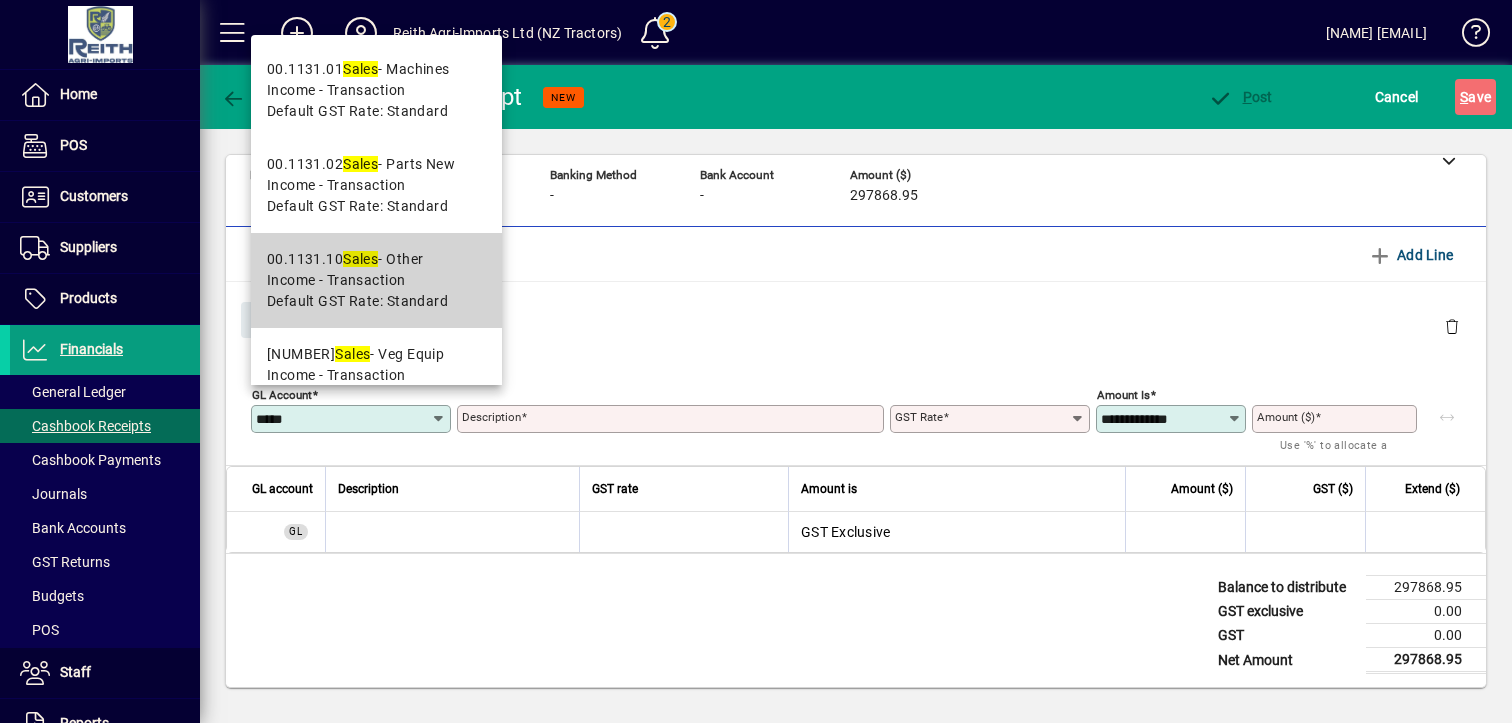 click on "00.1131.10  Sales  - Other" at bounding box center (357, 259) 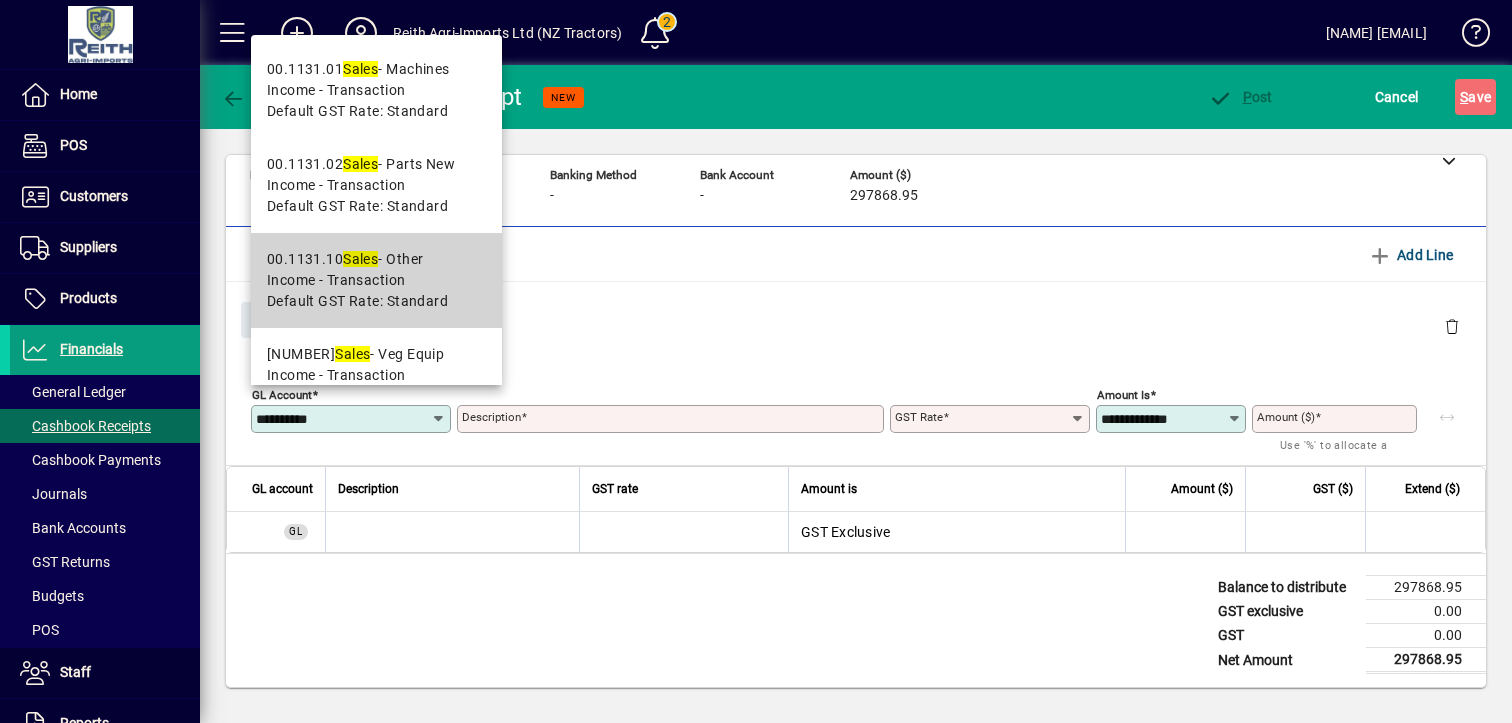 type on "**********" 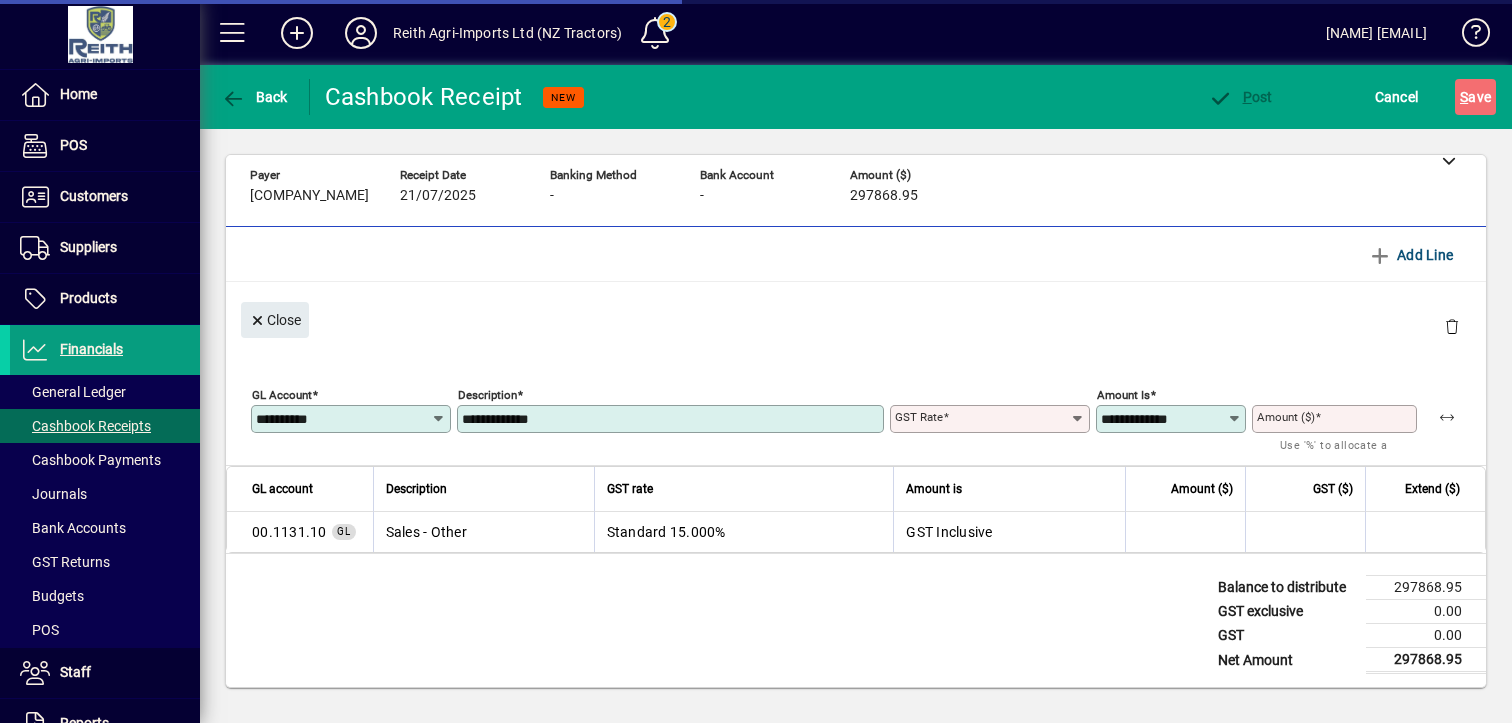 type on "********" 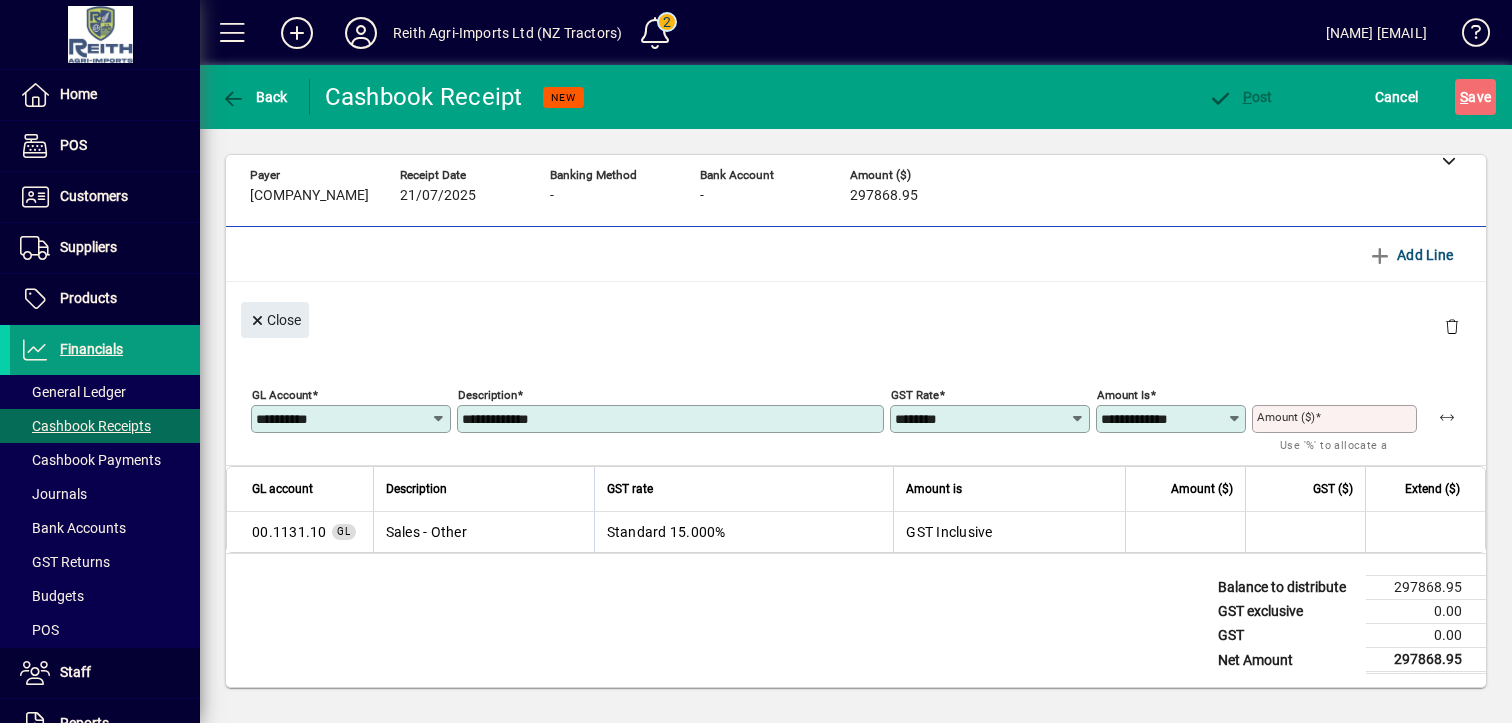drag, startPoint x: 563, startPoint y: 418, endPoint x: 460, endPoint y: 409, distance: 103.392456 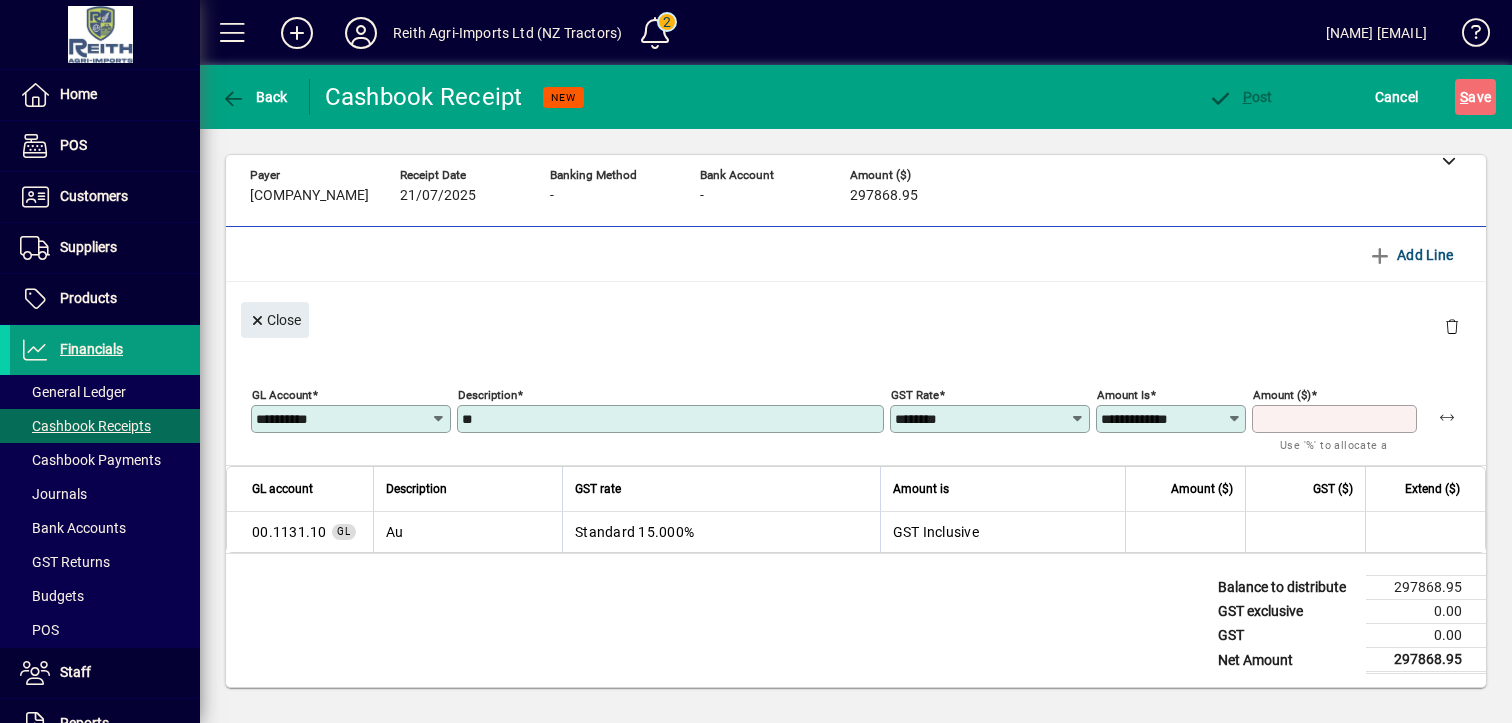 type on "**********" 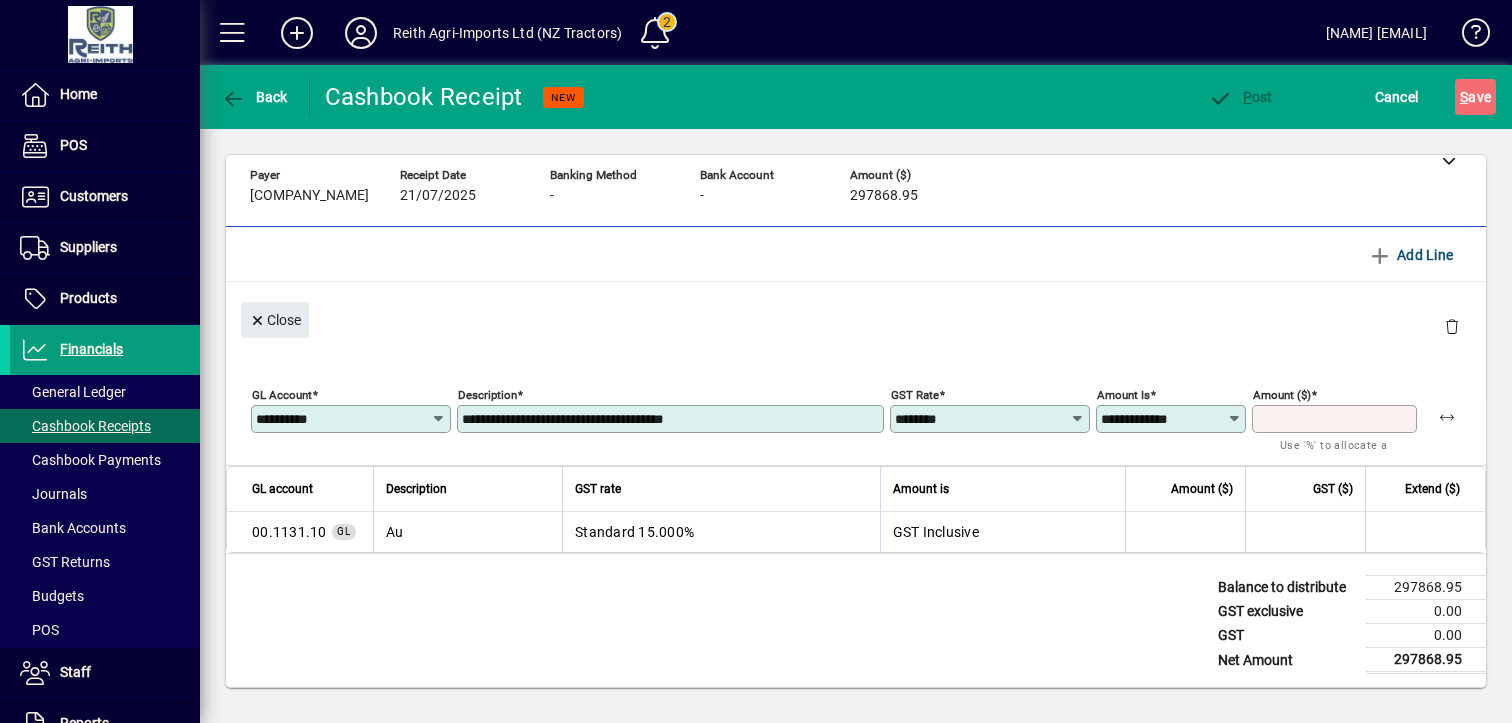 type on "*********" 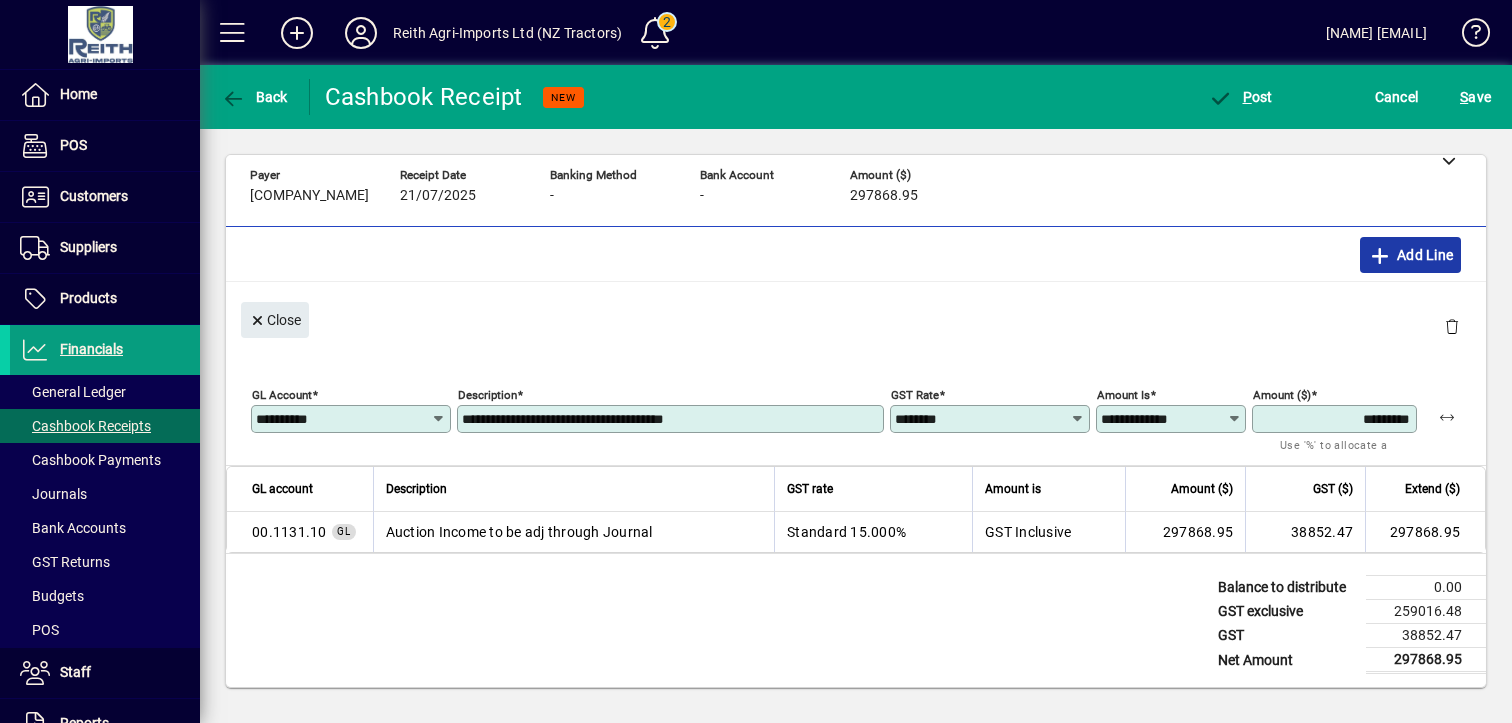 click 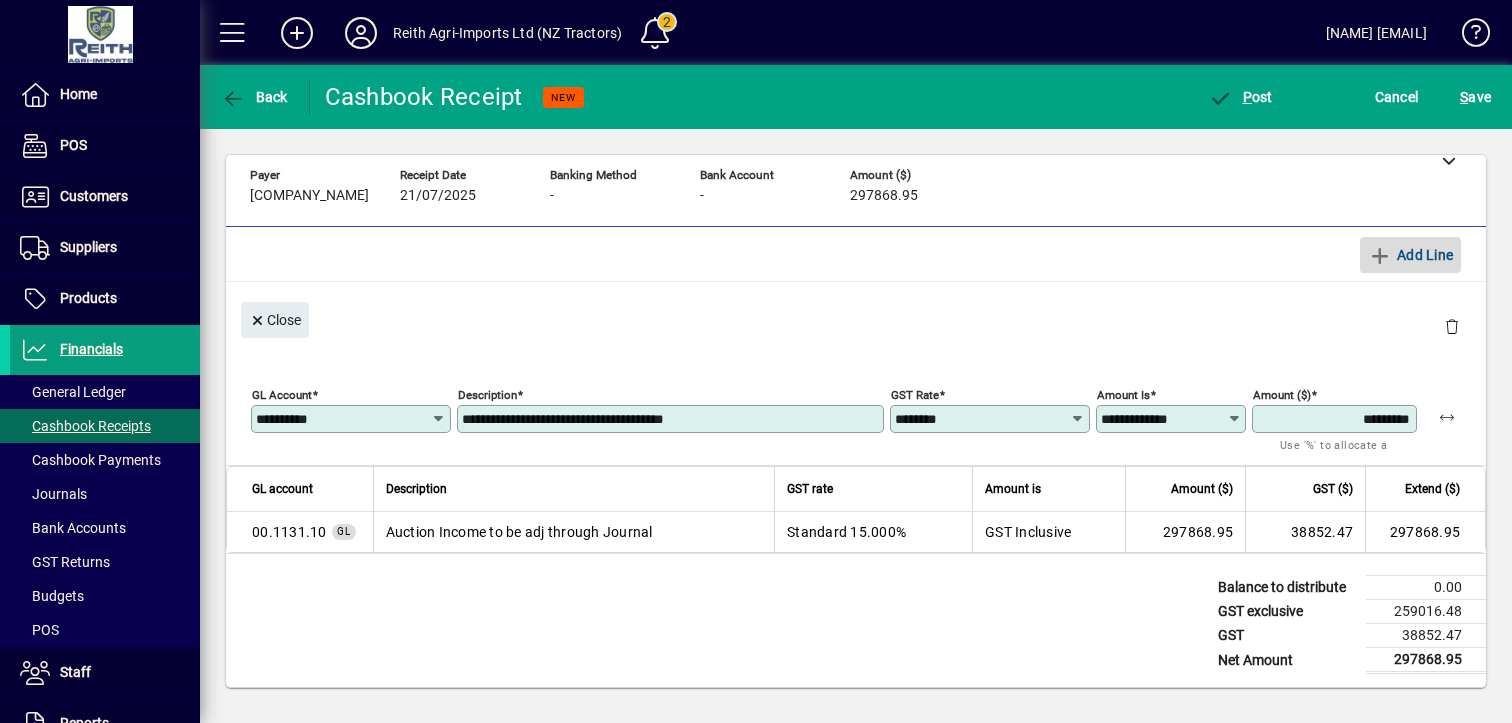 type 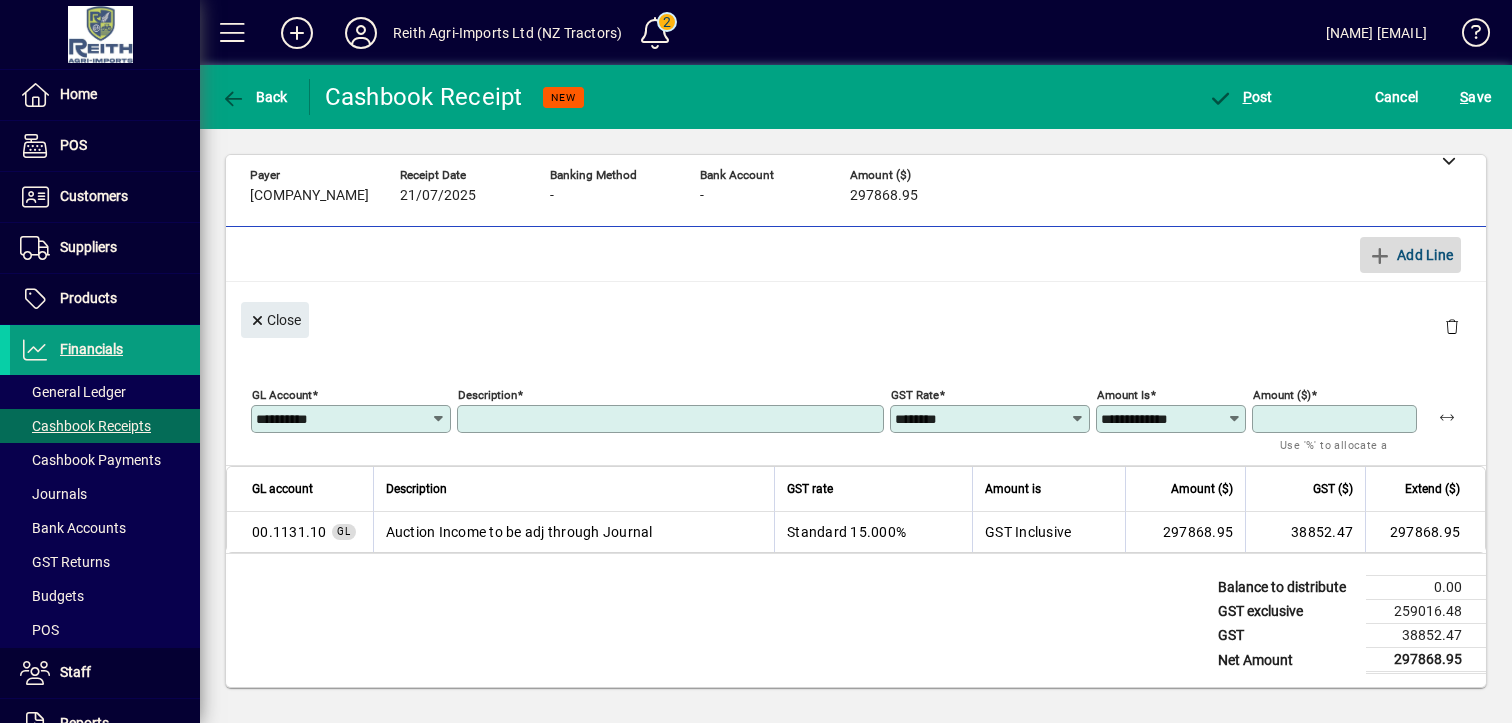 type 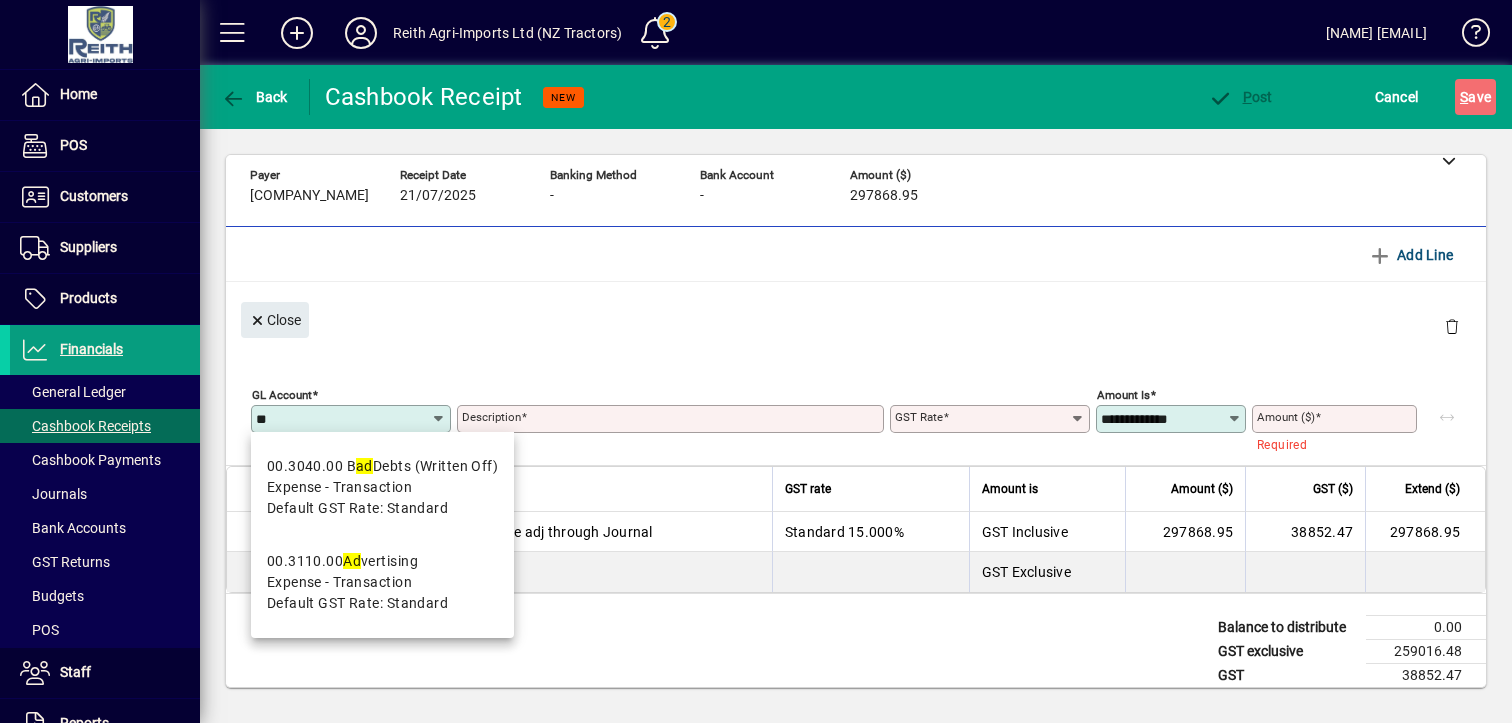 type on "***" 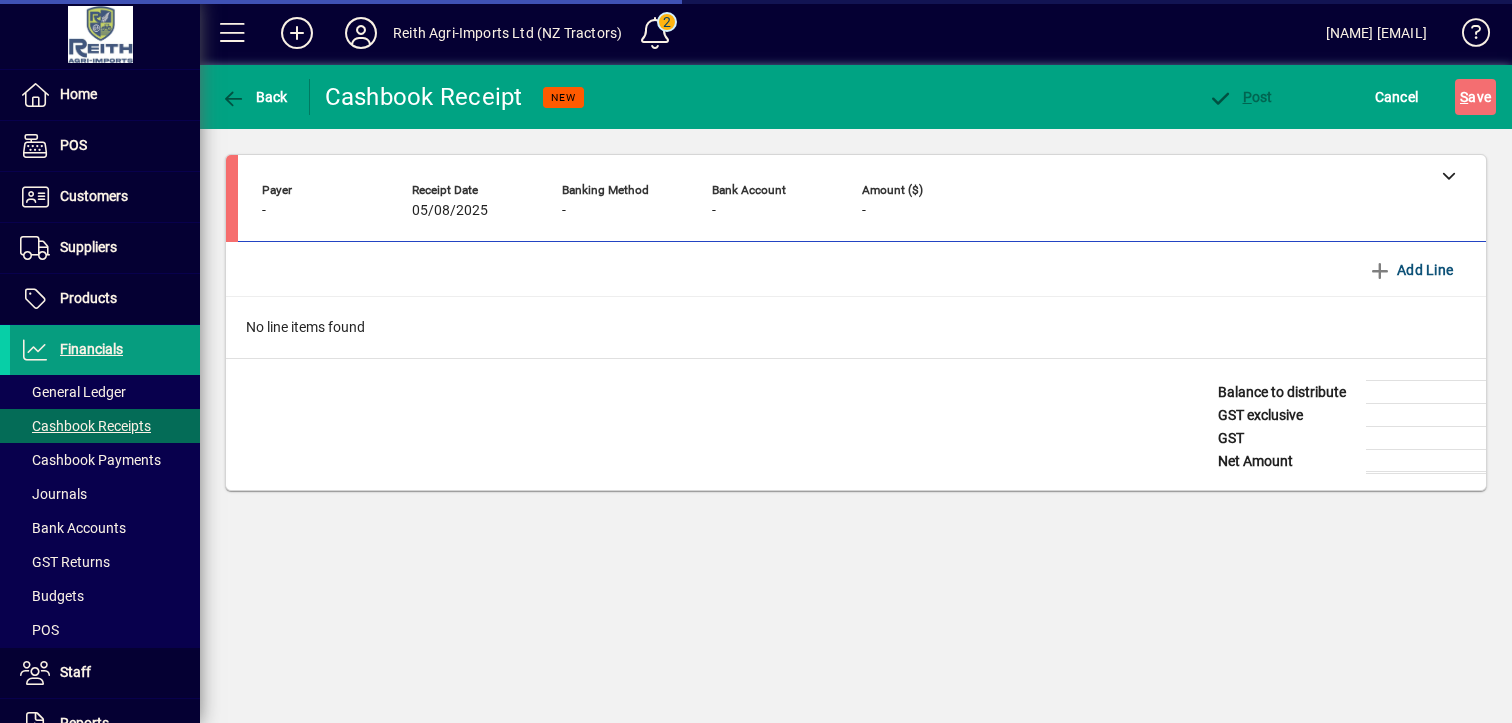 scroll, scrollTop: 0, scrollLeft: 0, axis: both 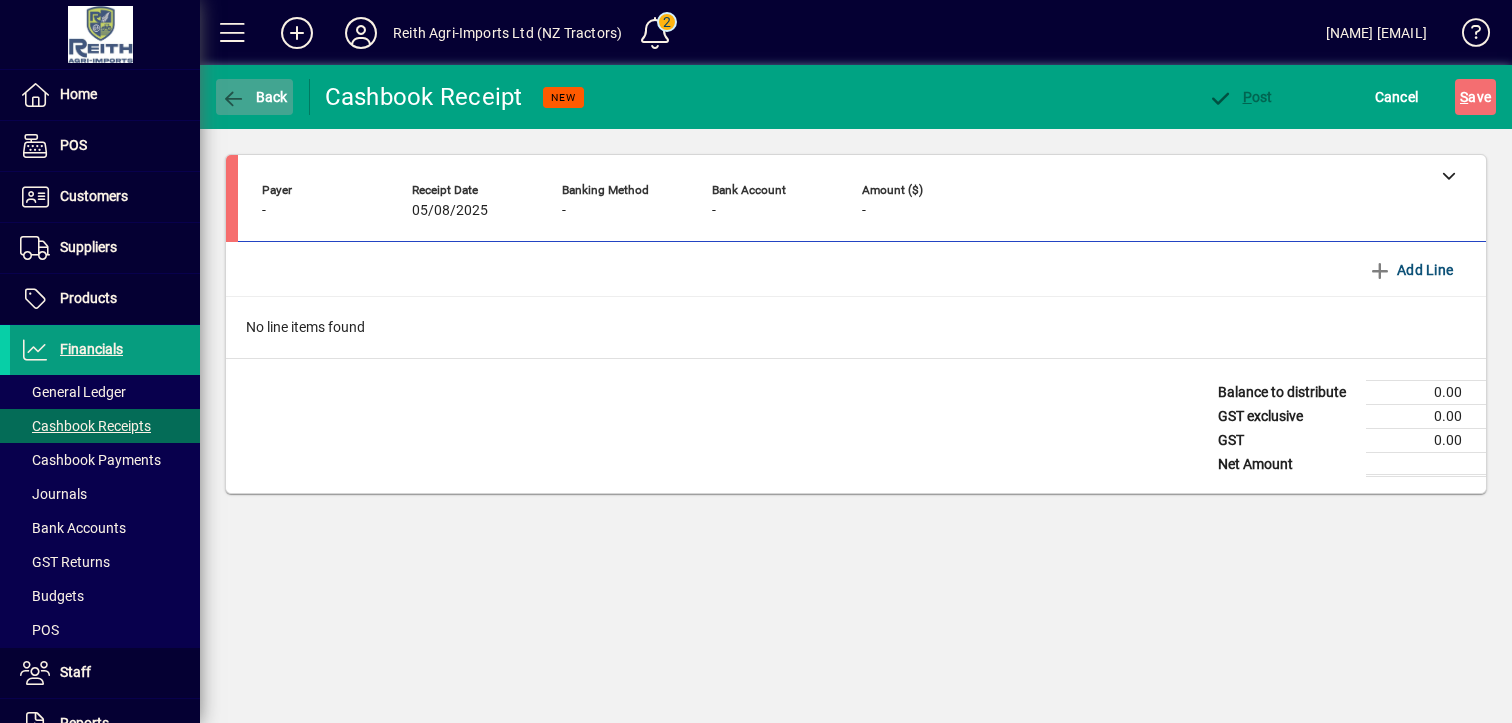 click 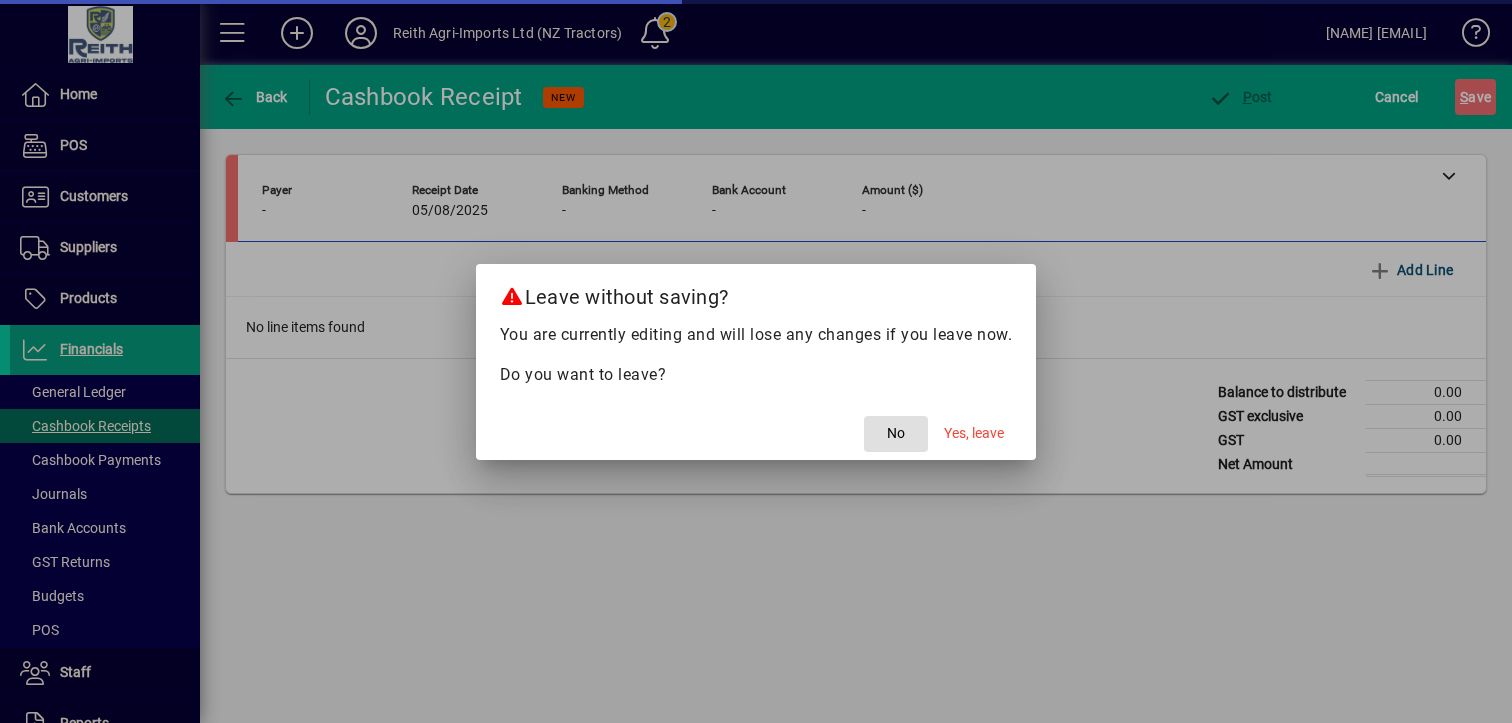 click on "No" 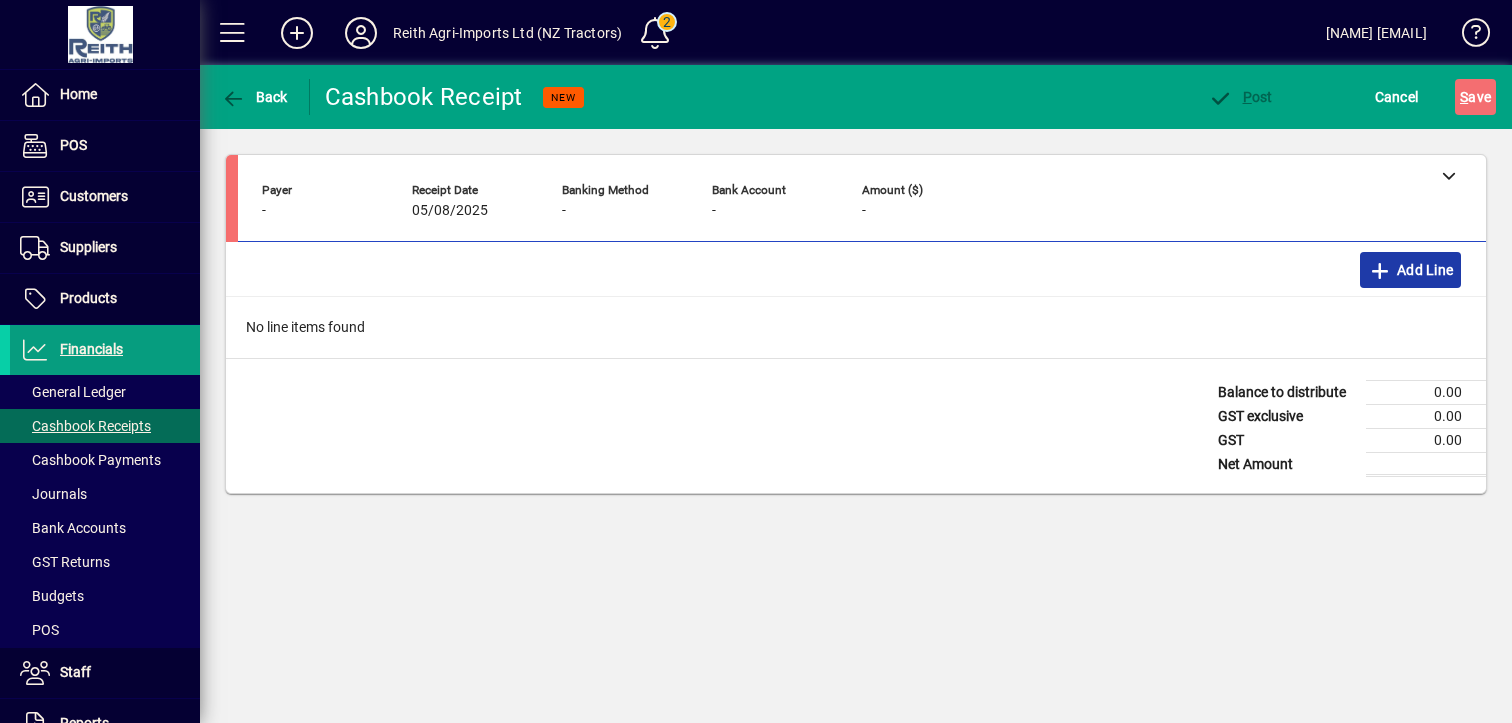 click 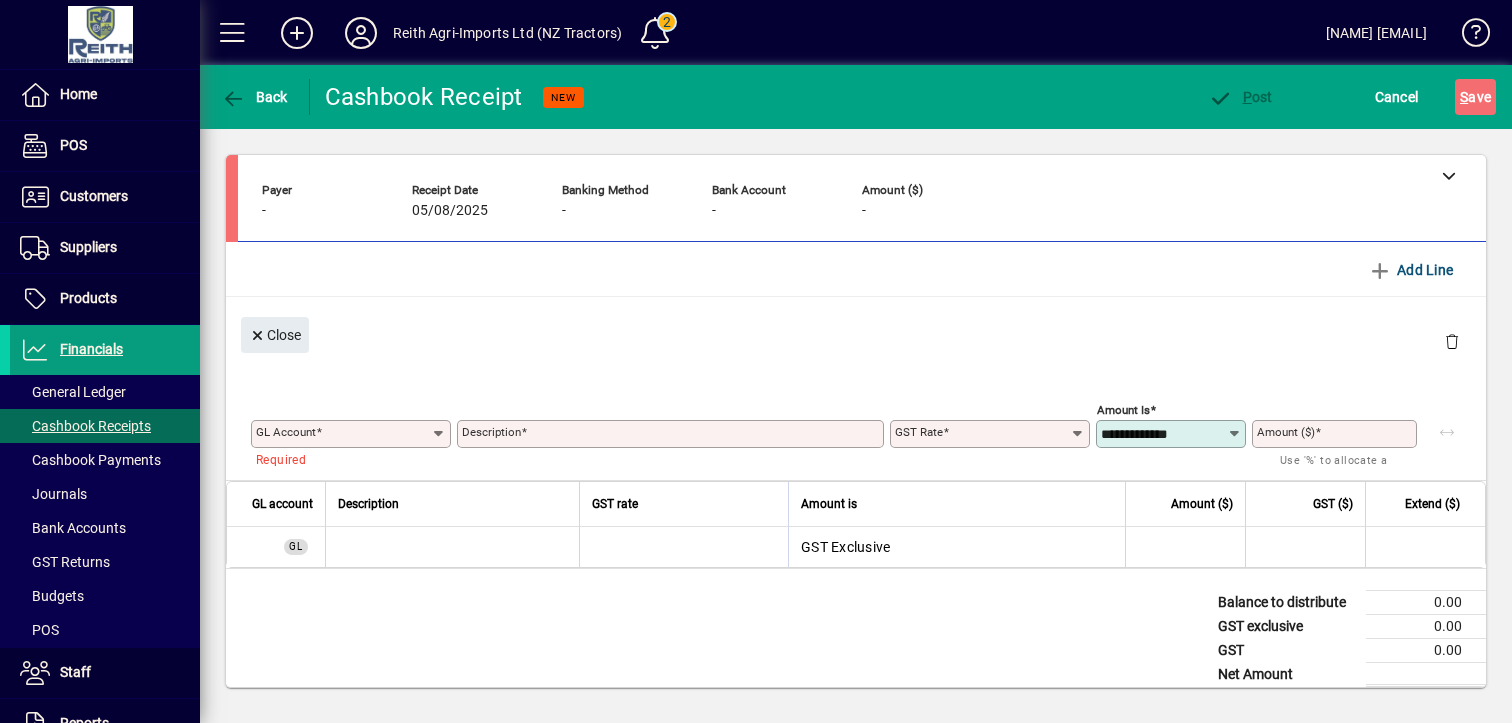 click on "Add Line" 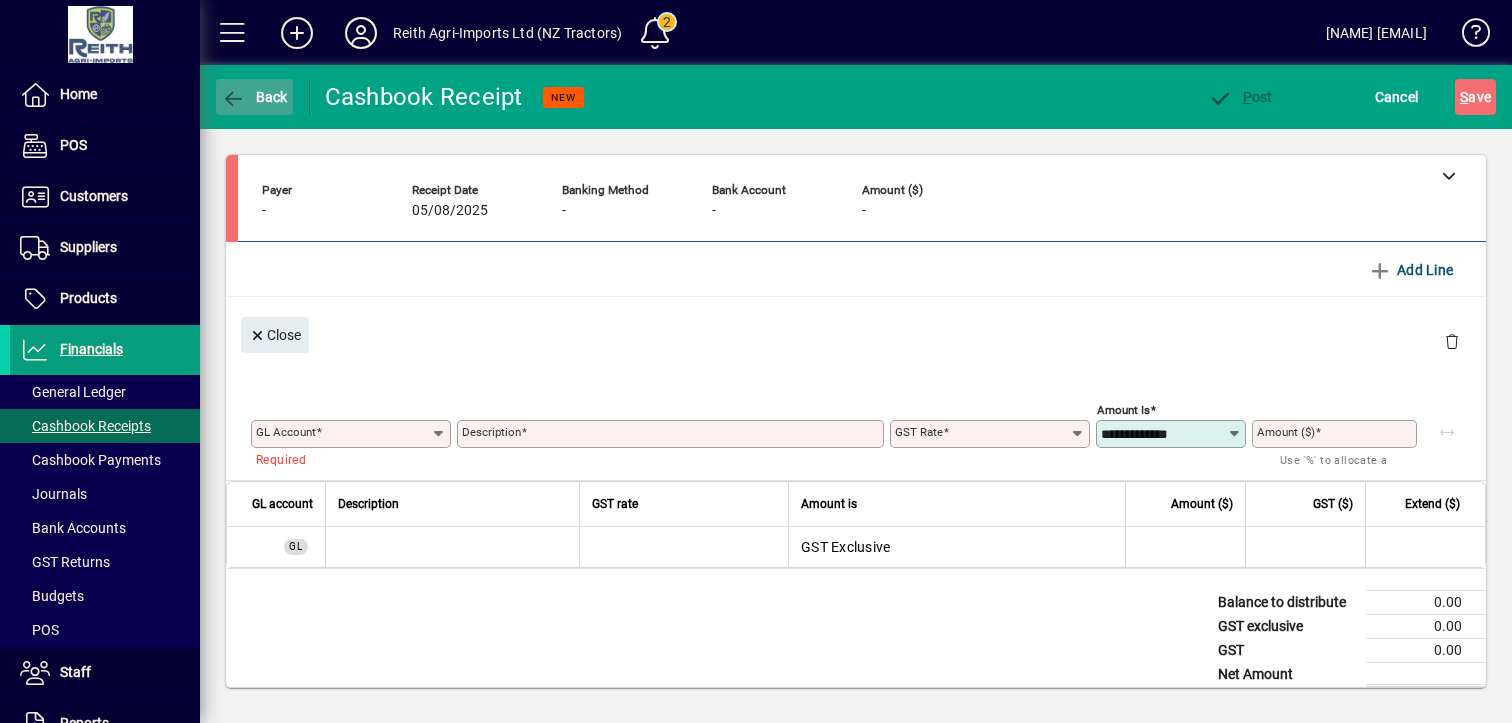 click 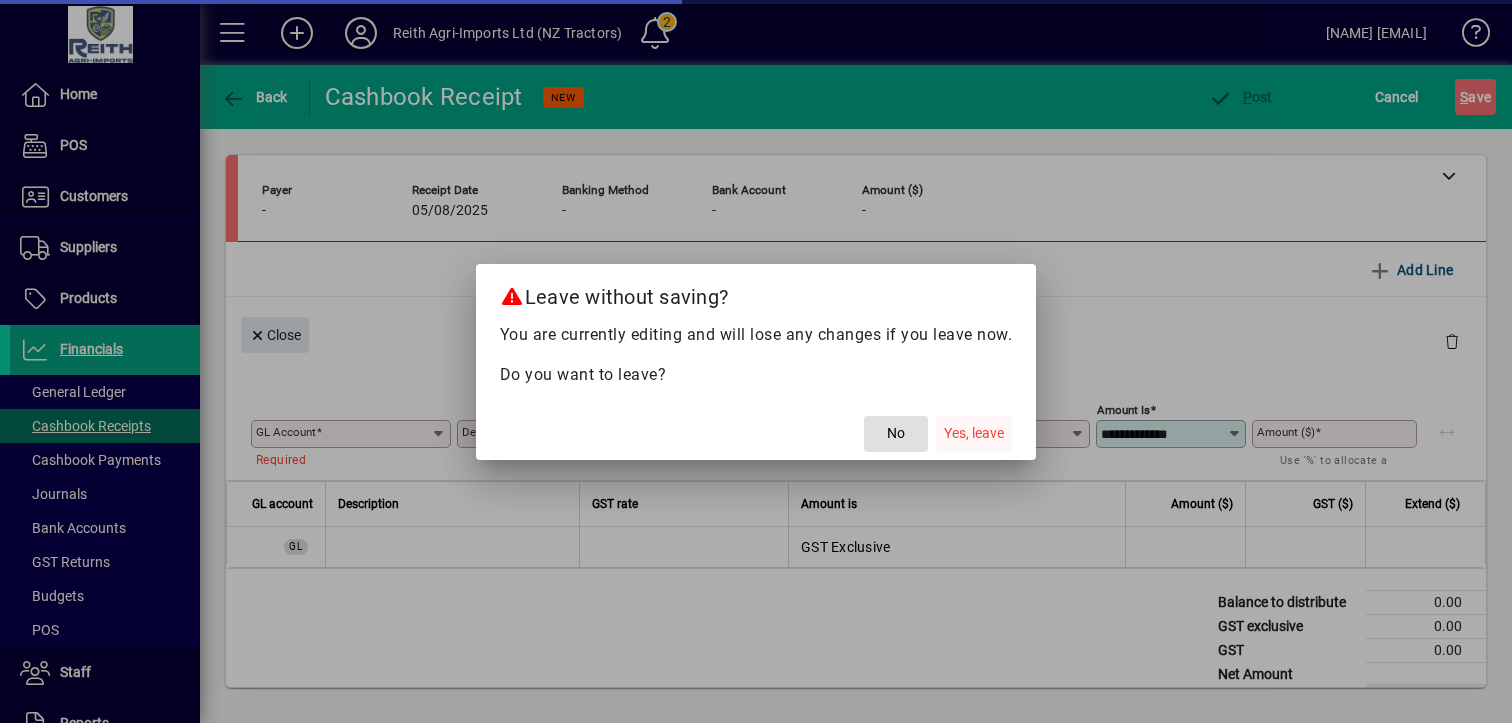 click on "Yes, leave" 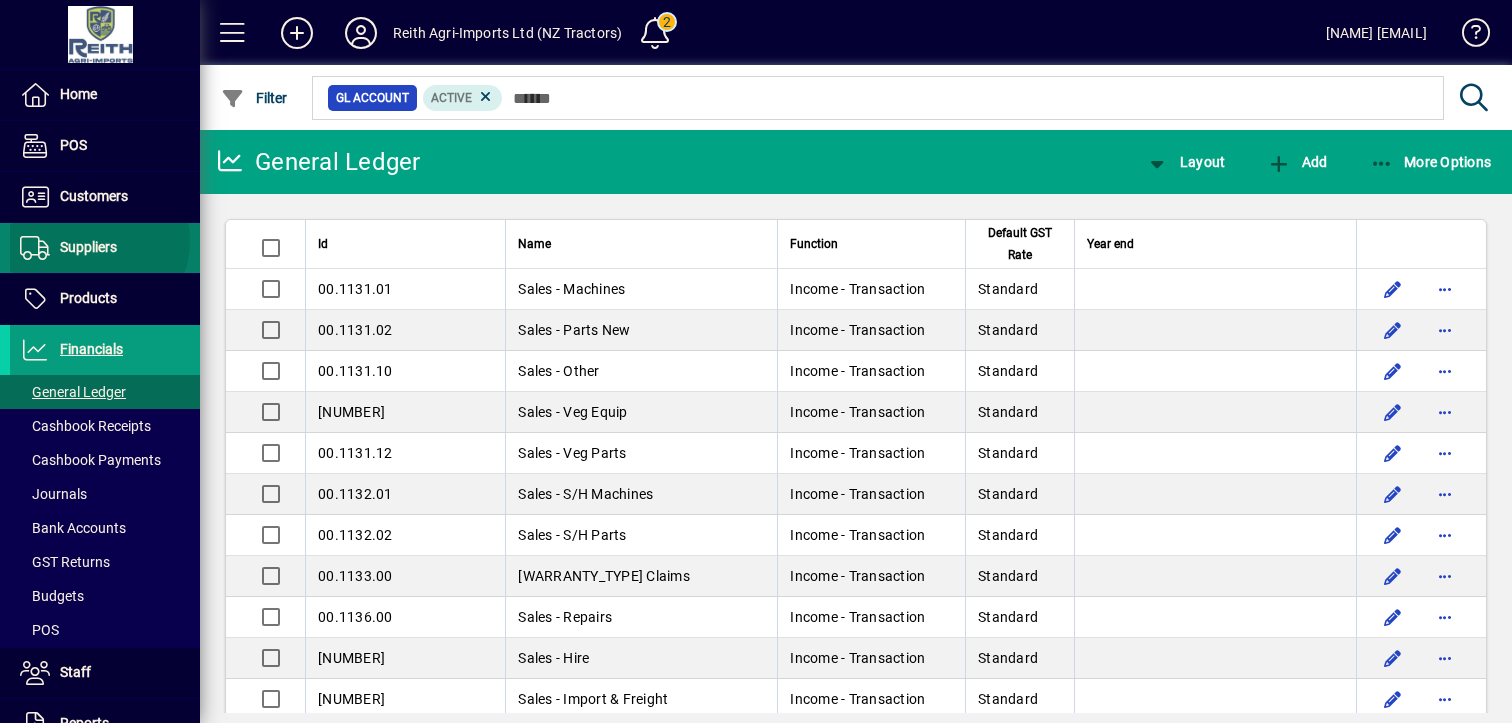 click on "Suppliers" at bounding box center (88, 247) 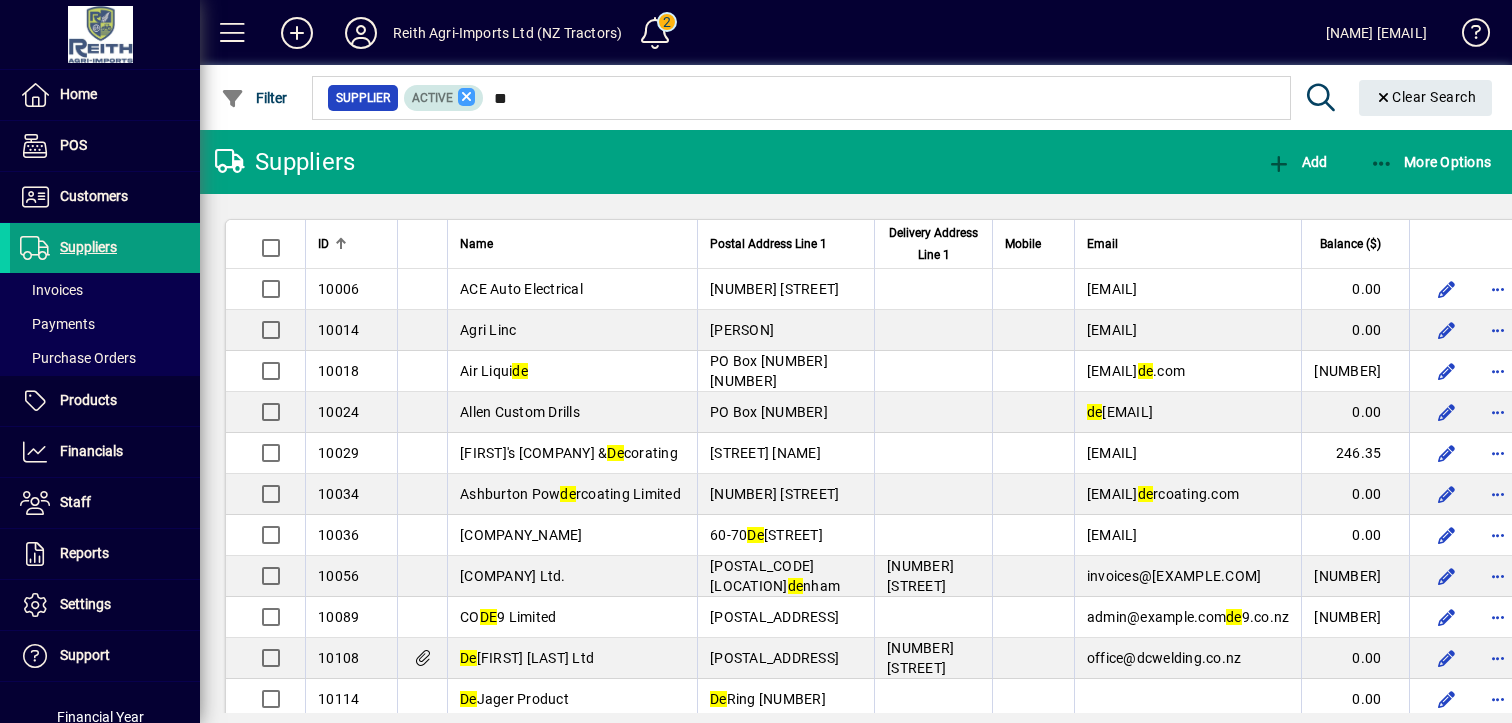 click at bounding box center [467, 97] 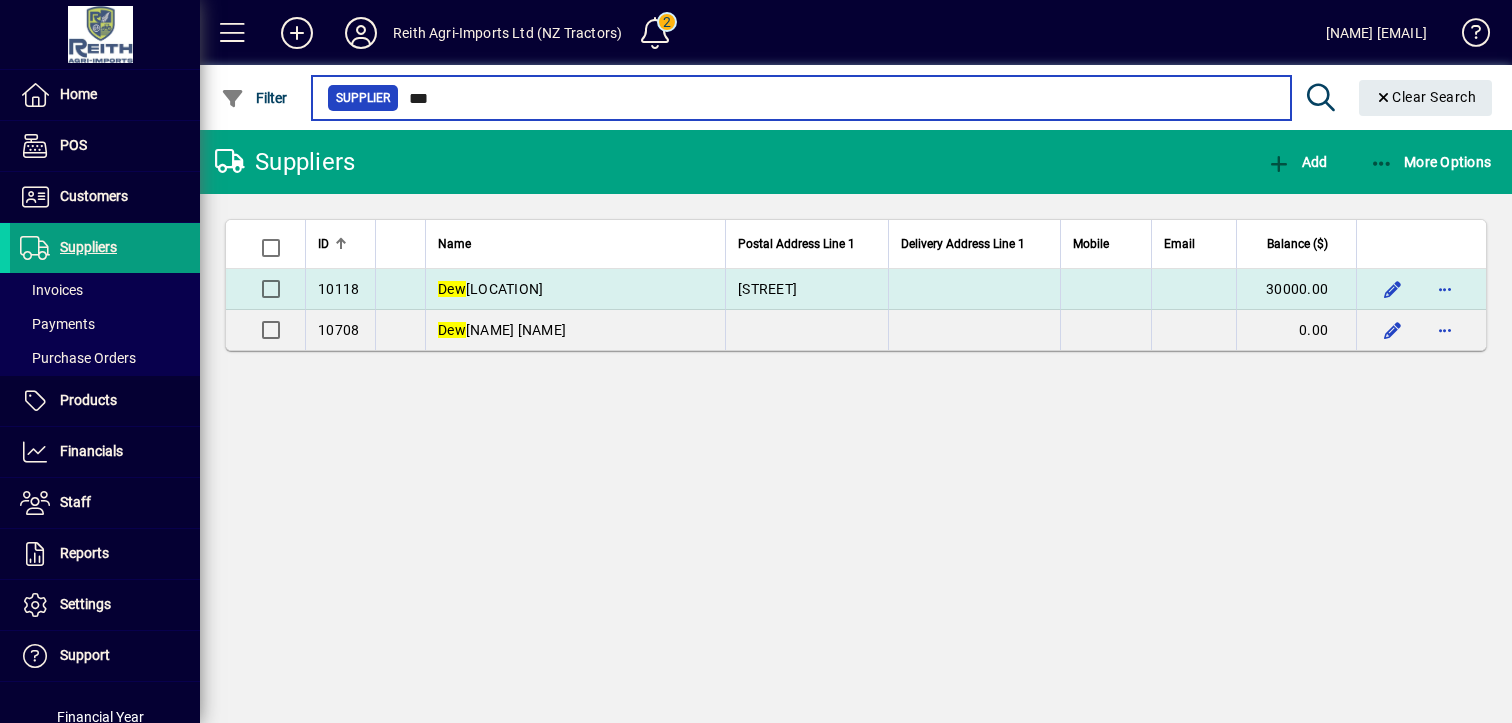type on "***" 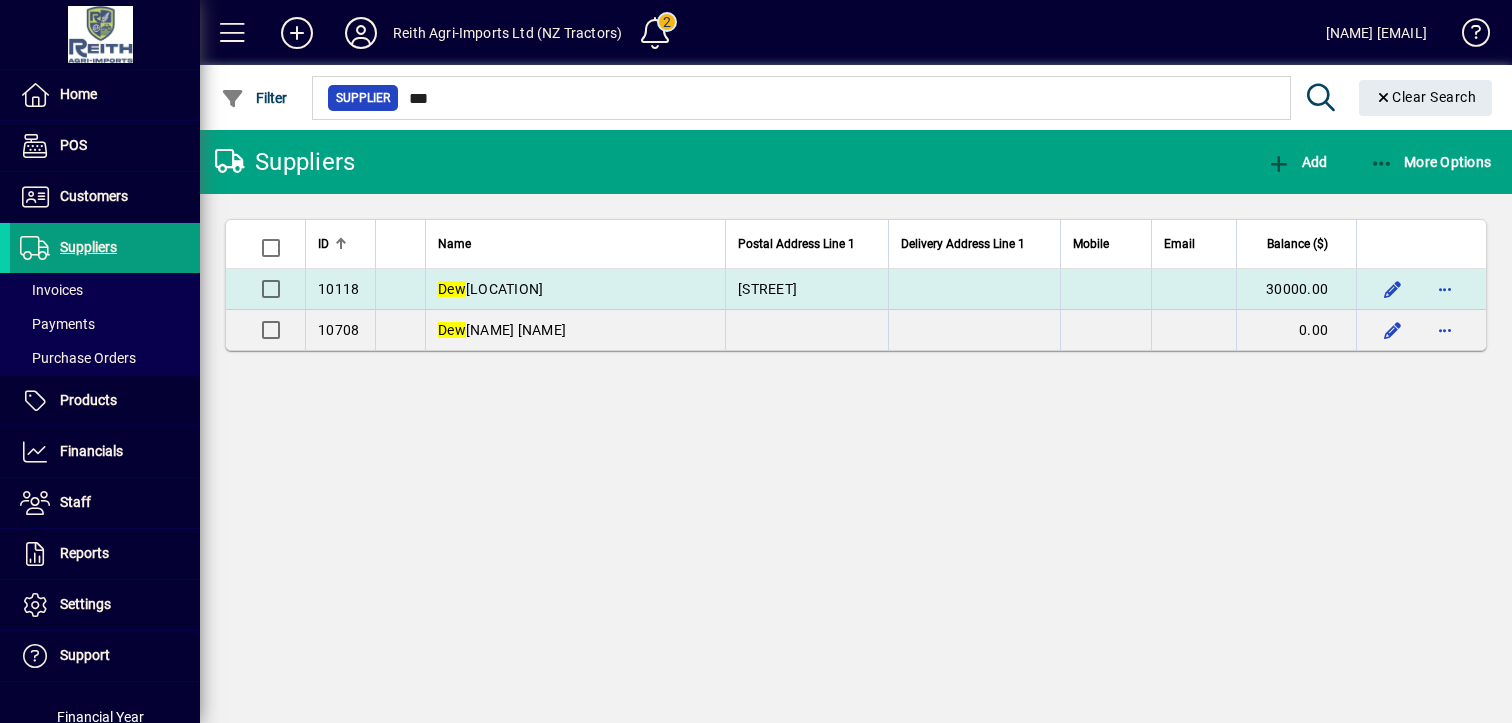 click on "[PERSON]" at bounding box center [490, 289] 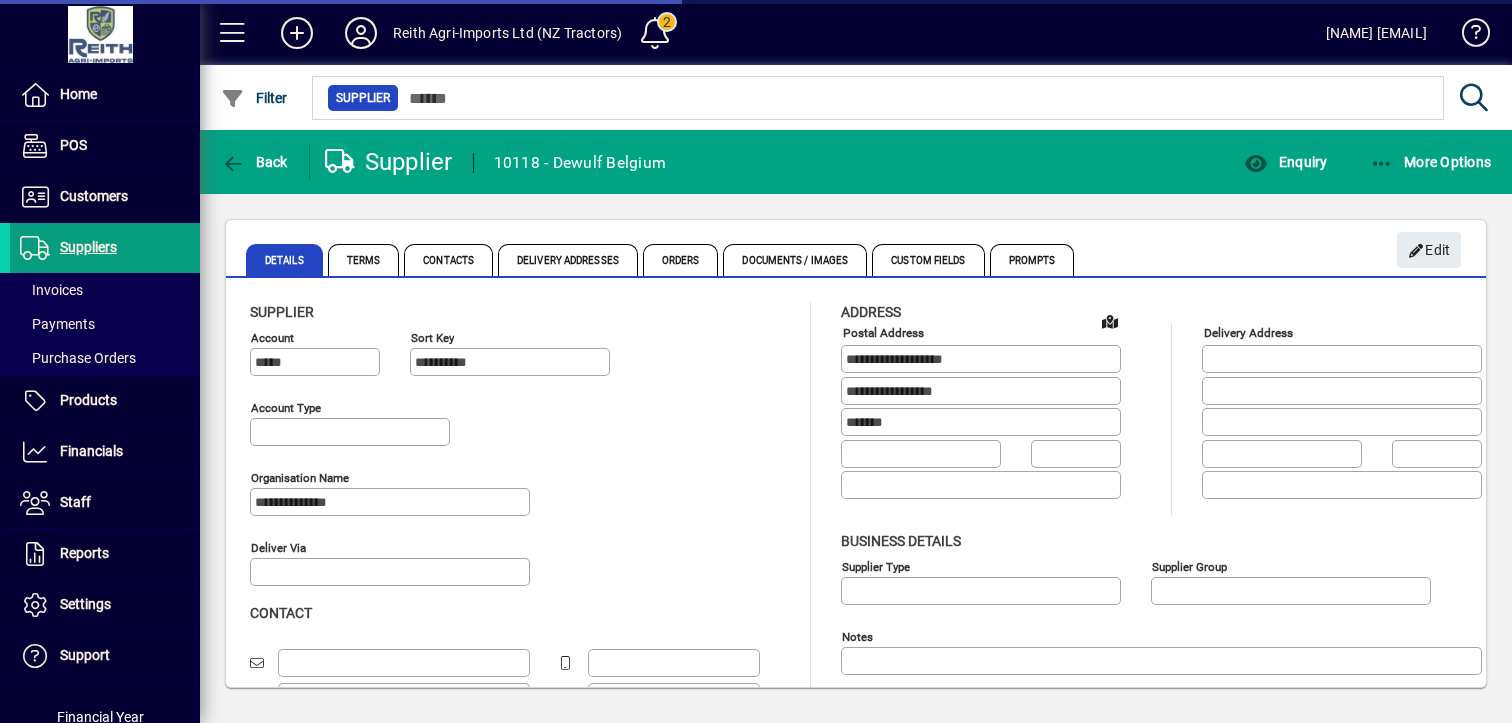 type on "**********" 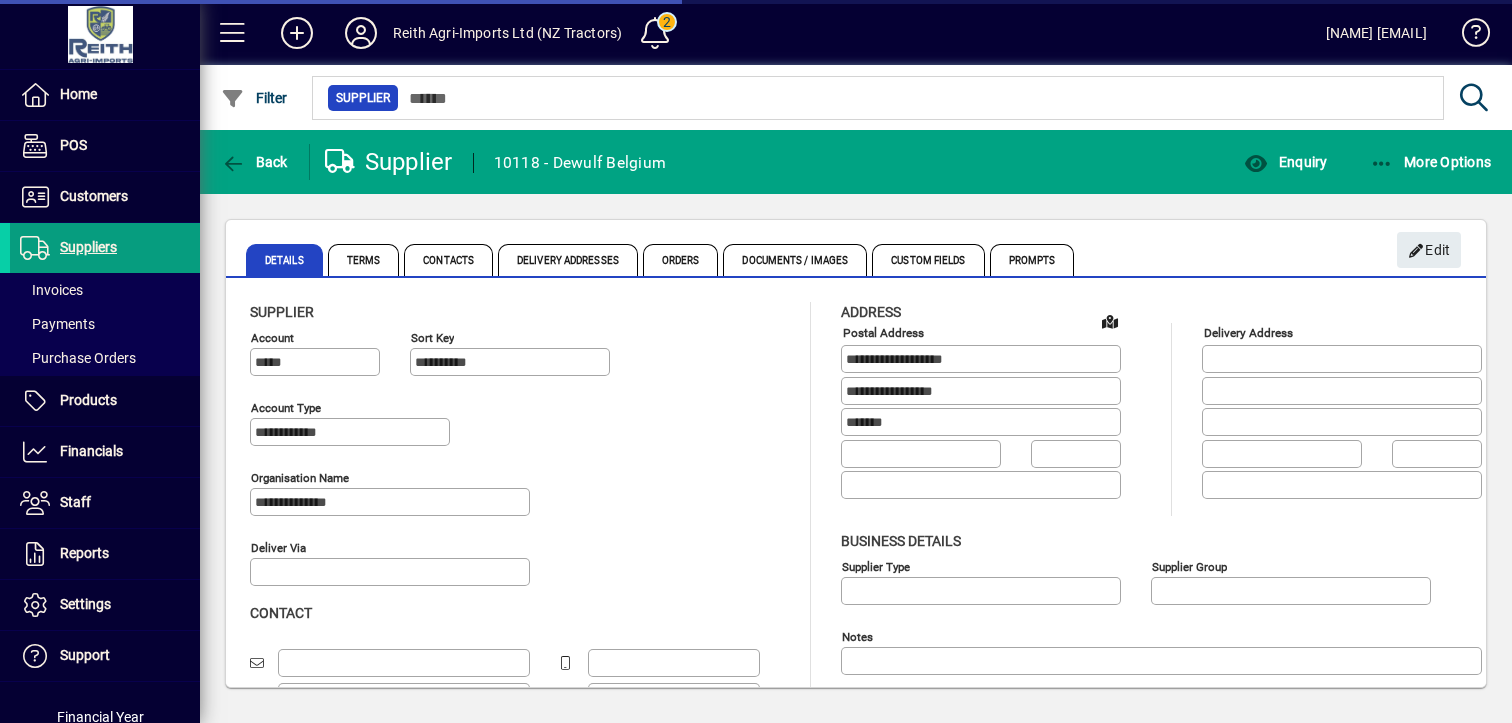type on "**********" 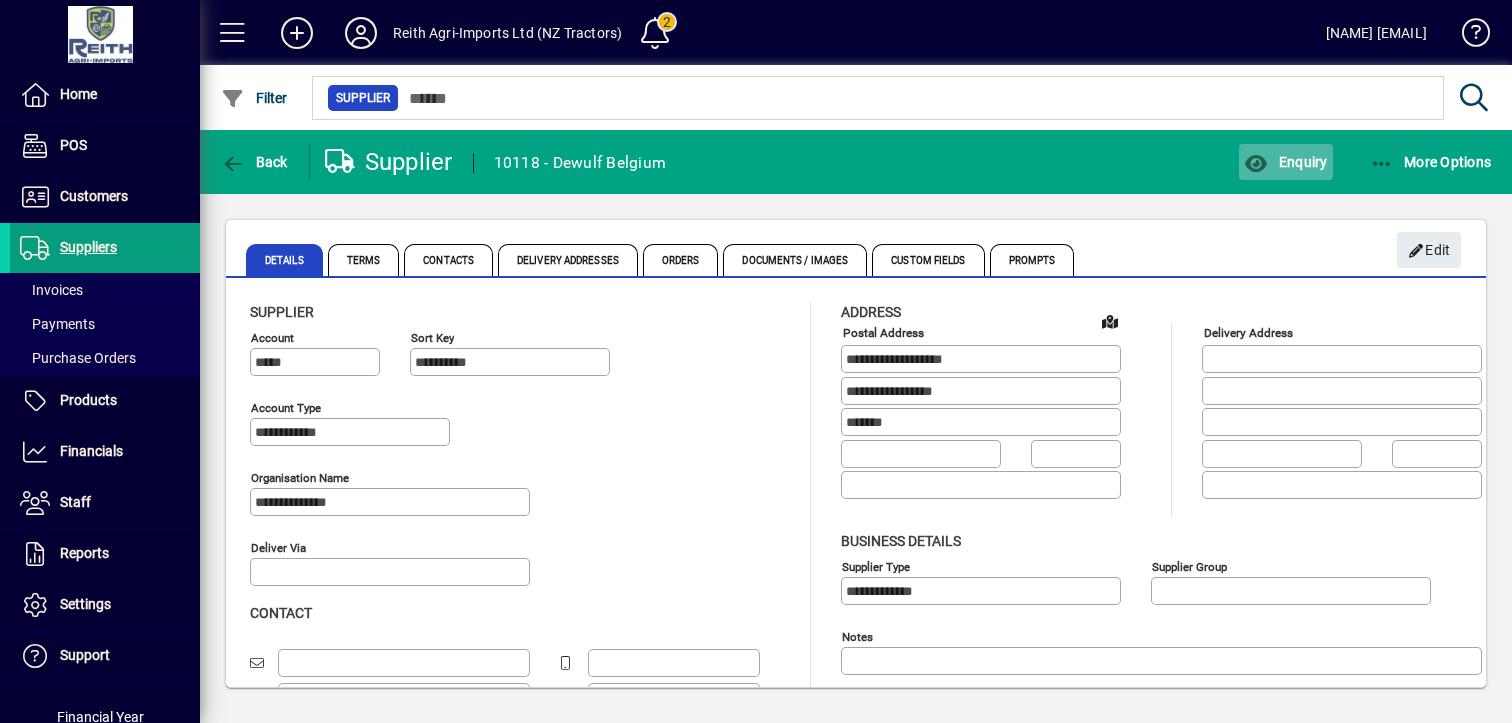 click on "Enquiry" 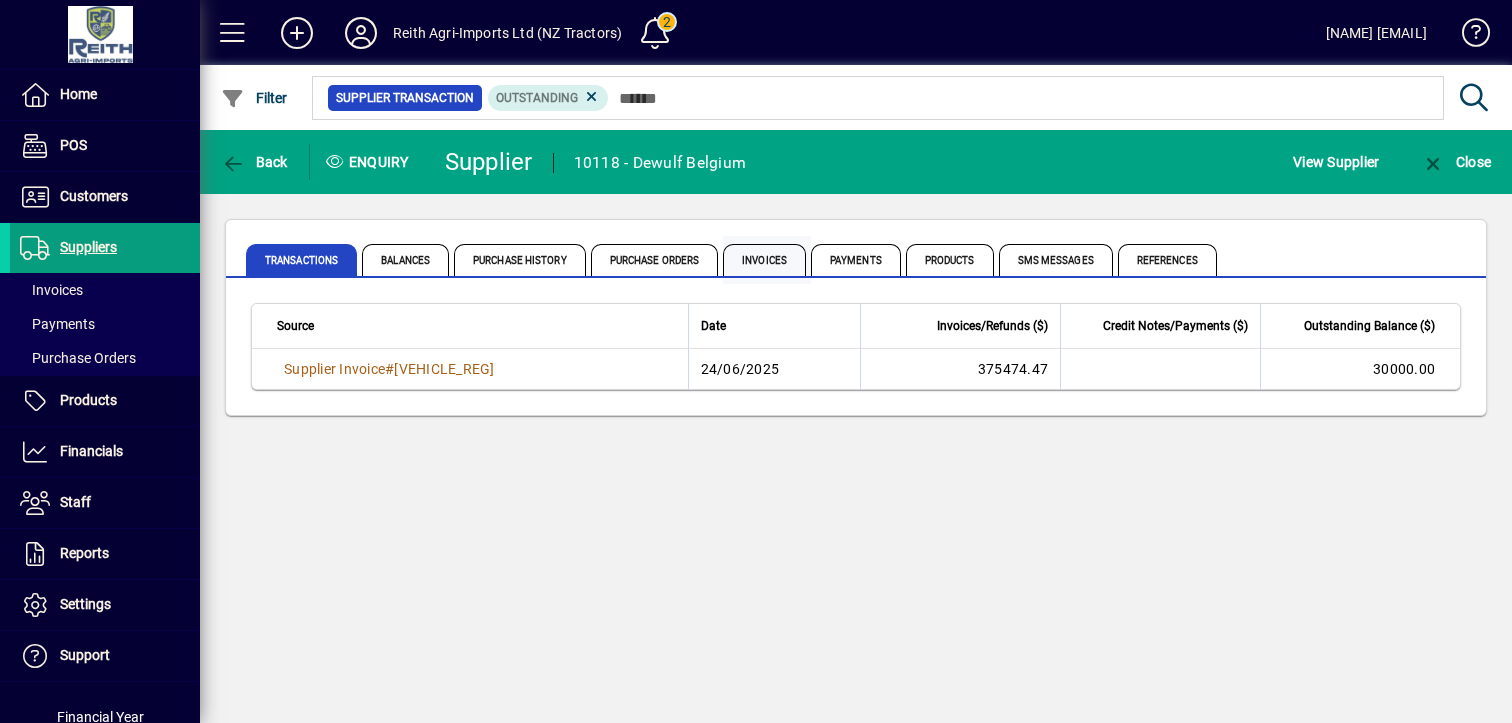 click on "Invoices" at bounding box center [764, 260] 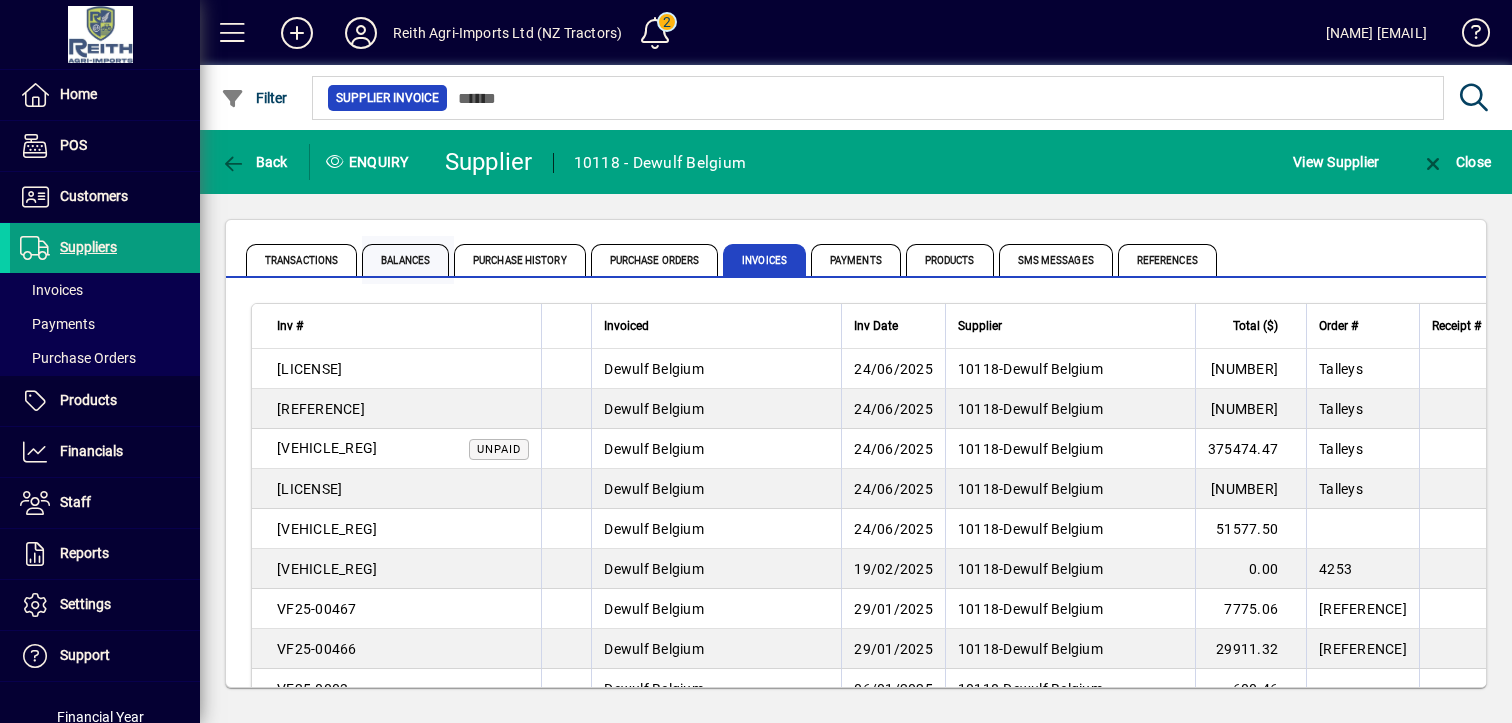 click on "Balances" at bounding box center (405, 260) 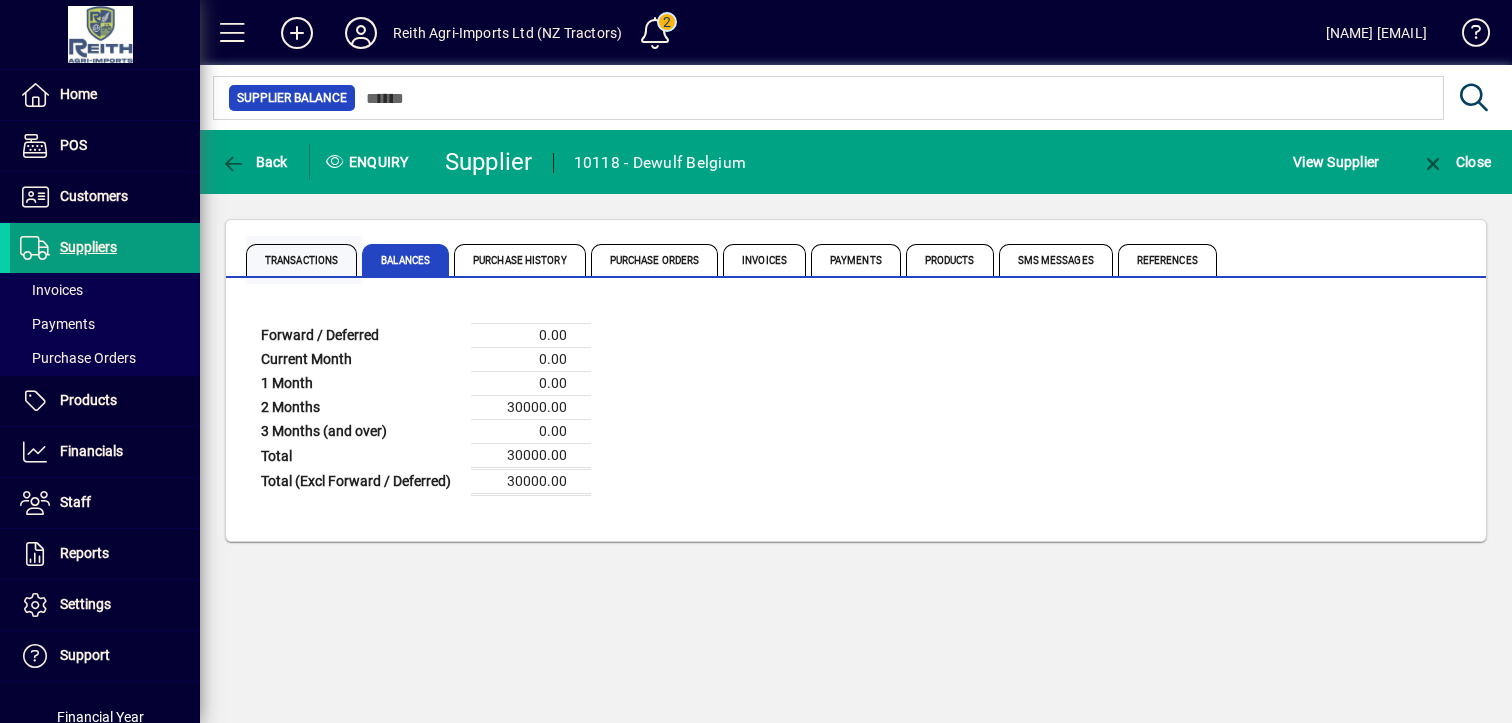 click on "Transactions" at bounding box center (301, 260) 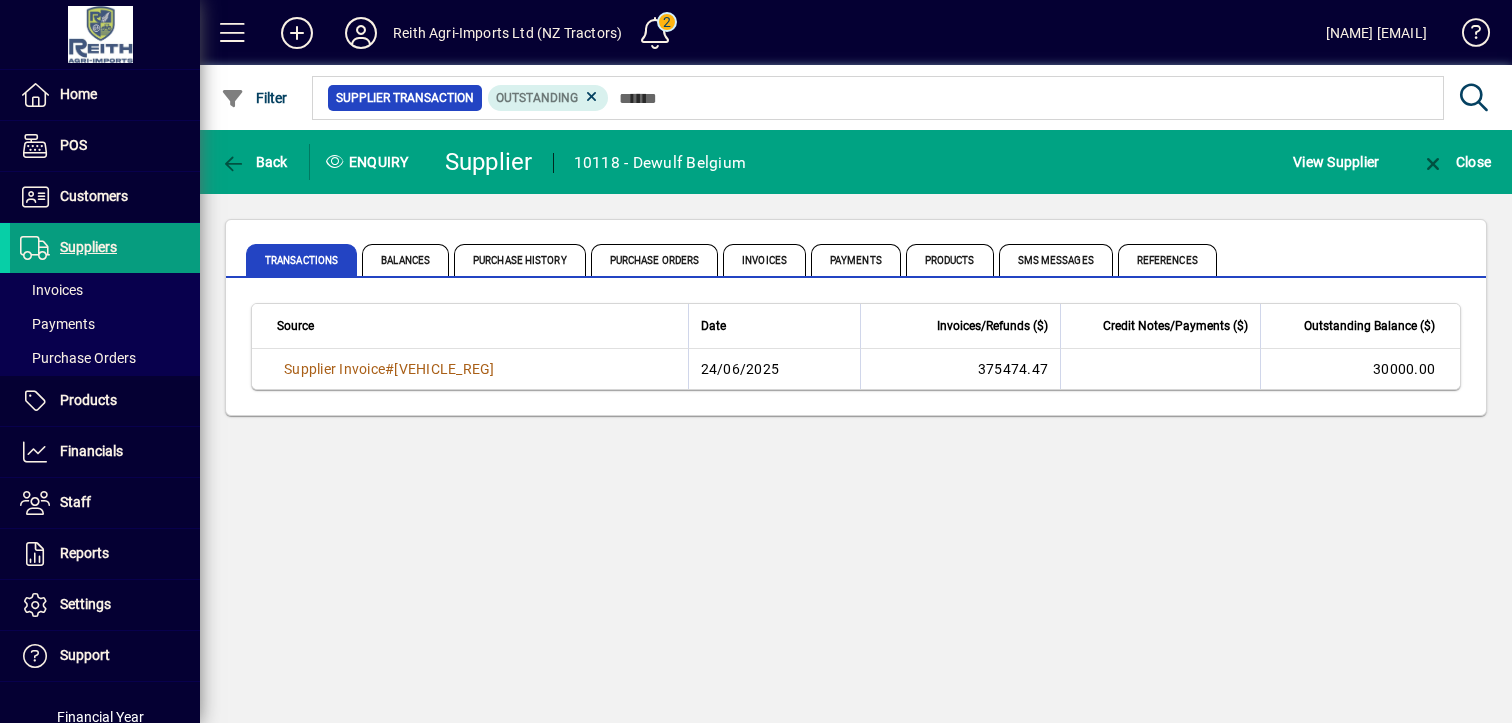 click on "Reith Agri-Imports Ltd (NZ Tractors)" 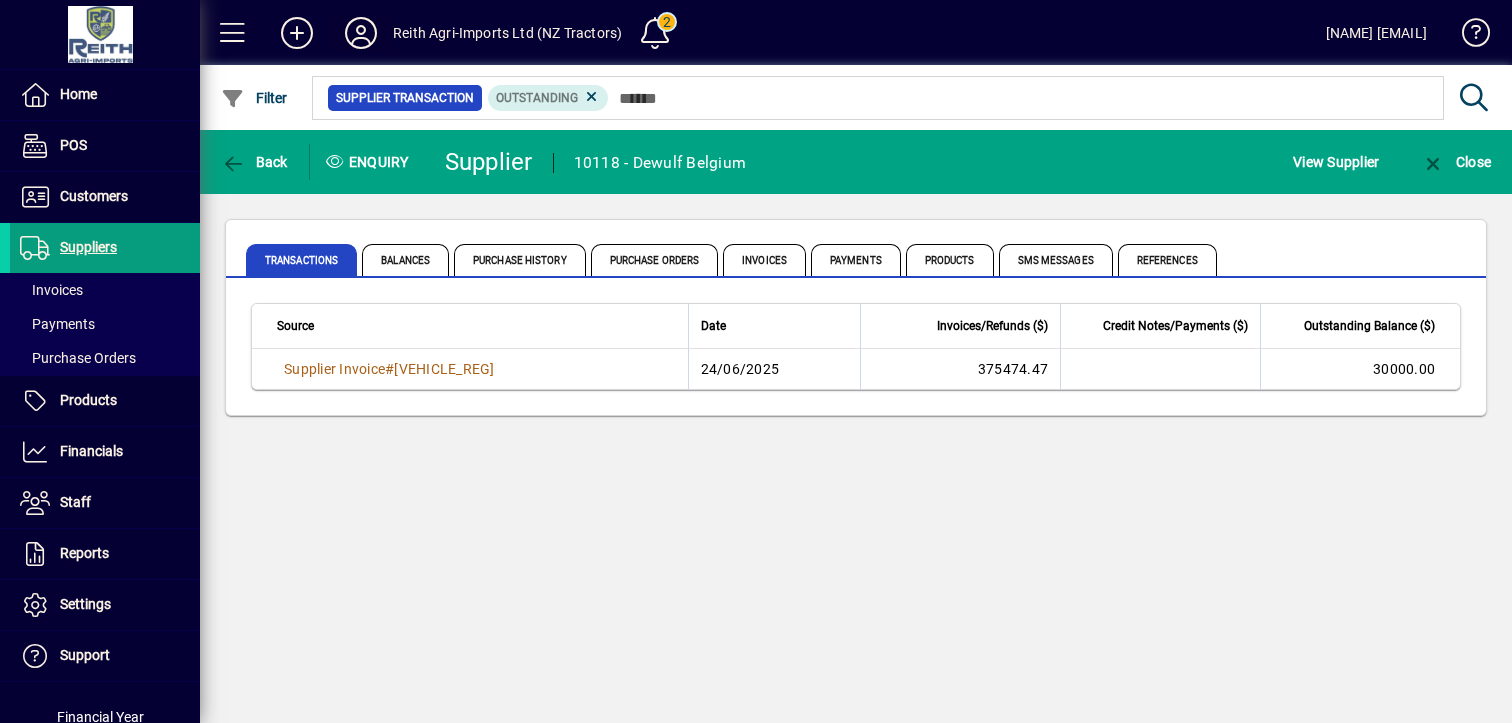 click 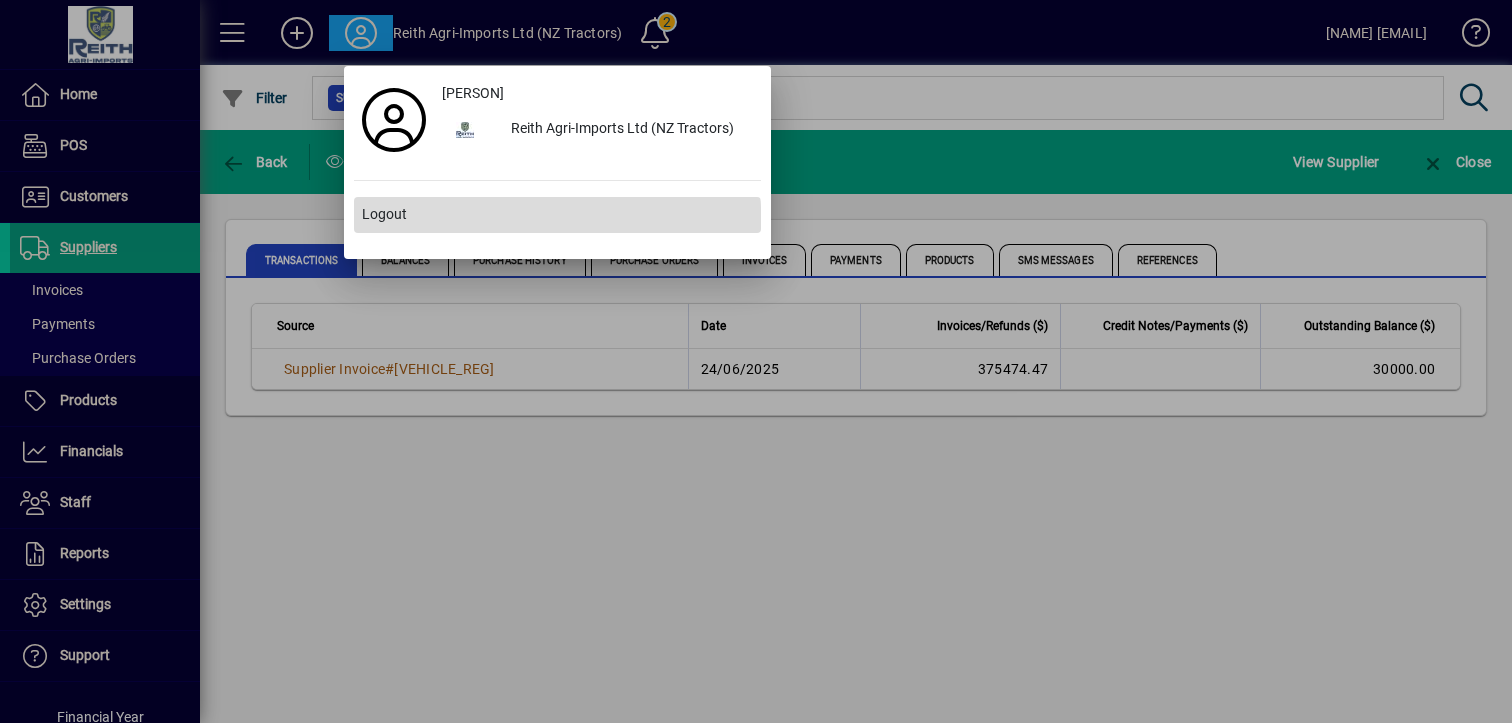 drag, startPoint x: 400, startPoint y: 232, endPoint x: 384, endPoint y: 213, distance: 24.839485 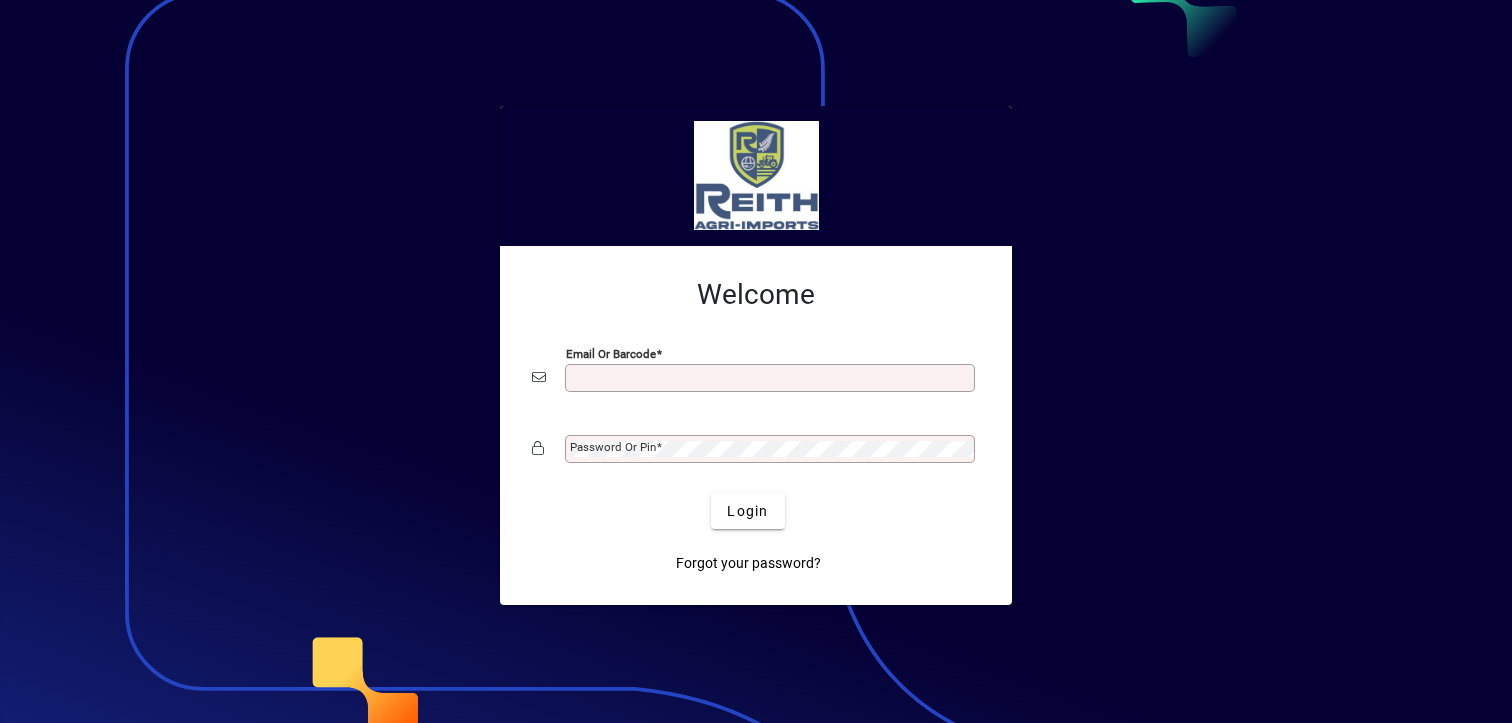 scroll, scrollTop: 0, scrollLeft: 0, axis: both 